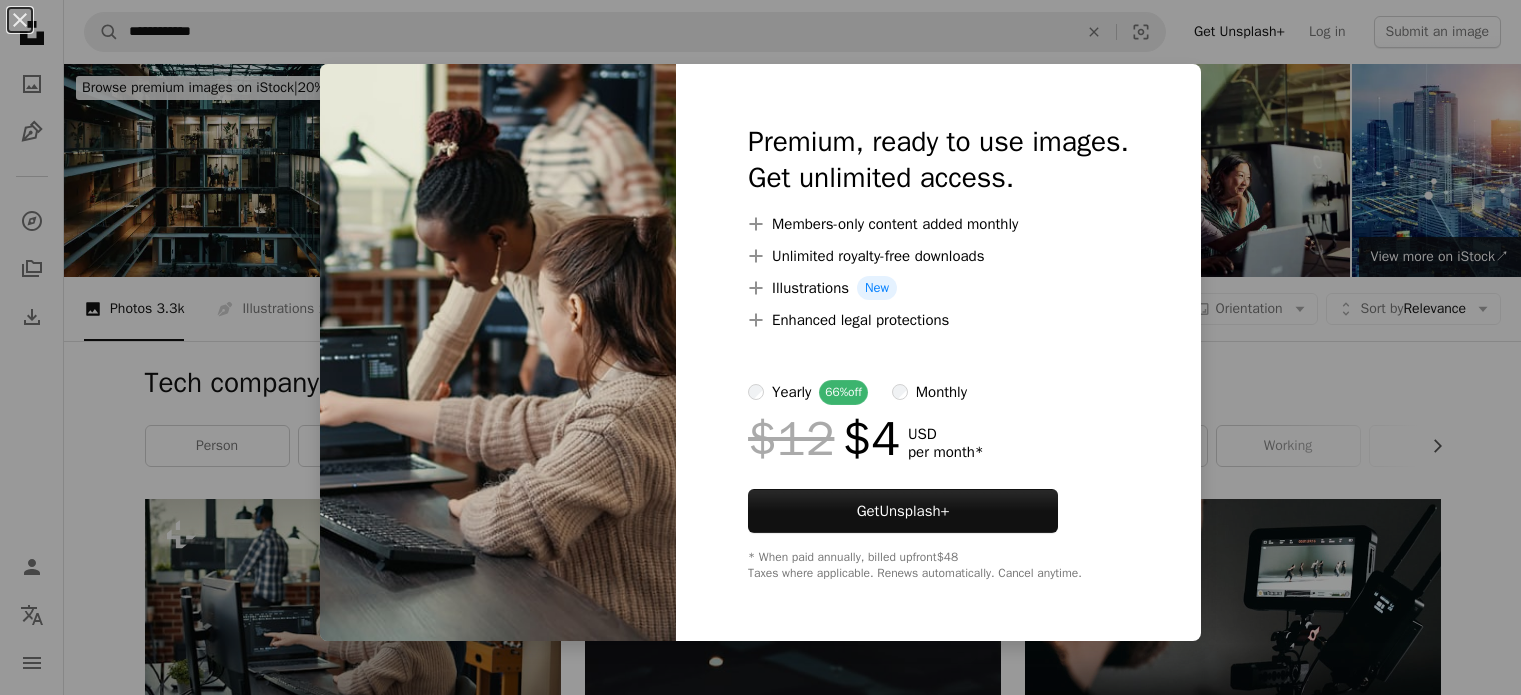 scroll, scrollTop: 416, scrollLeft: 0, axis: vertical 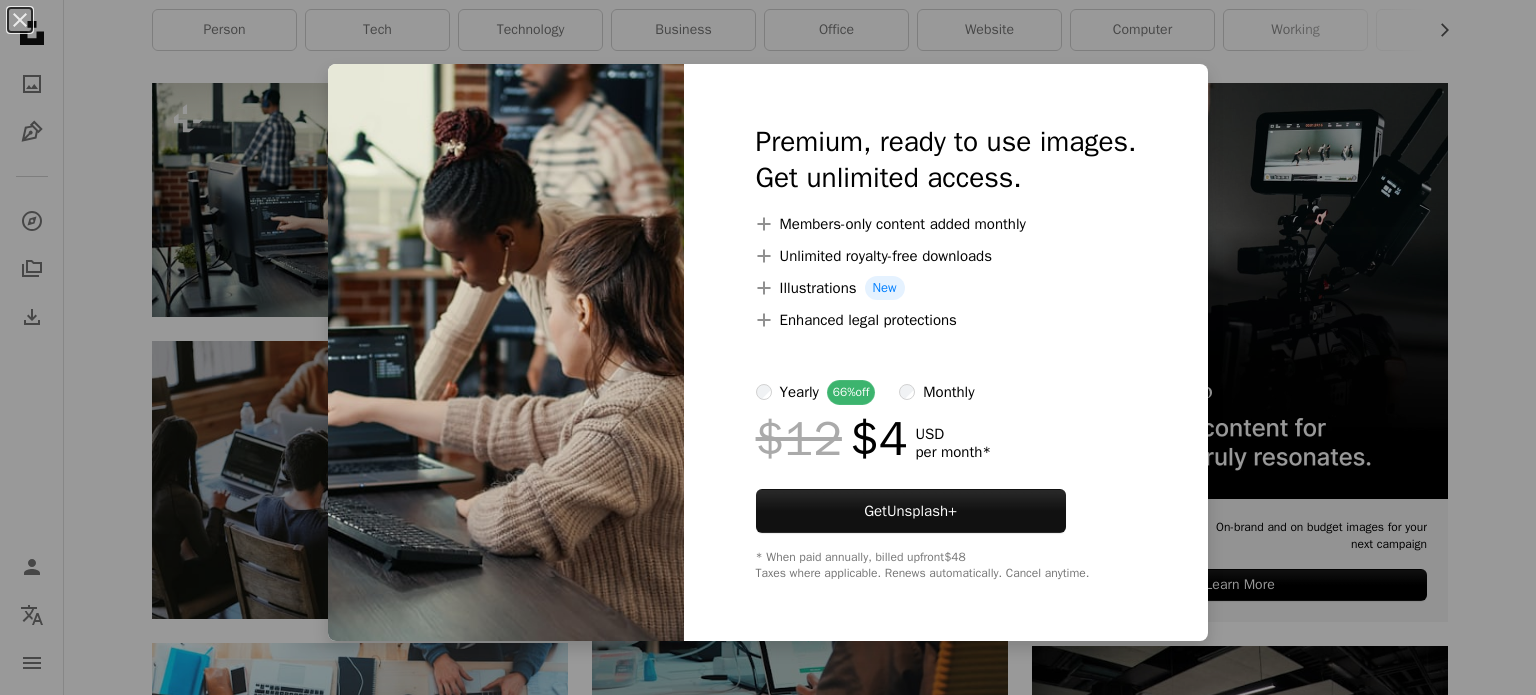 click at bounding box center [506, 352] 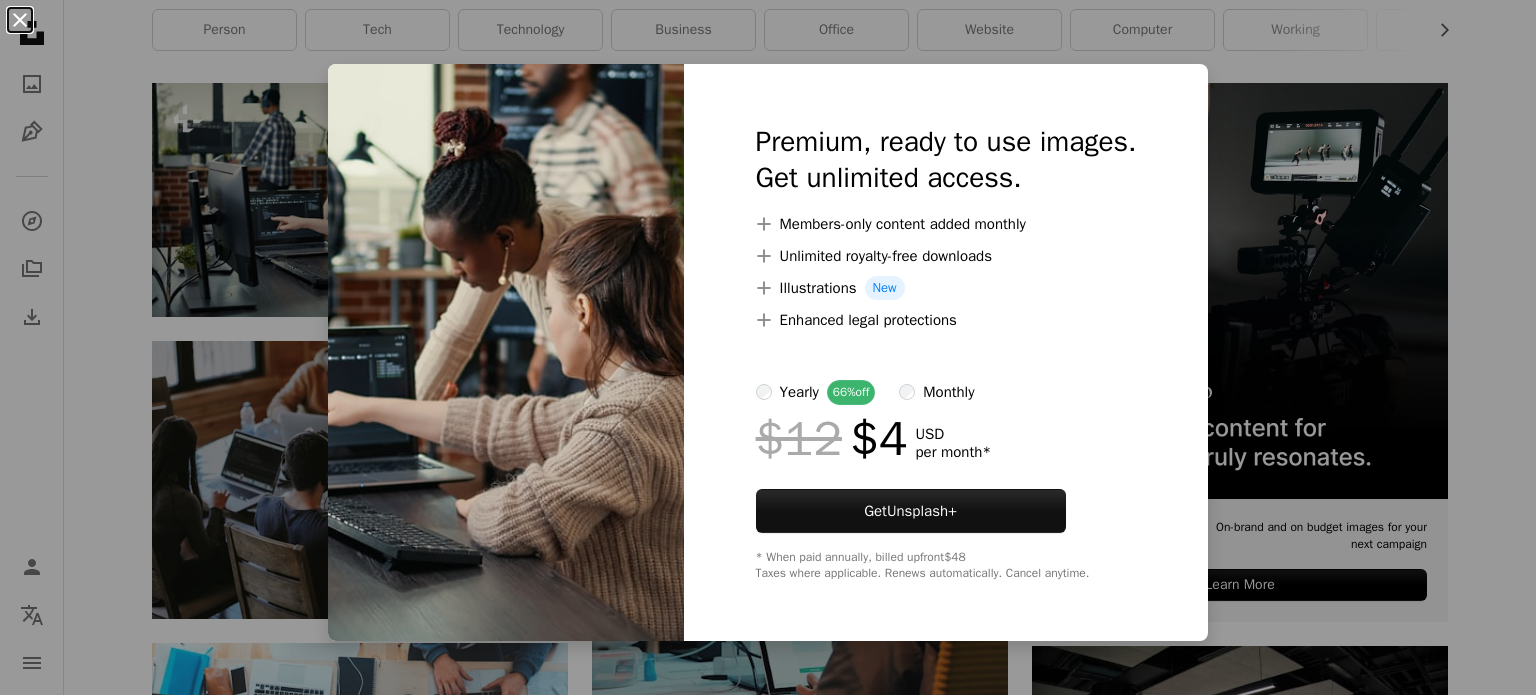 click on "An X shape" at bounding box center [20, 20] 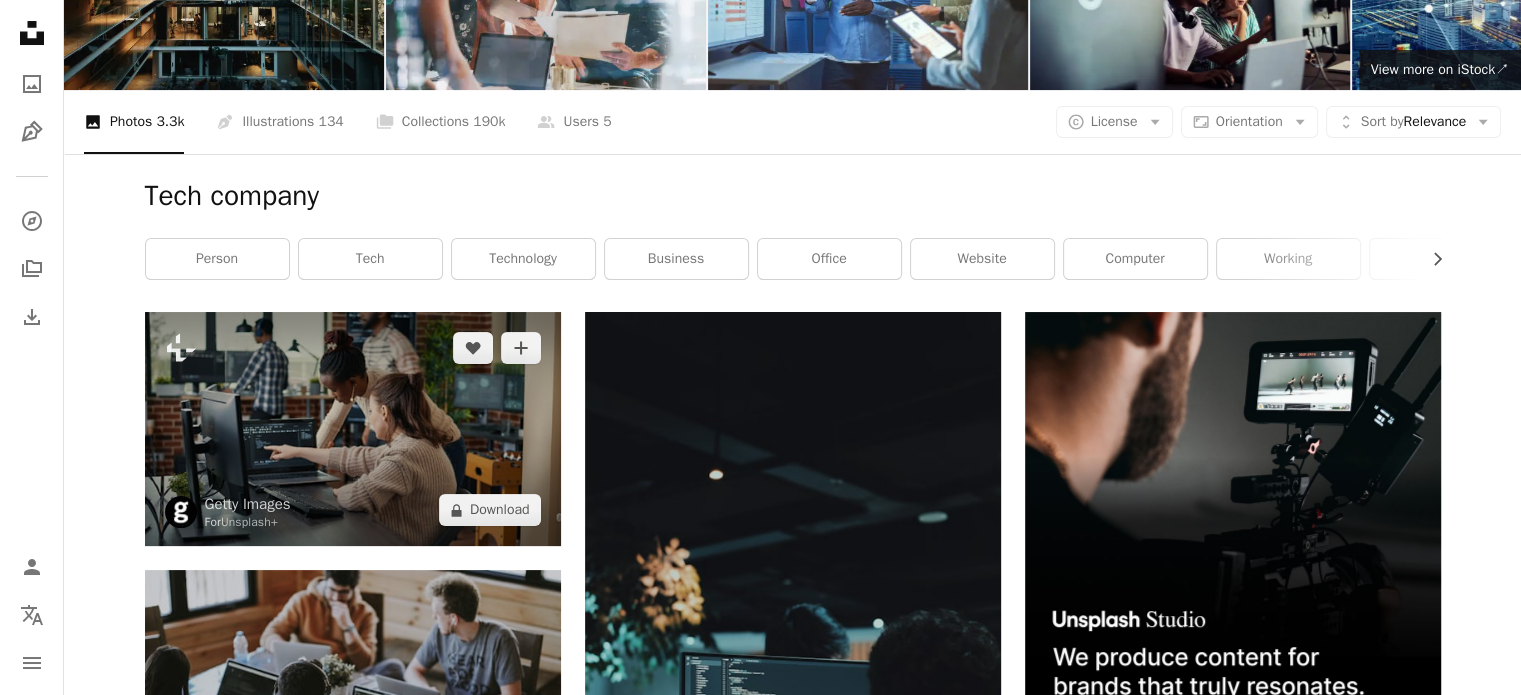 scroll, scrollTop: 180, scrollLeft: 0, axis: vertical 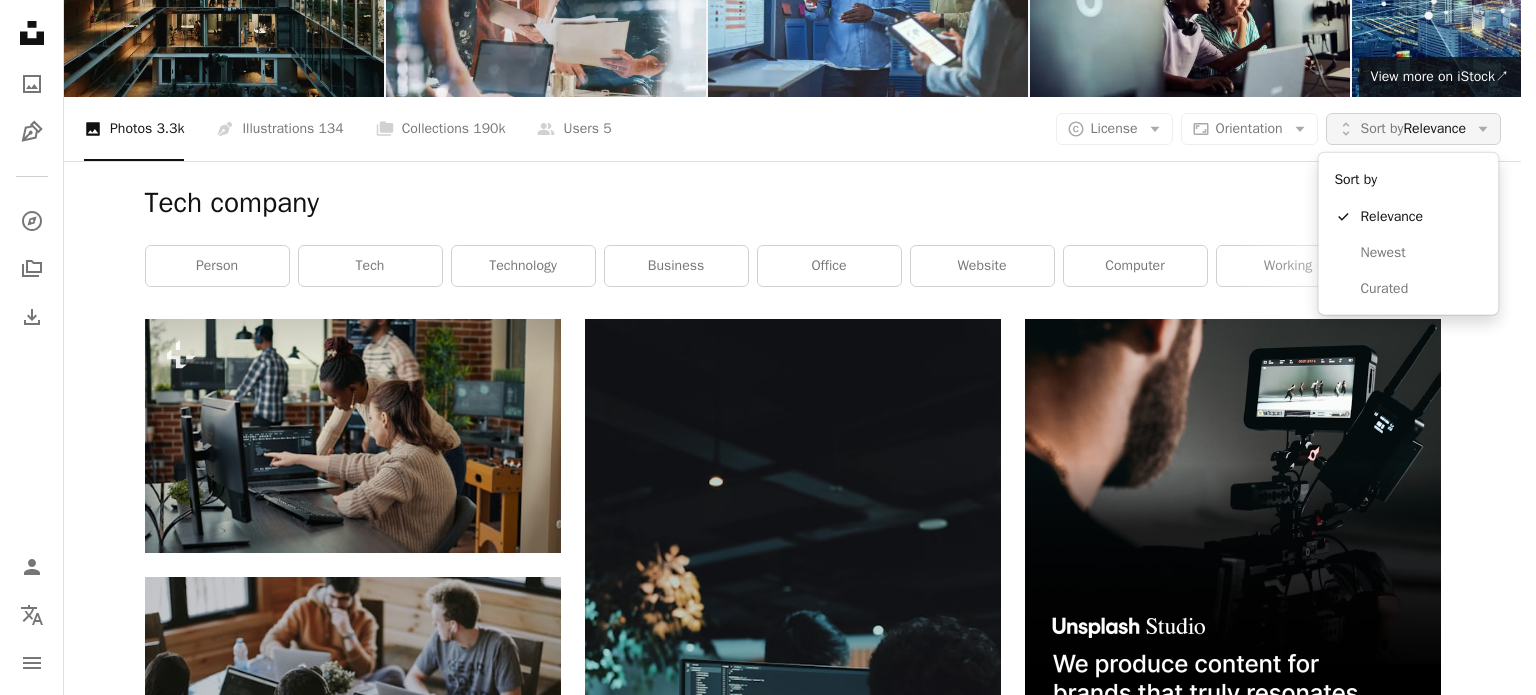 click on "Sort by  Relevance" at bounding box center [1413, 129] 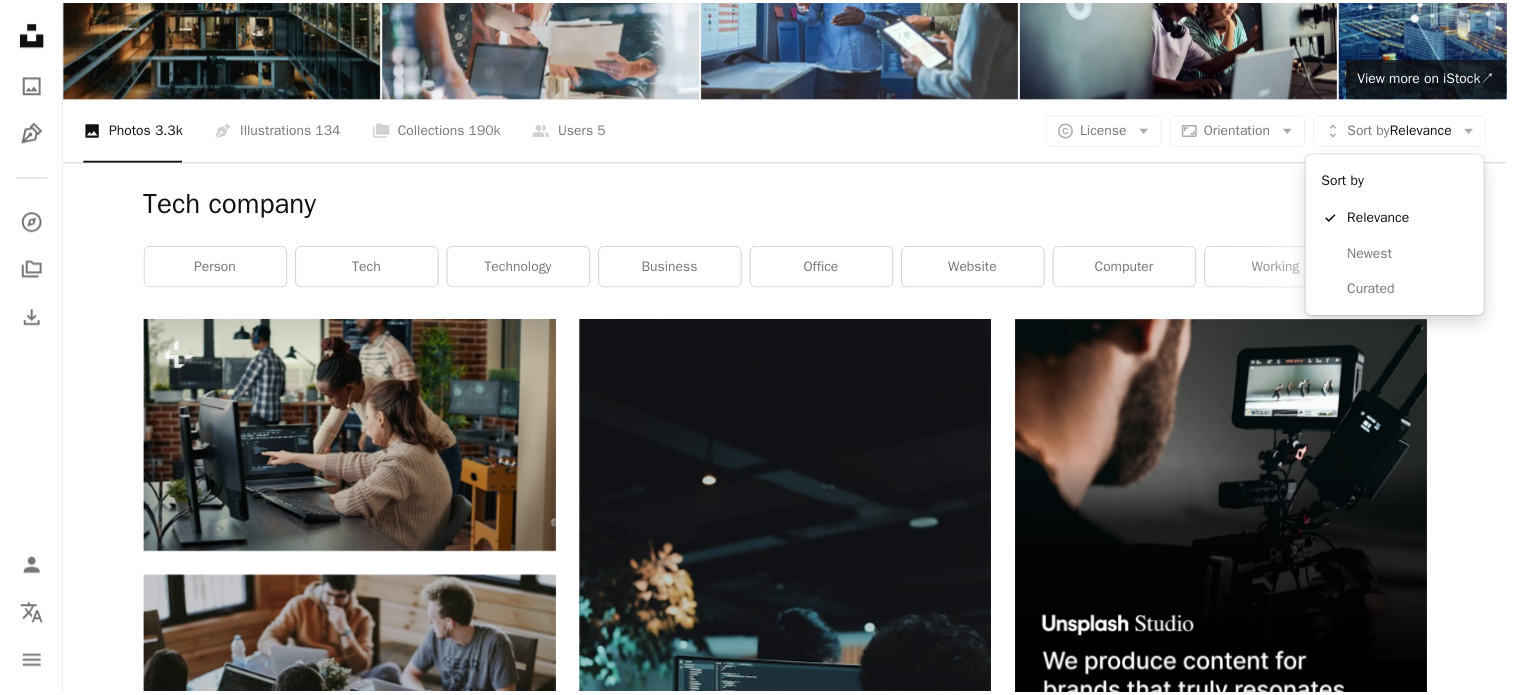 scroll, scrollTop: 180, scrollLeft: 0, axis: vertical 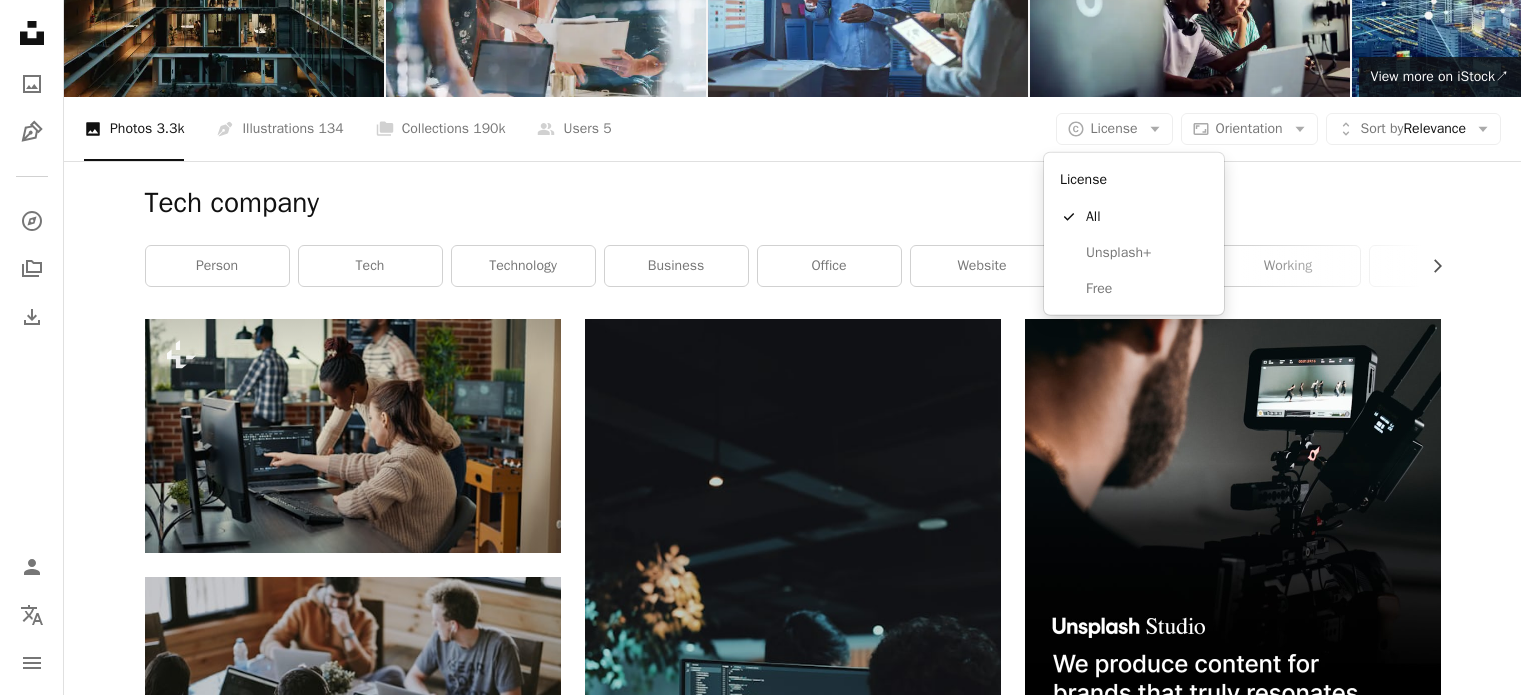 click on "License" at bounding box center (1114, 128) 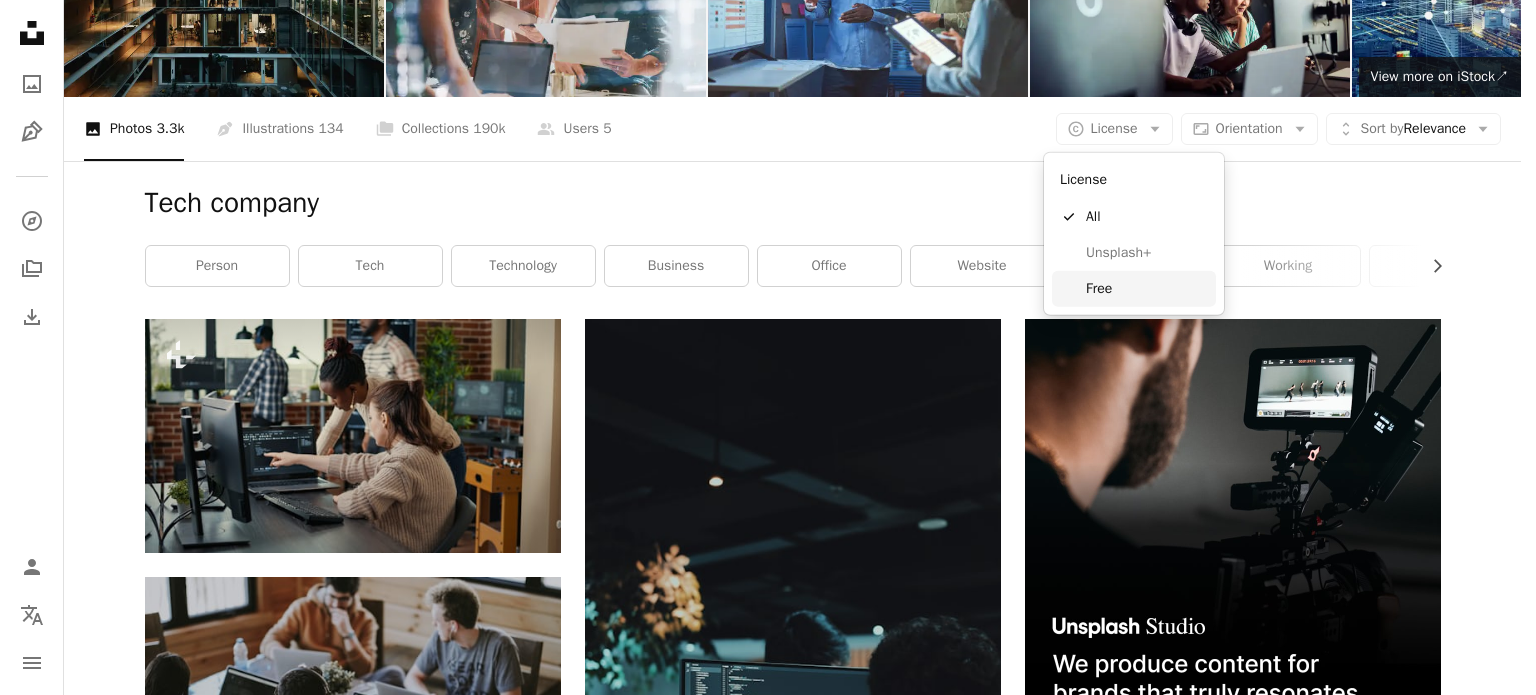 click on "Free" at bounding box center (1147, 289) 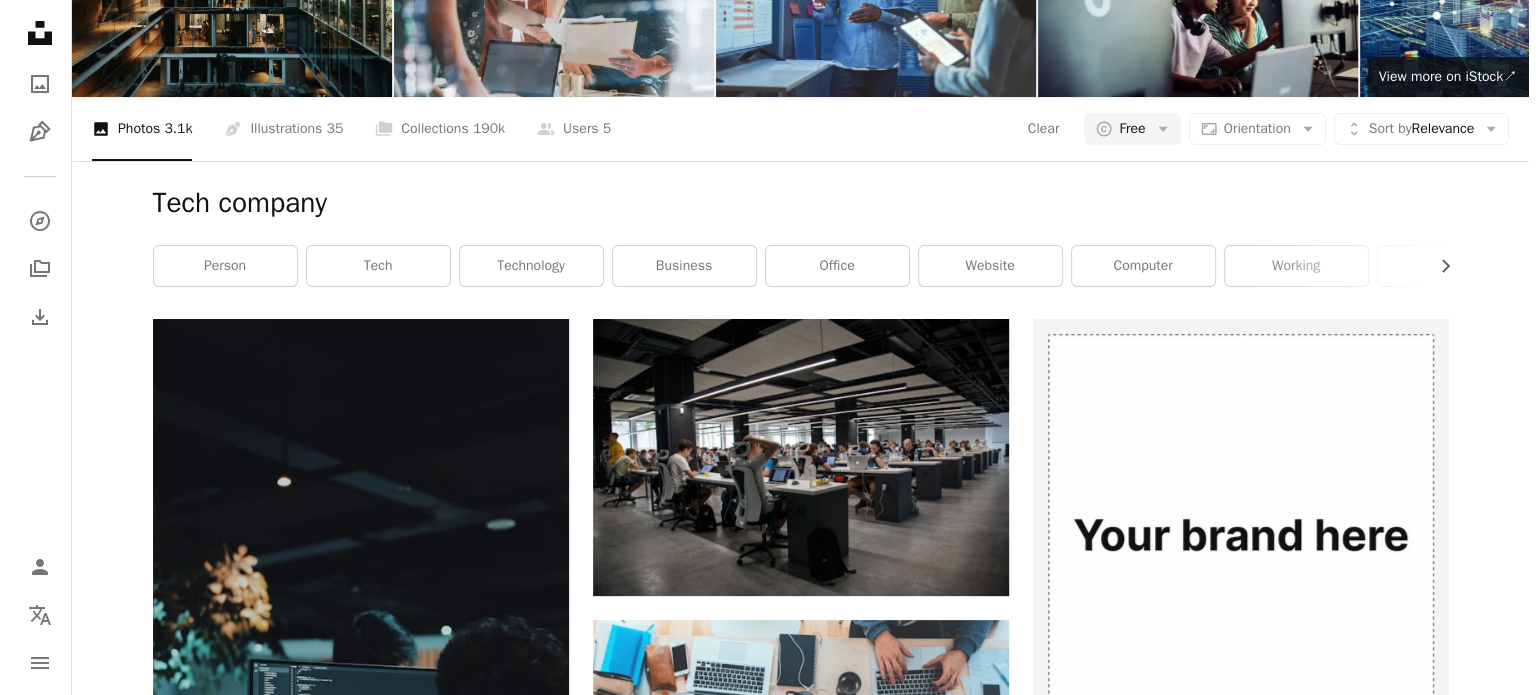 scroll, scrollTop: 283, scrollLeft: 0, axis: vertical 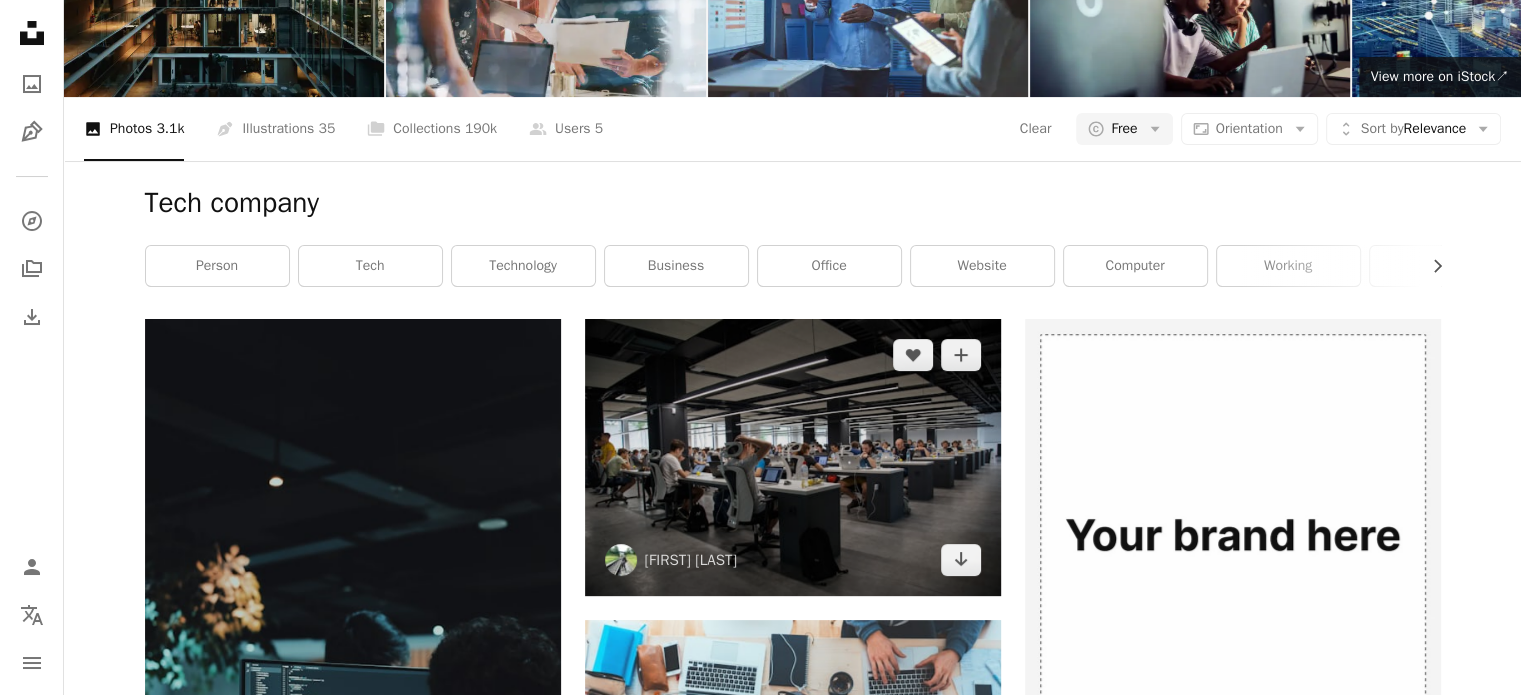 click at bounding box center (793, 457) 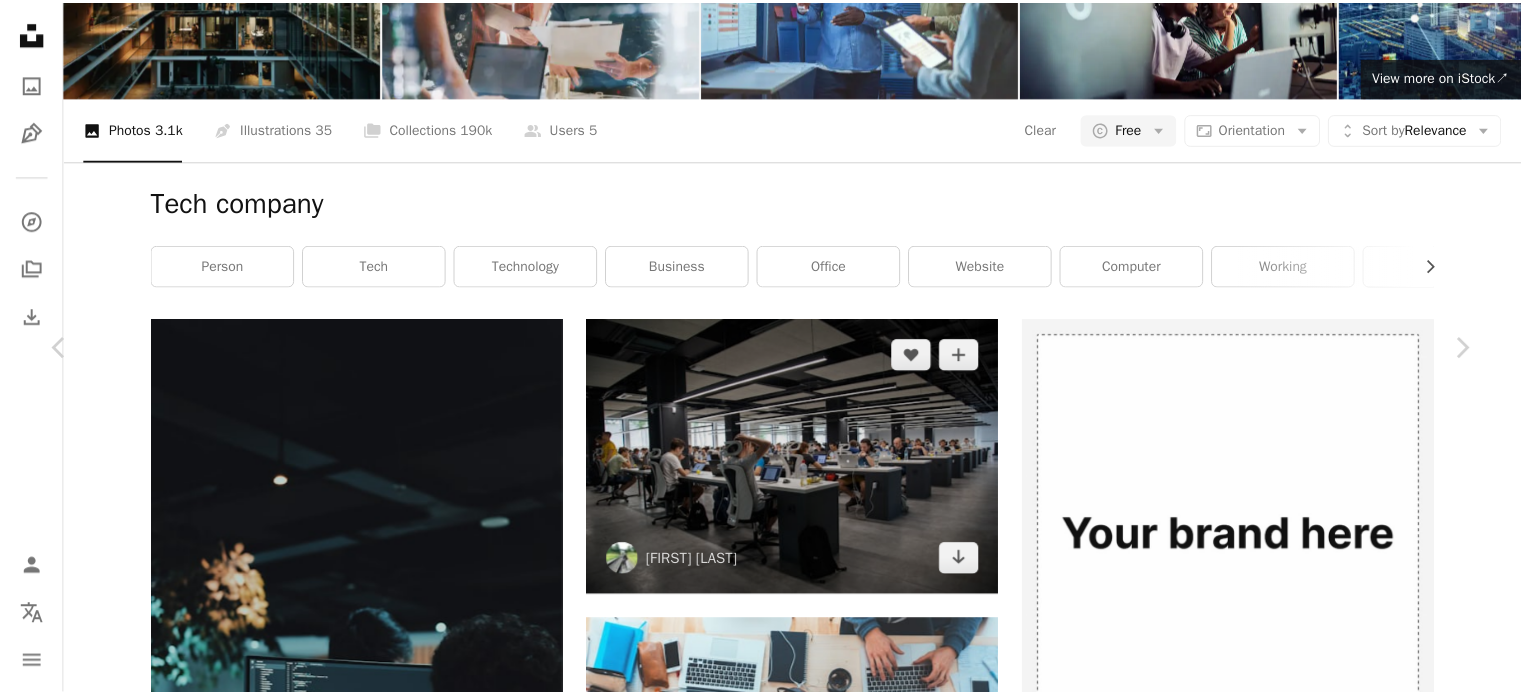 scroll, scrollTop: 28, scrollLeft: 0, axis: vertical 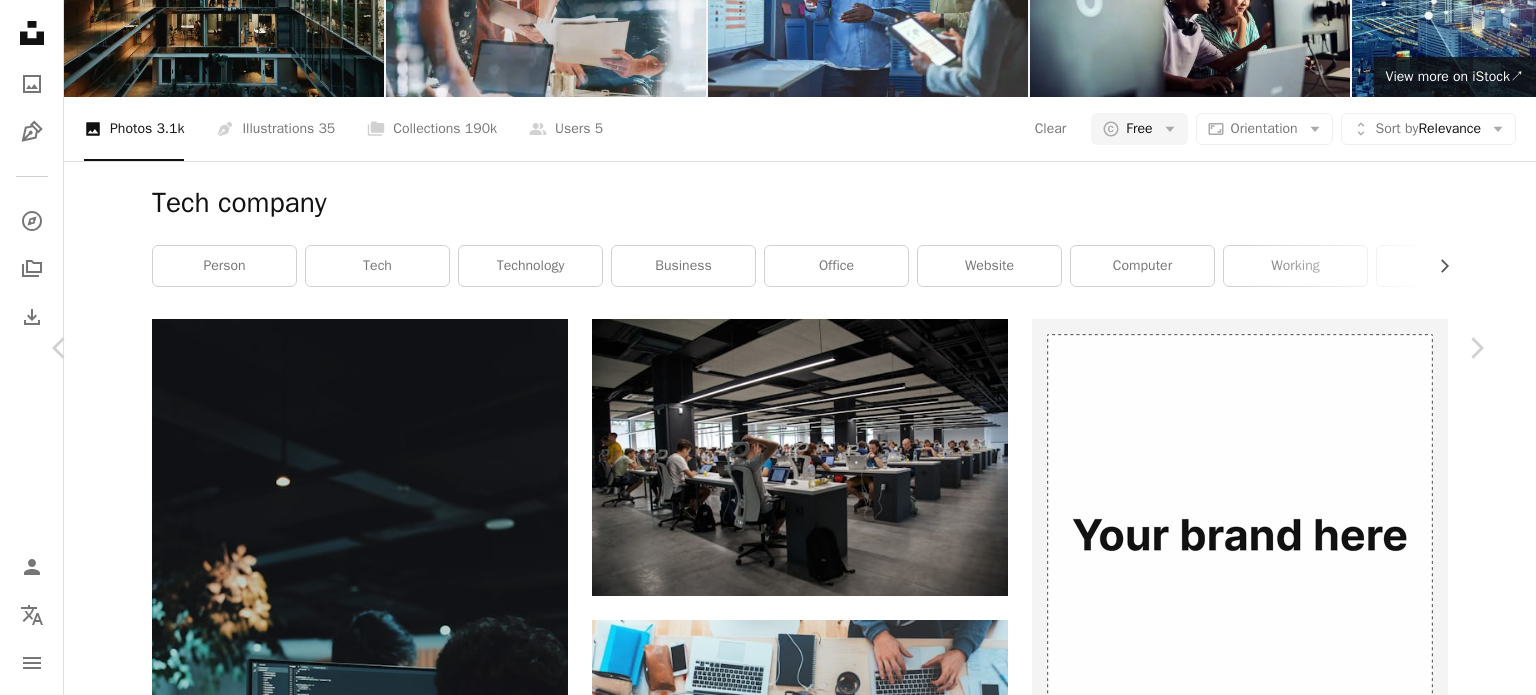 click on "Download free" at bounding box center (1291, 4626) 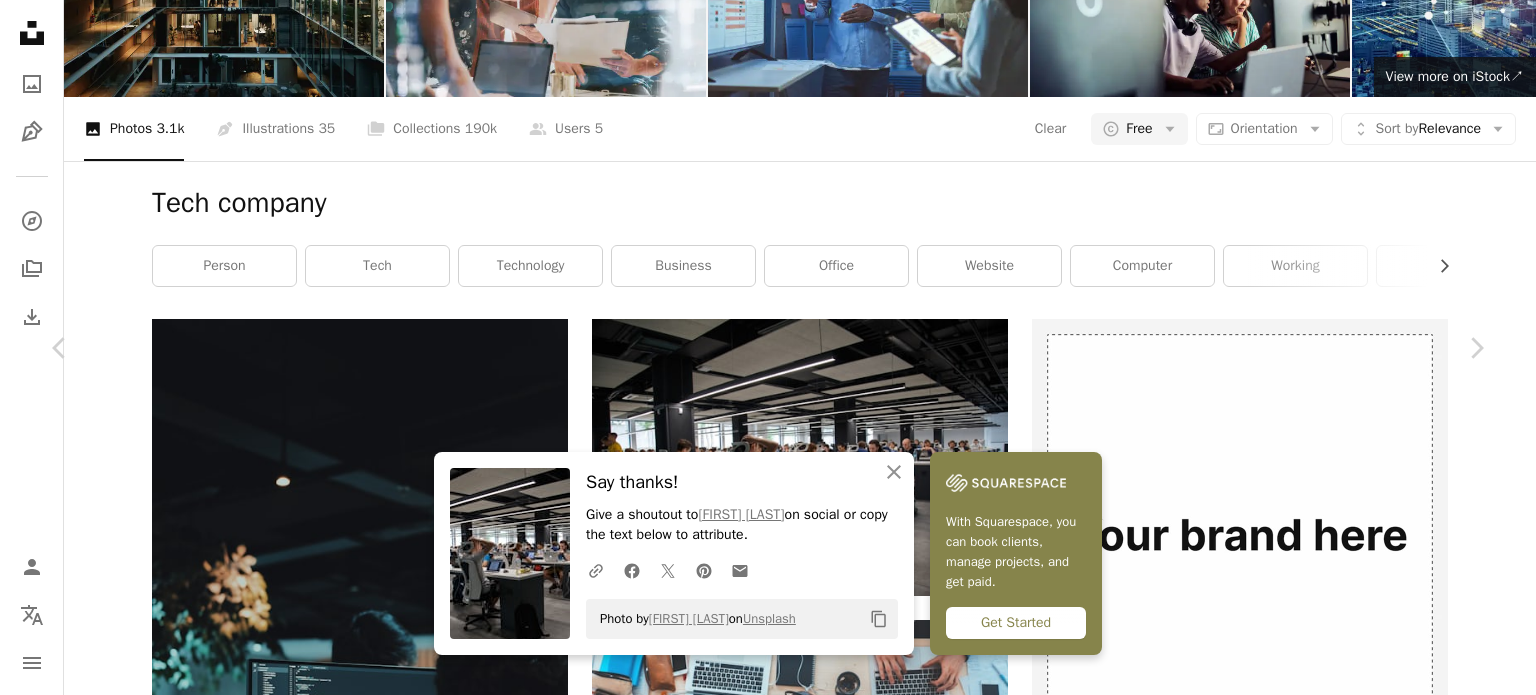 click on "An X shape Chevron left Chevron right An X shape Close Say thanks! Give a shoutout to Alex Kotliarskyi on social or copy the text below to attribute. A URL sharing icon (chains) Facebook icon X (formerly Twitter) icon Pinterest icon An envelope Photo by Alex Kotliarskyi on Unsplash
Copy content With Squarespace, you can book clients, manage projects, and get paid. Get Started Alex Kotliarskyi frantic A heart A plus sign Download free Chevron down Zoom in Views 78,900,958 Downloads 720,016 Featured in Photos ,  Business & Work ,  Work A forward-right arrow Share Info icon Info More Actions Programming  A map marker [CITY], [COUNTRY] Calendar outlined Published on  September 3, 2017 Safety Free to use under the  Unsplash License office building black laptop programming grey interior men desk worker office space office desk workers concentration open space male office open plan swivel chair background business Free stock photos Browse premium related images on iStock  |  Save 20% with code UNSPLASH20" at bounding box center (768, 4942) 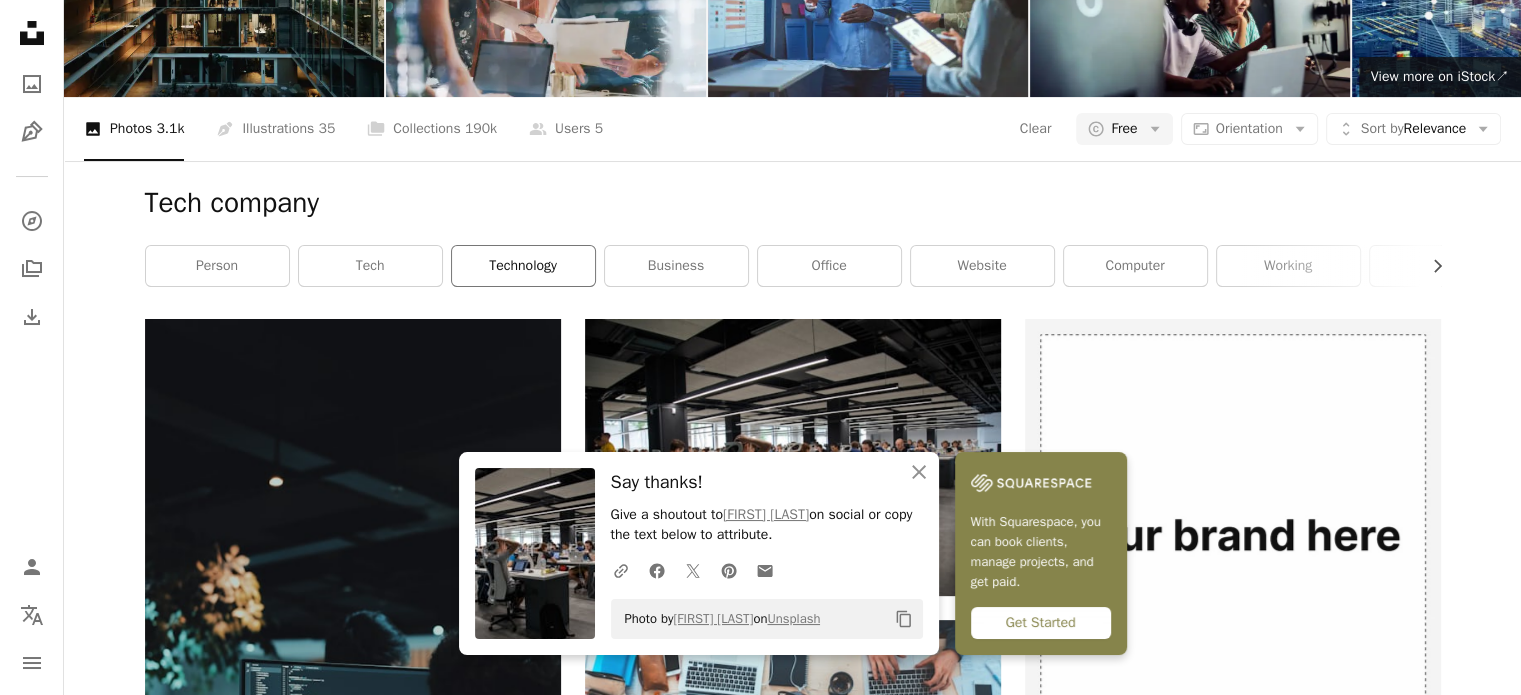 scroll, scrollTop: 0, scrollLeft: 0, axis: both 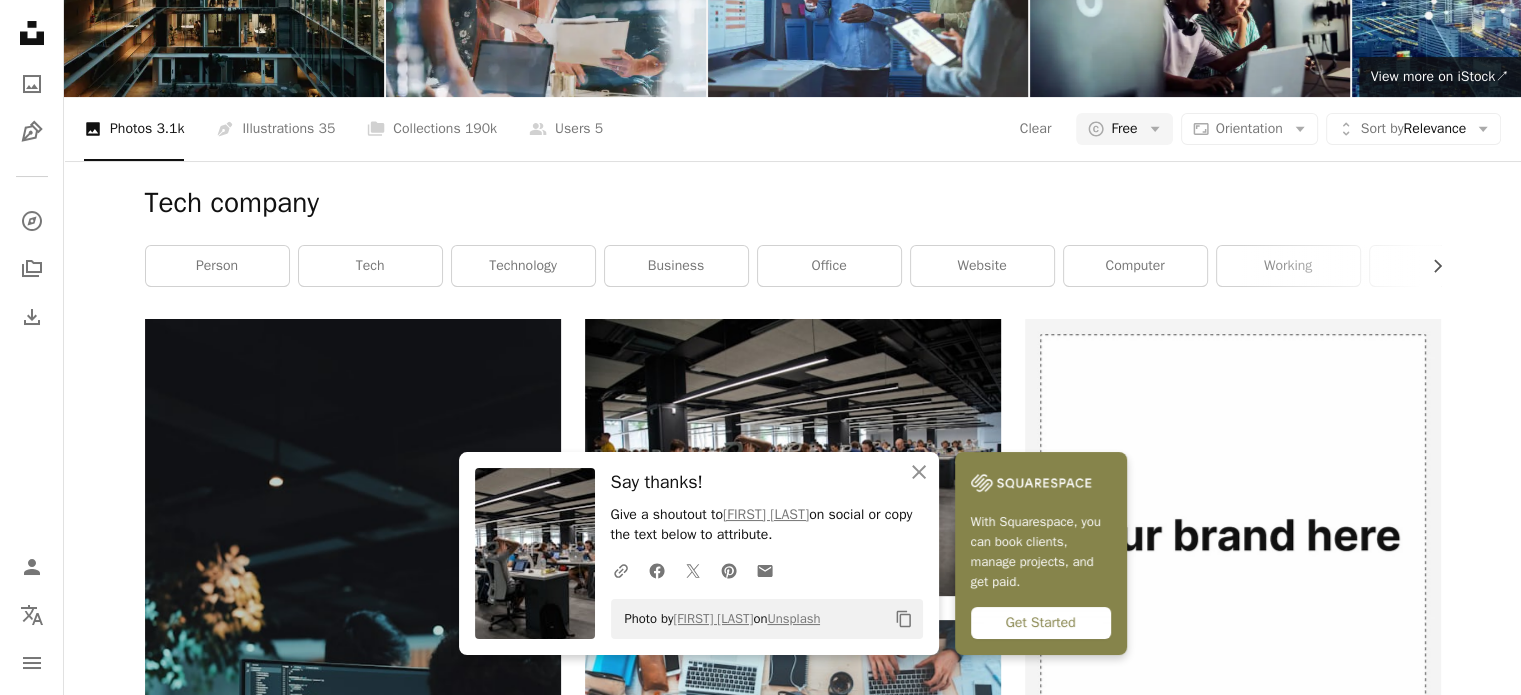 drag, startPoint x: 308, startPoint y: 30, endPoint x: 114, endPoint y: 26, distance: 194.04123 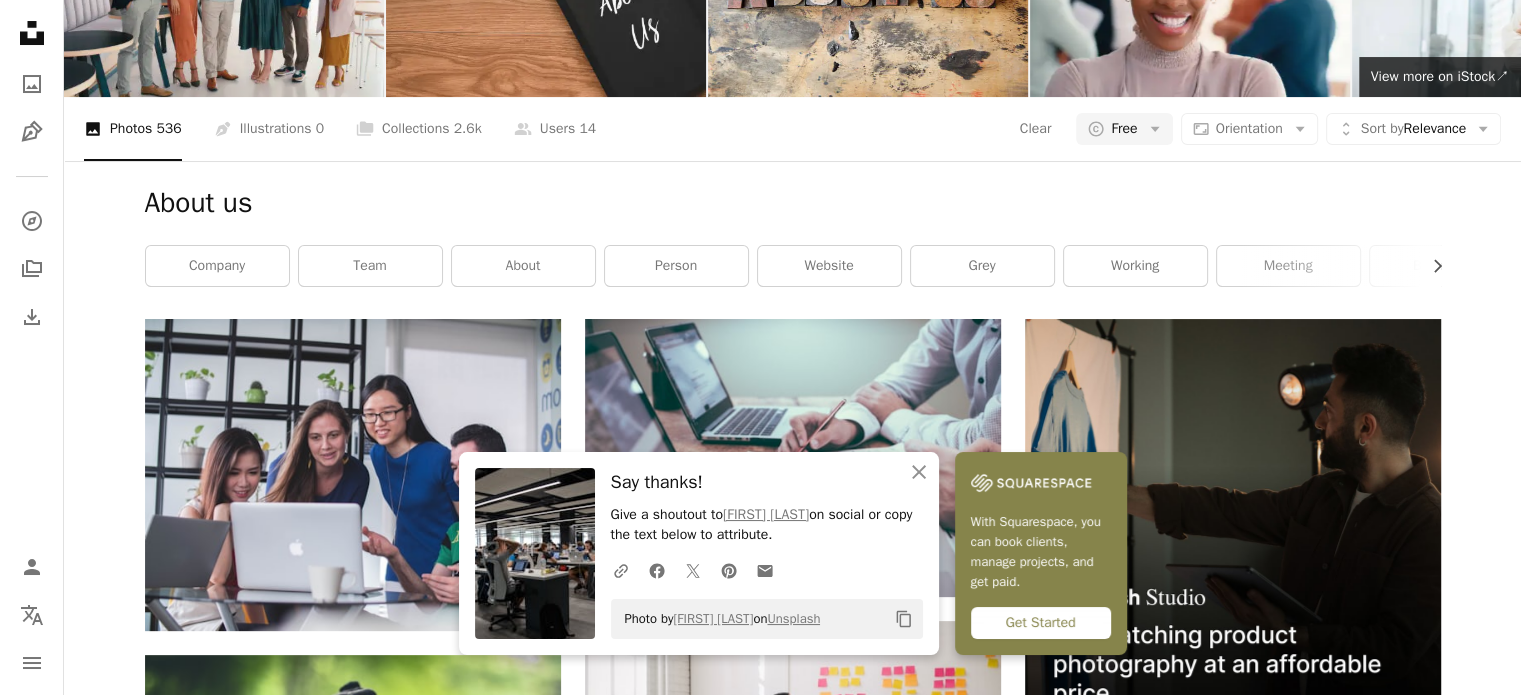 scroll, scrollTop: 536, scrollLeft: 0, axis: vertical 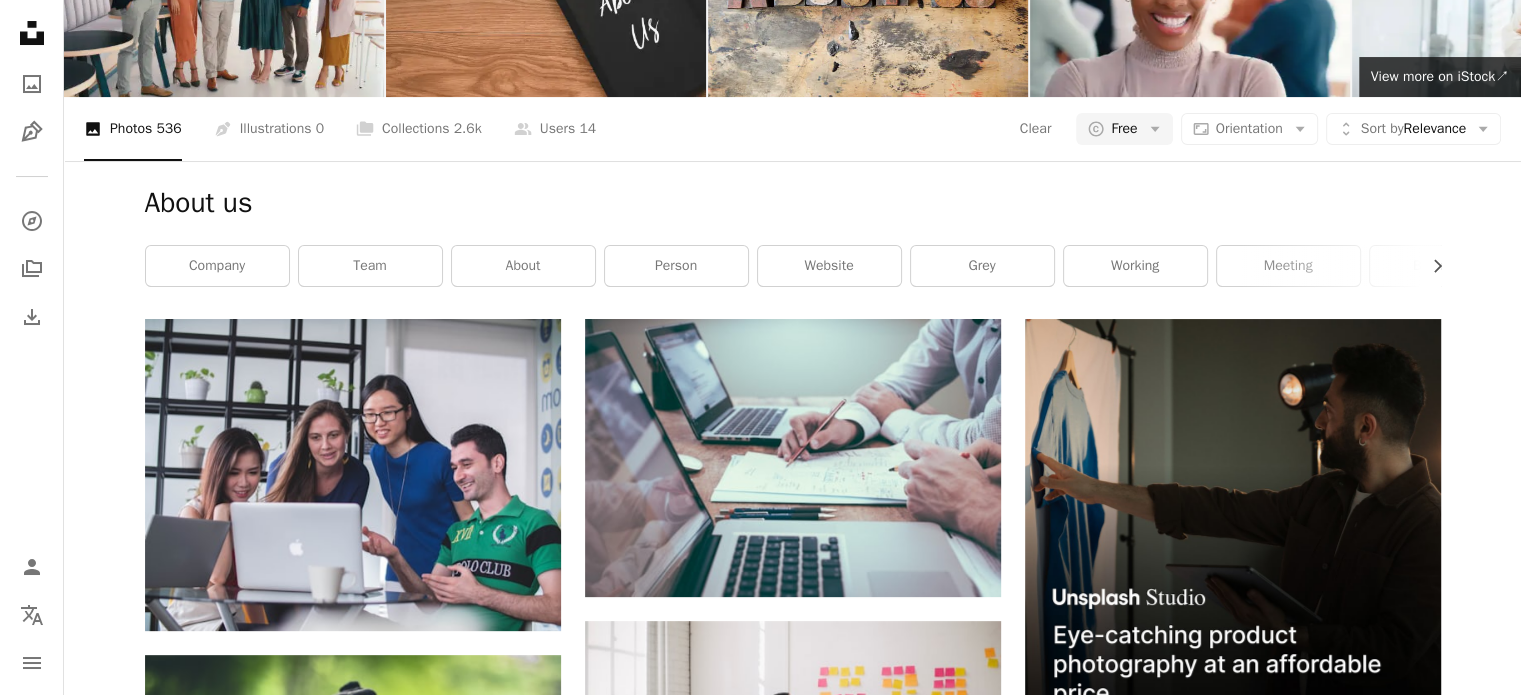 click at bounding box center [793, 2183] 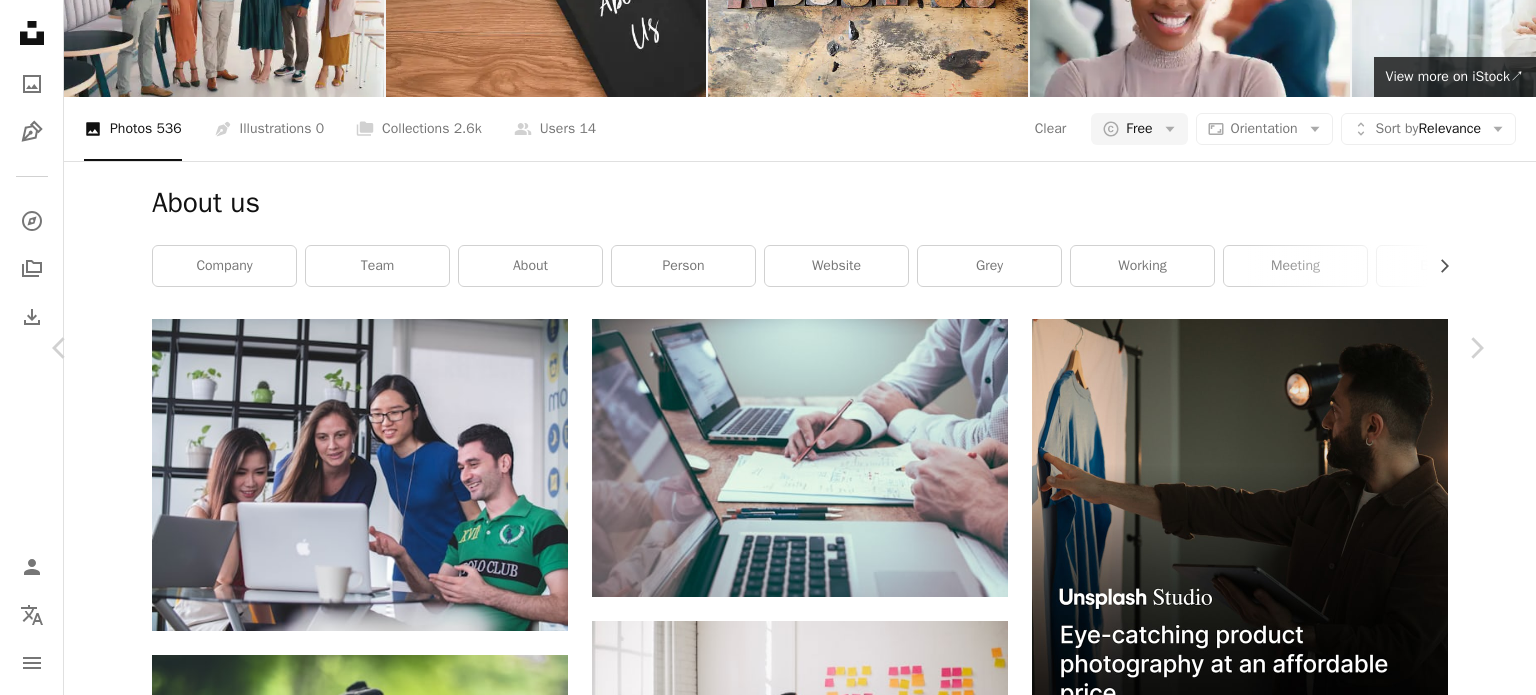 scroll, scrollTop: 5459, scrollLeft: 0, axis: vertical 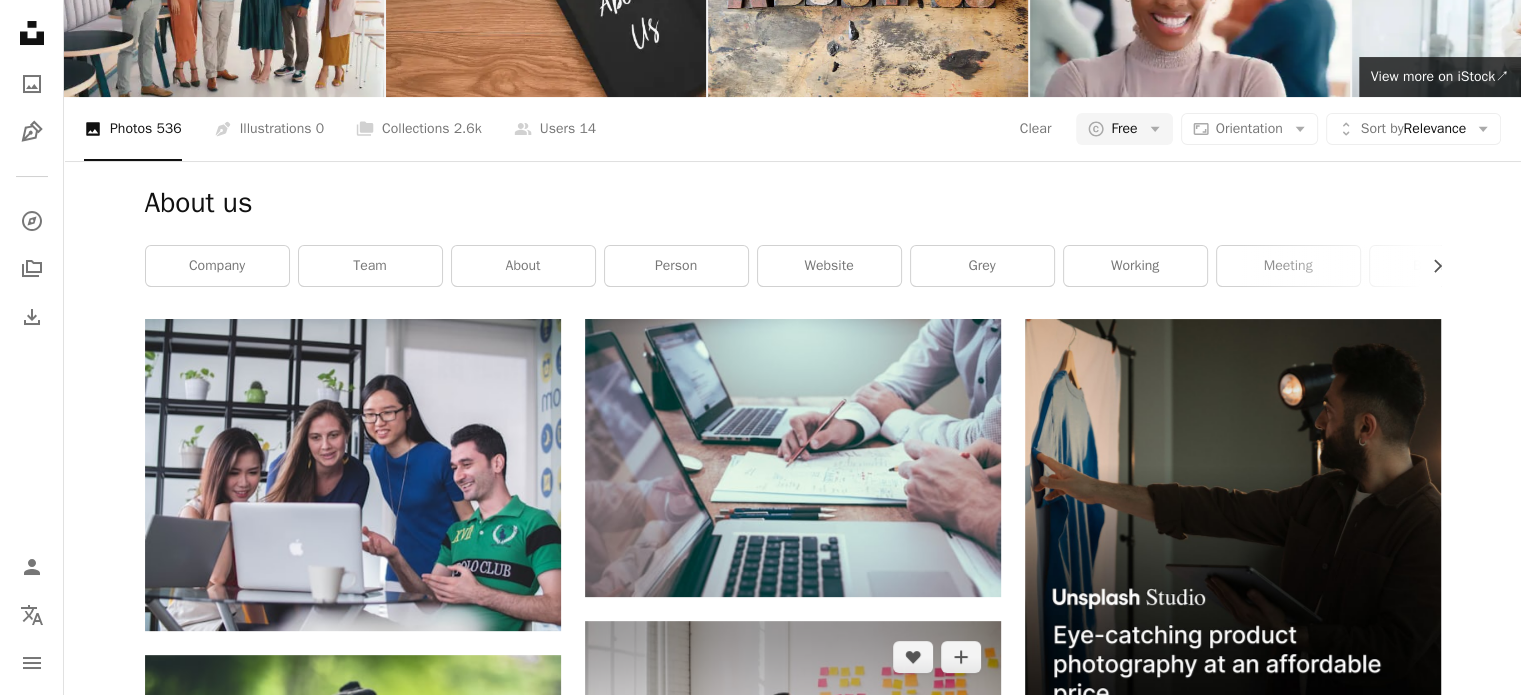 click at bounding box center (793, 759) 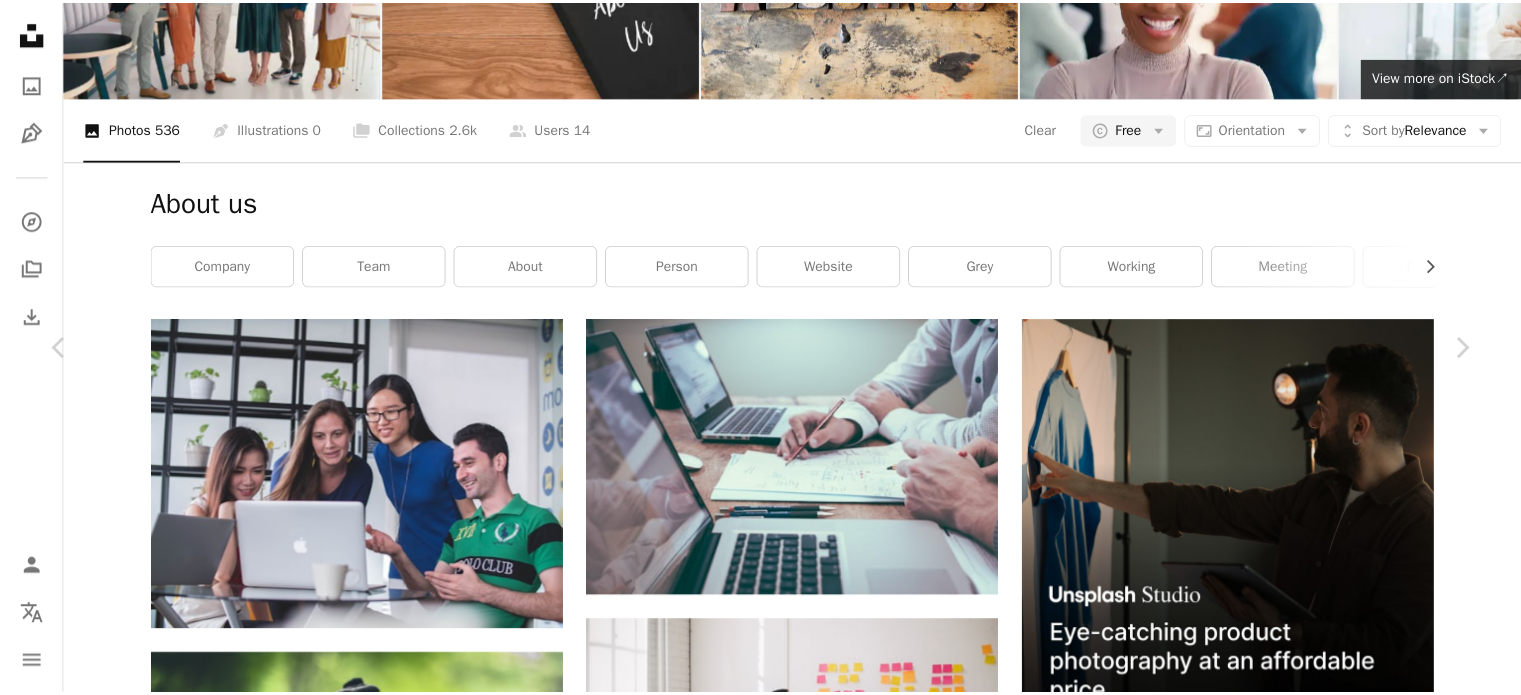 scroll, scrollTop: 0, scrollLeft: 0, axis: both 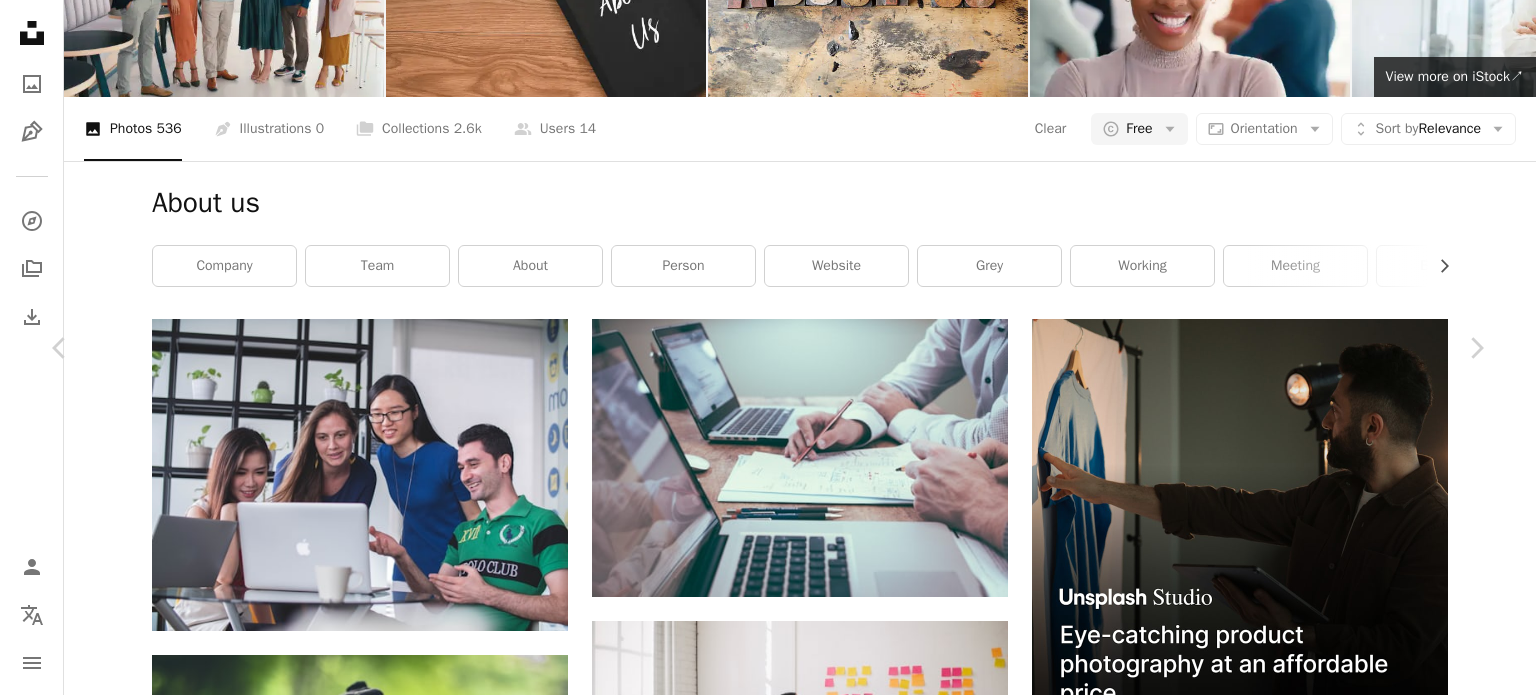 click on "Download free" at bounding box center [1291, 10722] 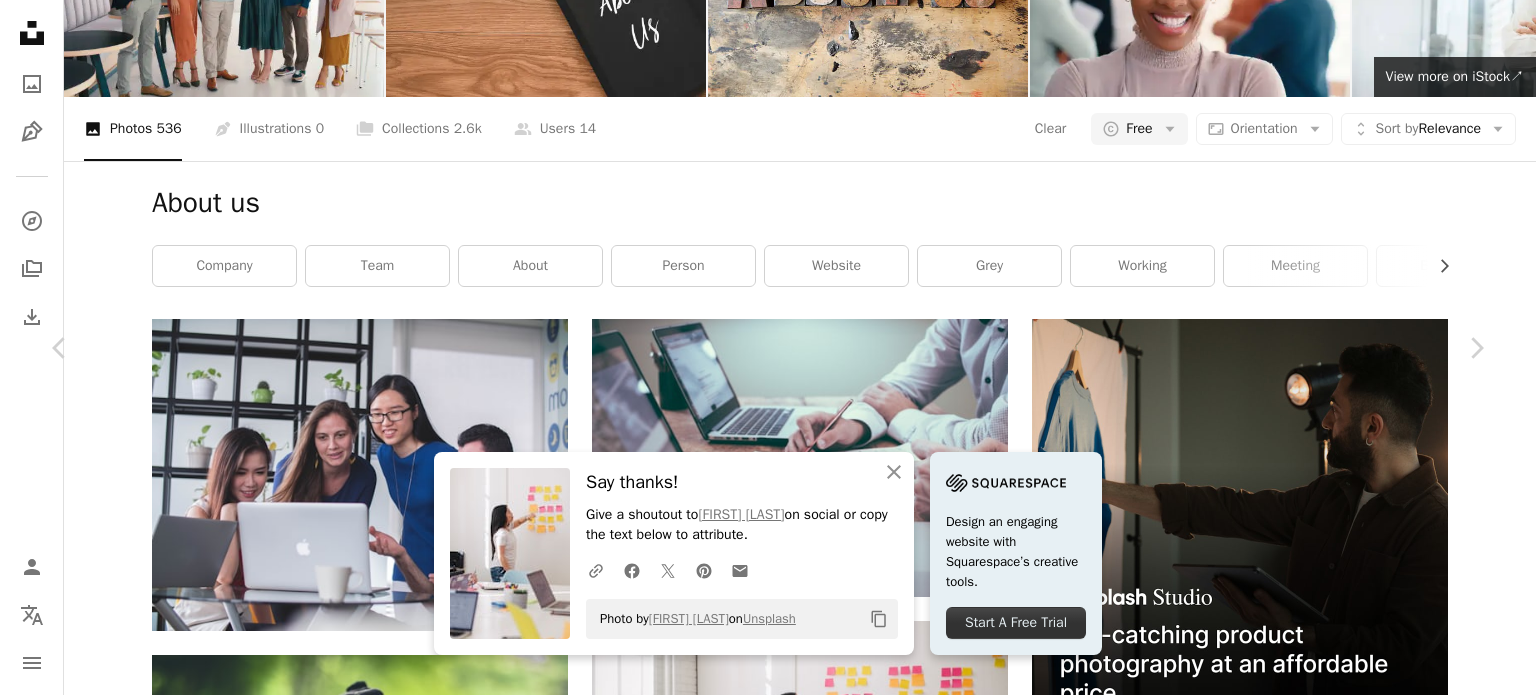 click on "An X shape Chevron left Chevron right An X shape Close Say thanks! Give a shoutout to Jason Goodman on social or copy the text below to attribute. A URL sharing icon (chains) Facebook icon X (formerly Twitter) icon Pinterest icon An envelope Photo by Jason Goodman on Unsplash
Copy content Design an engaging website with Squarespace’s creative tools. Start A Free Trial Jason Goodman Available for hire A checkmark inside of a circle A heart A plus sign Download free Chevron down Zoom in Views 219,144,484 Downloads 4,265,280 Featured in Photos ,  Business & Work A forward-right arrow Share Info icon Info More Actions Calendar outlined Published on  March 15, 2019 Camera Canon, EOS 6D Safety Free to use under the  Unsplash License team teamwork classroom workshop studio ideas storytelling brainstorm ux design design thinking product design jam teams post its ideation stickies retrospect office business woman Backgrounds Browse premium related images on iStock  |  Save 20% with code UNSPLASH20 ↗" at bounding box center (768, 11022) 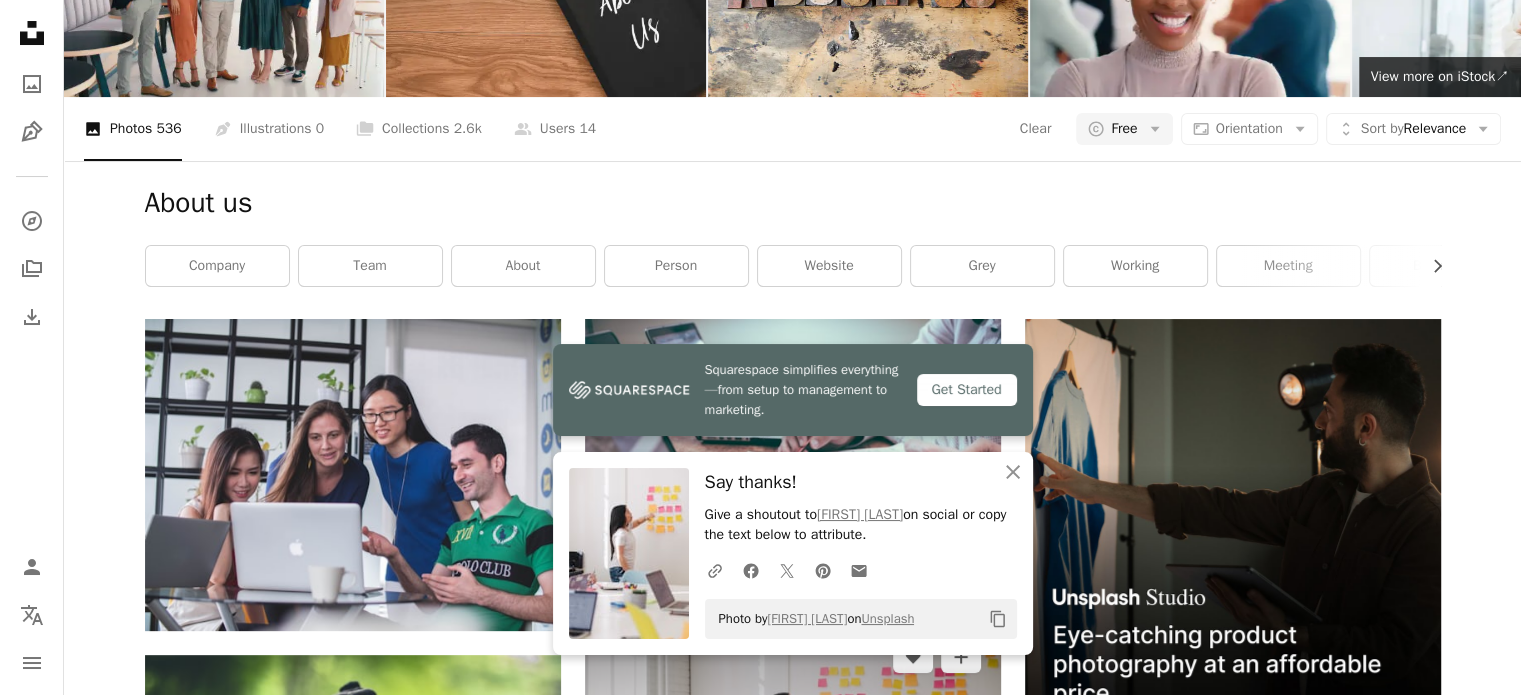 scroll, scrollTop: 0, scrollLeft: 0, axis: both 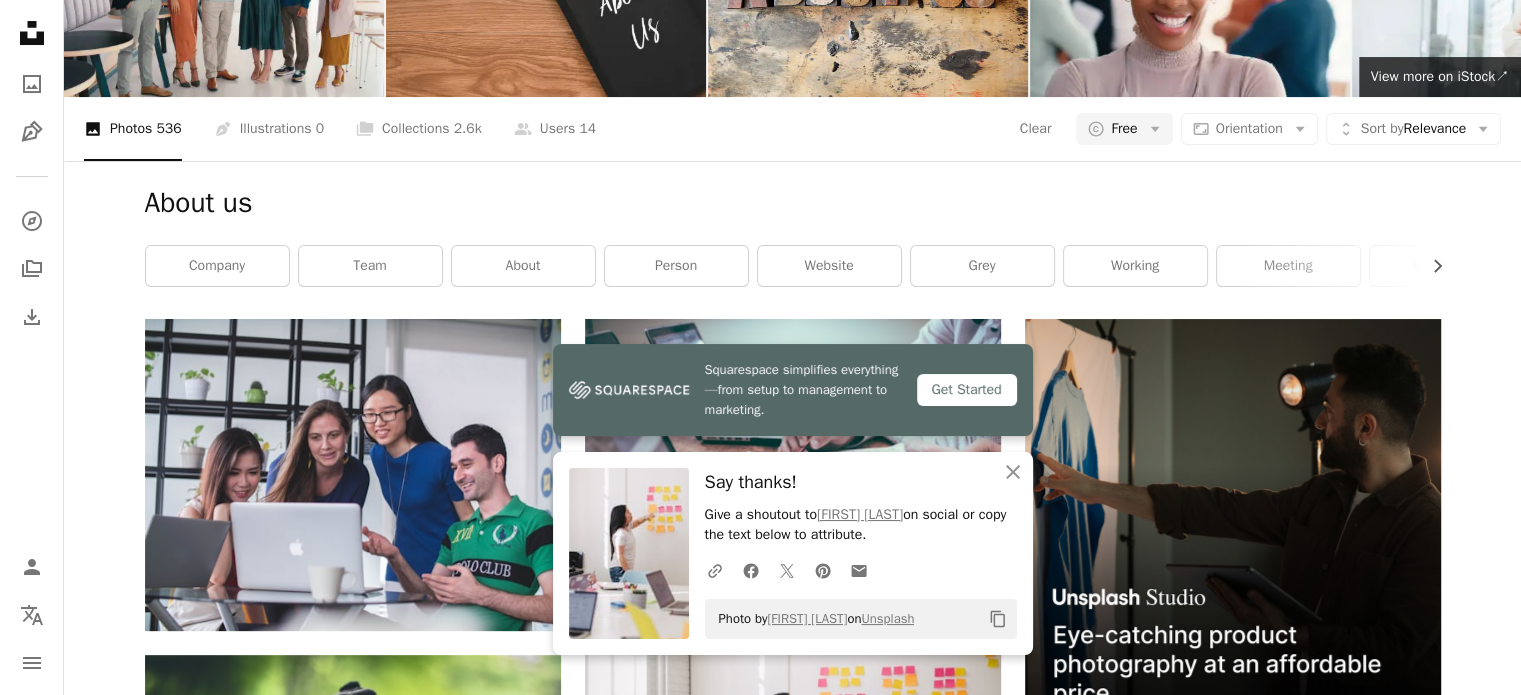 drag, startPoint x: 305, startPoint y: 47, endPoint x: 88, endPoint y: 27, distance: 217.91971 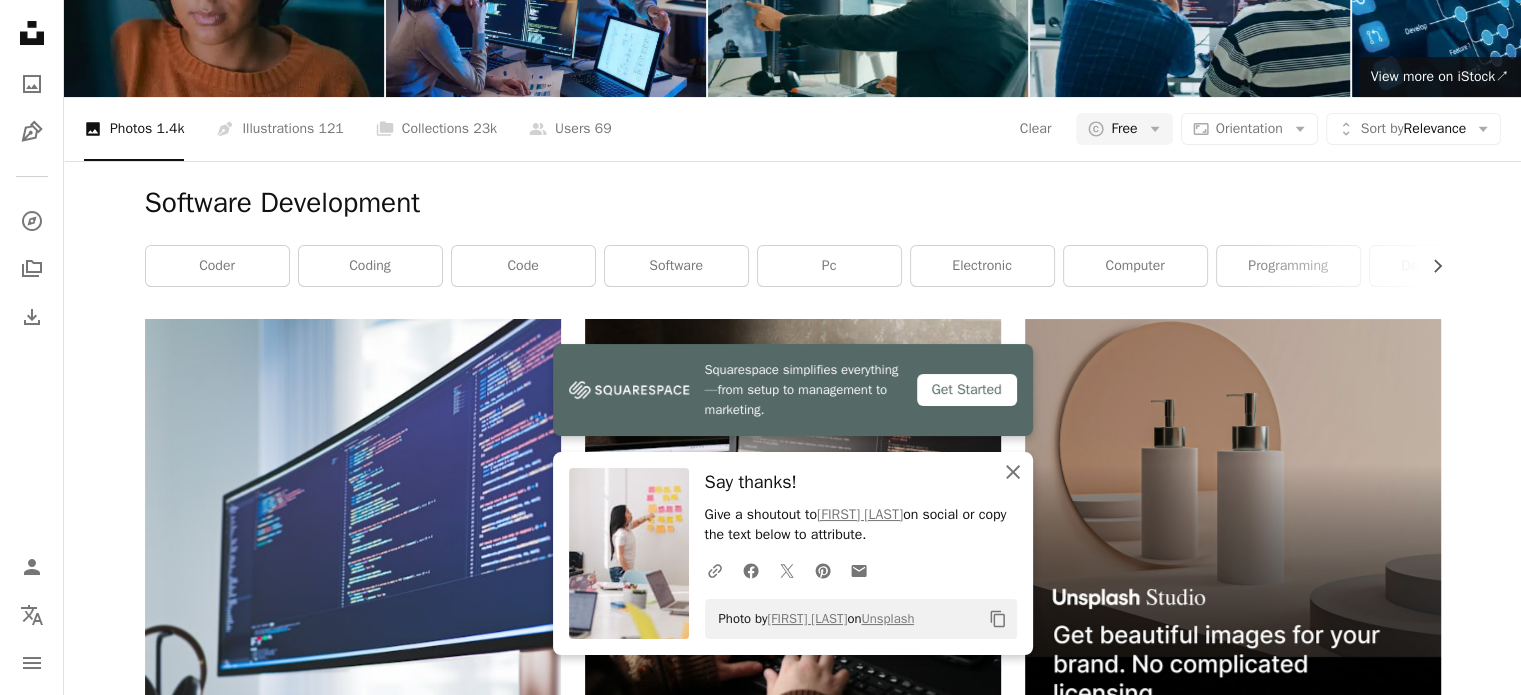 click on "An X shape" 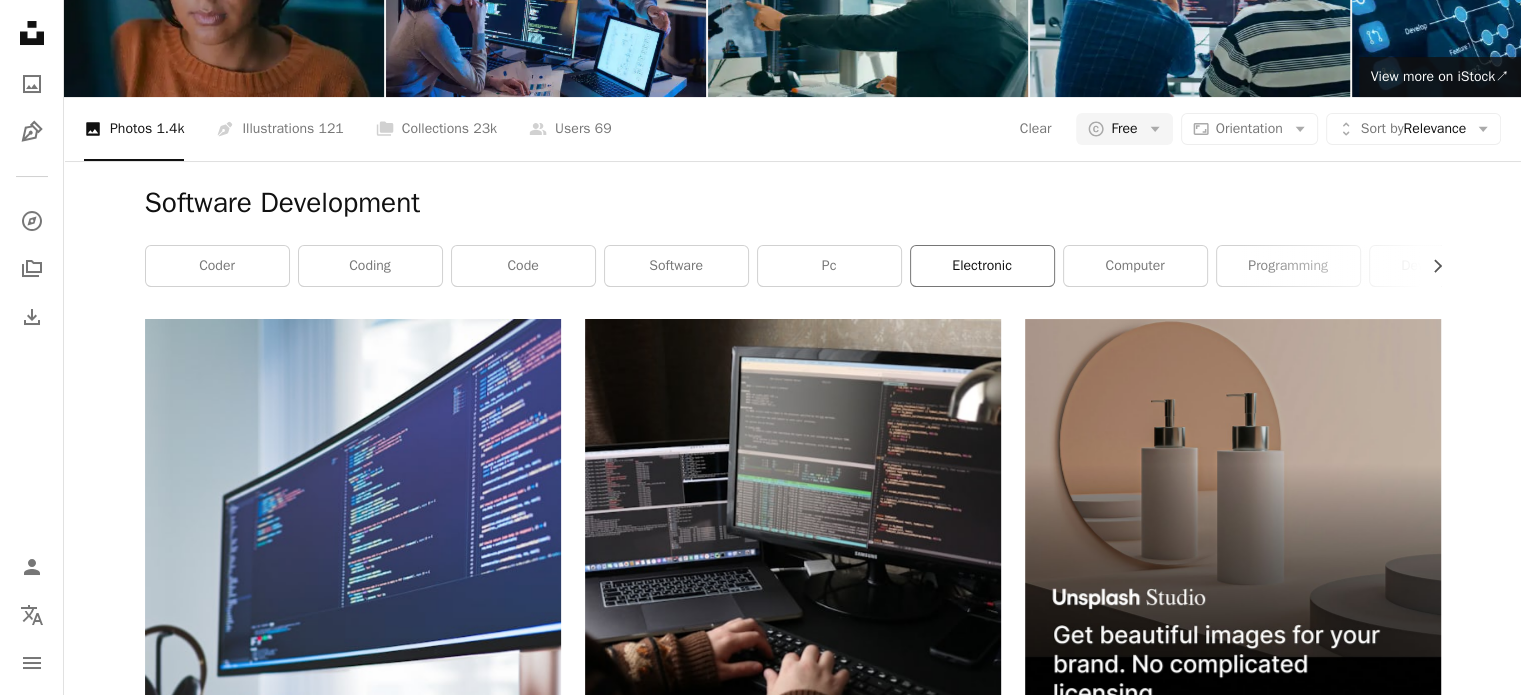 scroll, scrollTop: 0, scrollLeft: 0, axis: both 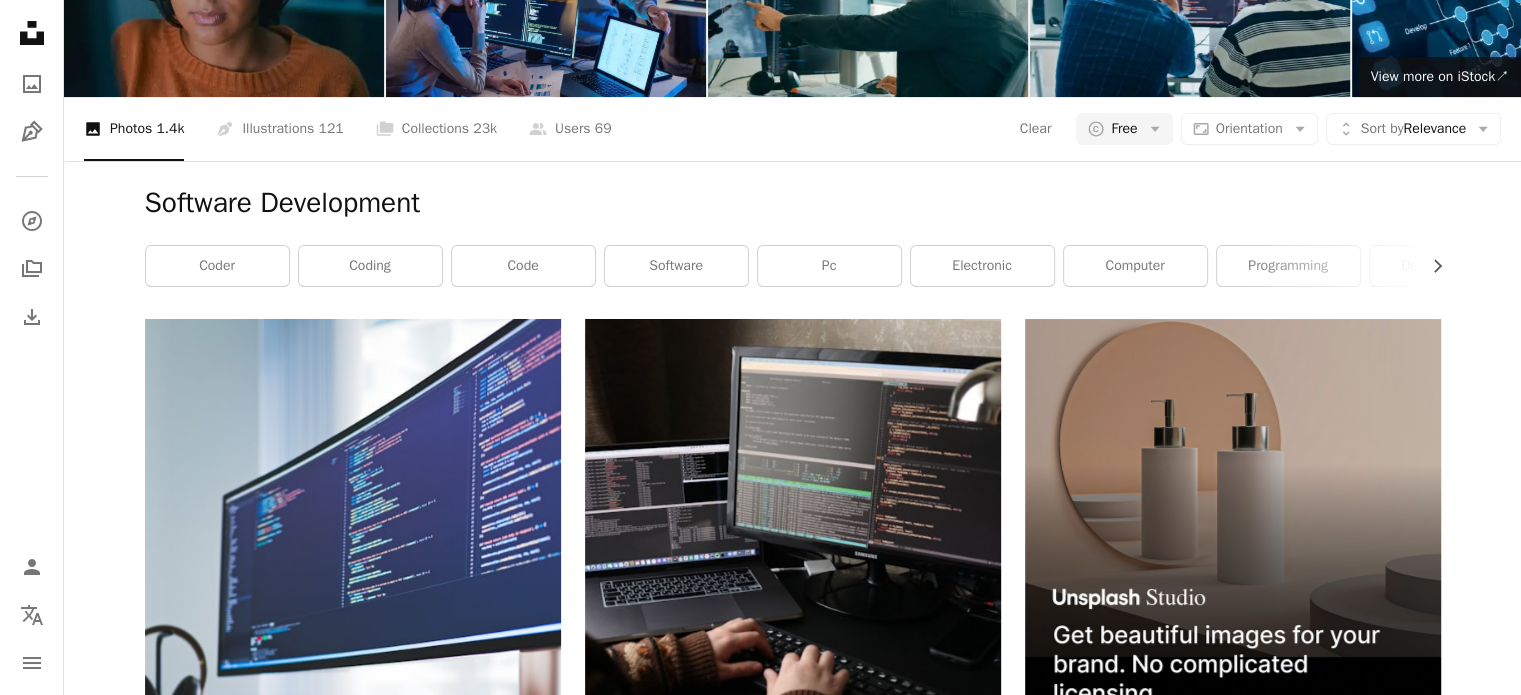 drag, startPoint x: 306, startPoint y: 33, endPoint x: 235, endPoint y: 33, distance: 71 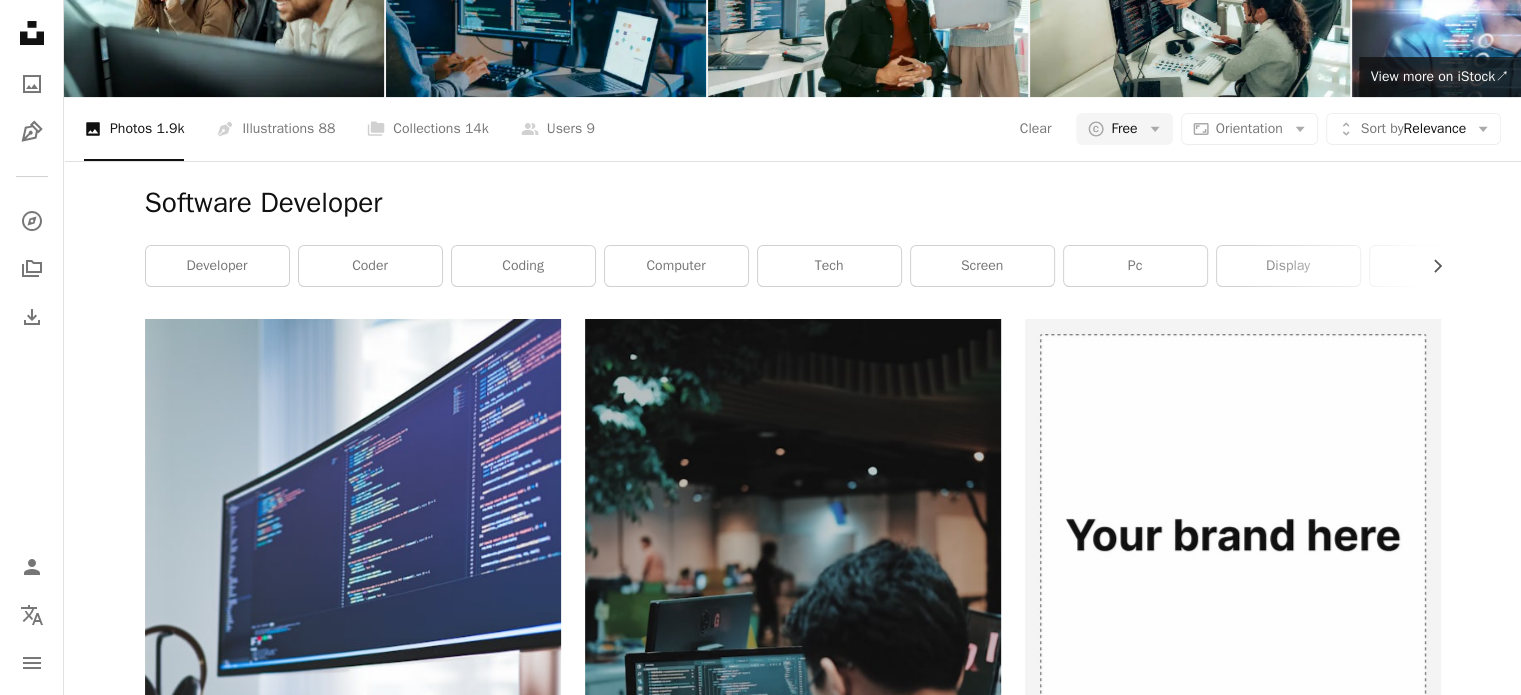 scroll, scrollTop: 1328, scrollLeft: 0, axis: vertical 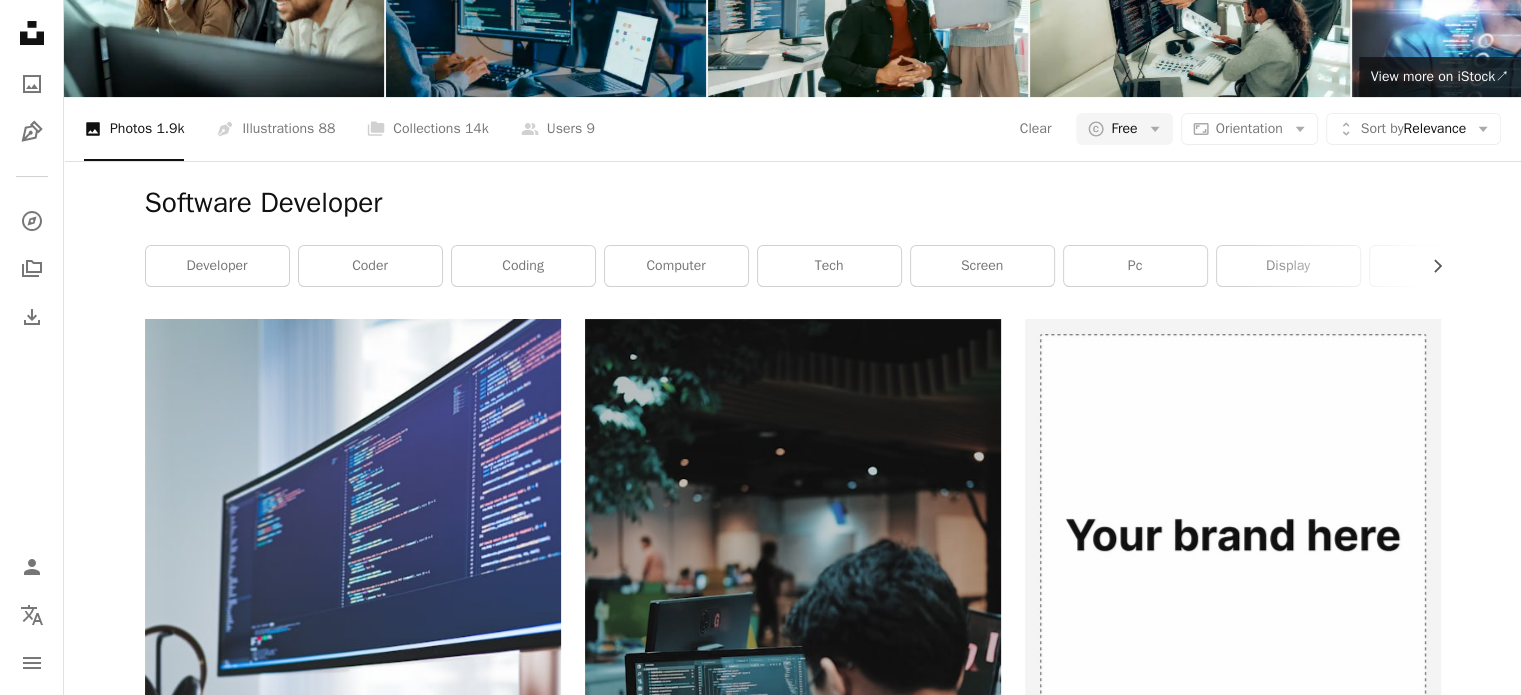 click on "Arrow pointing down" 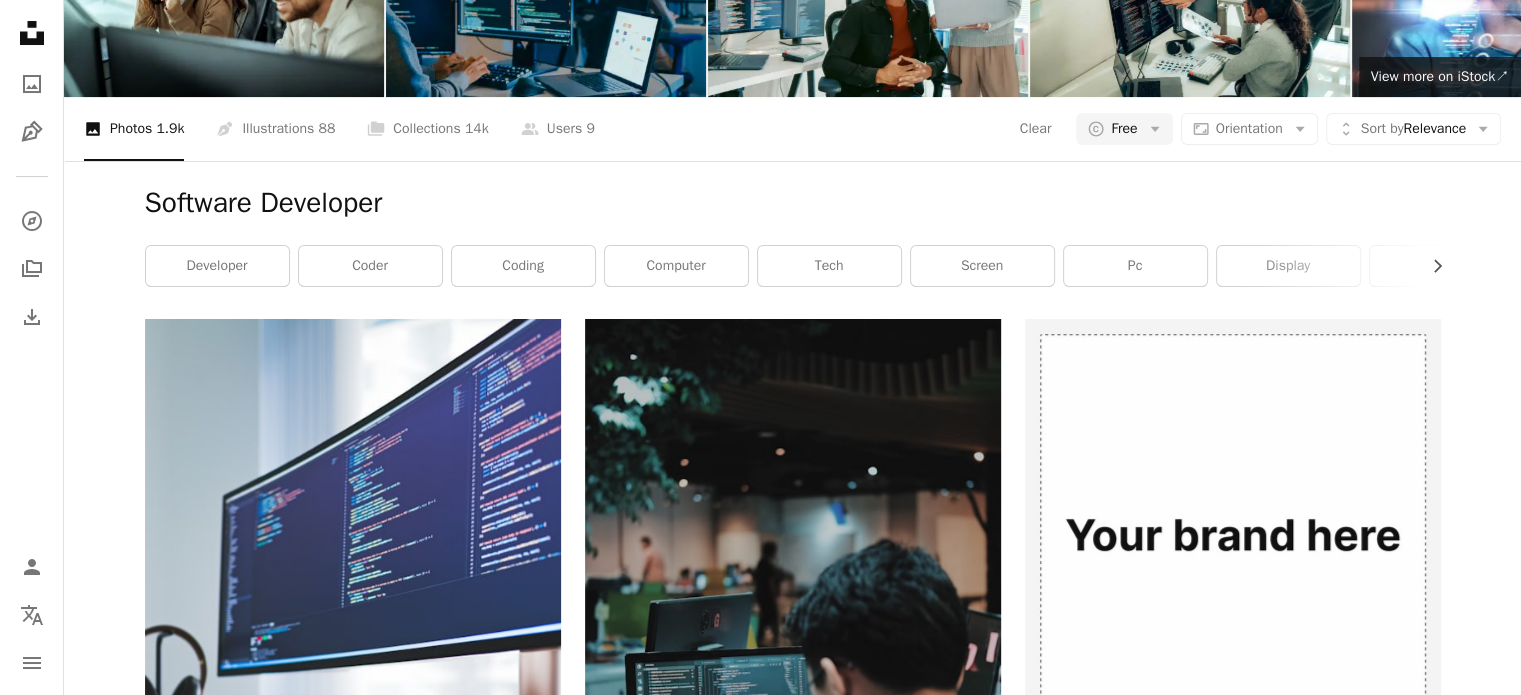 scroll, scrollTop: 0, scrollLeft: 0, axis: both 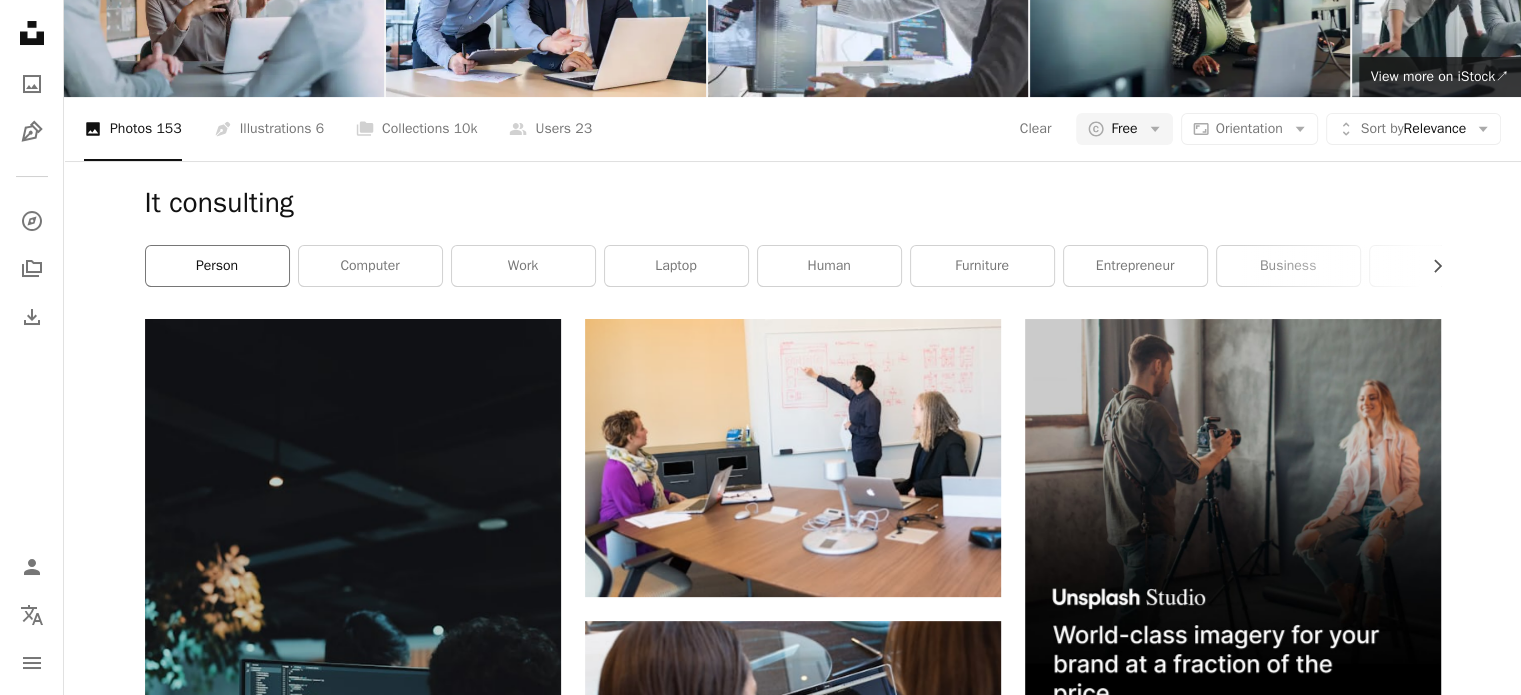click on "person" at bounding box center [217, 266] 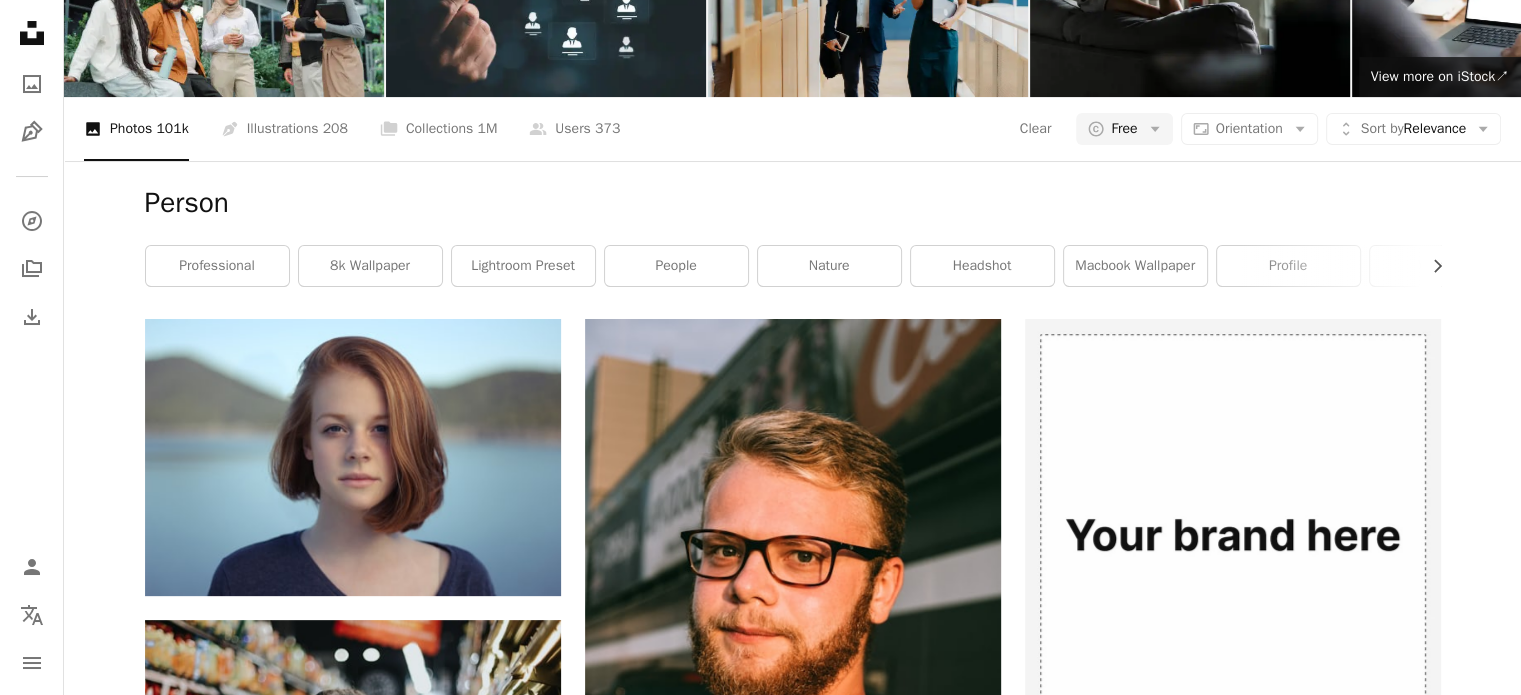 scroll, scrollTop: 0, scrollLeft: 0, axis: both 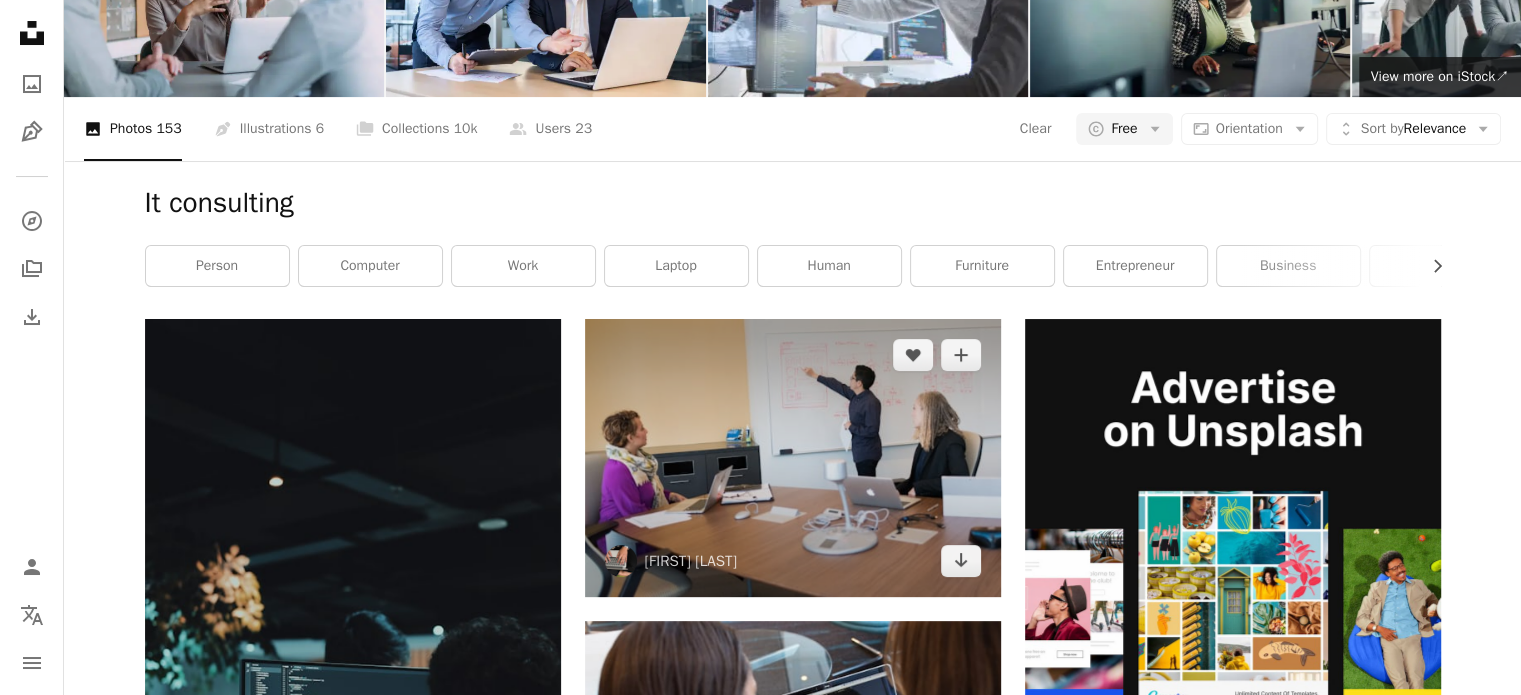 click at bounding box center (793, 458) 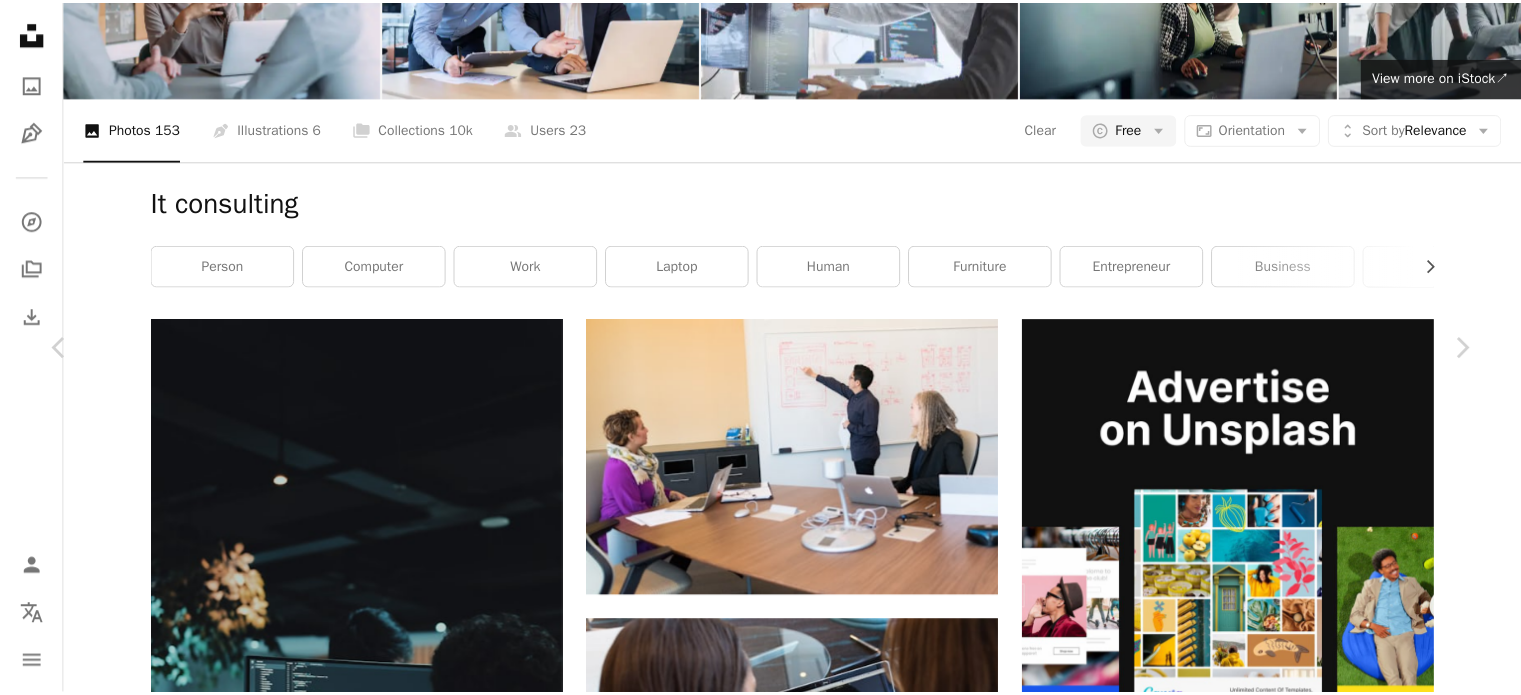 scroll, scrollTop: 0, scrollLeft: 0, axis: both 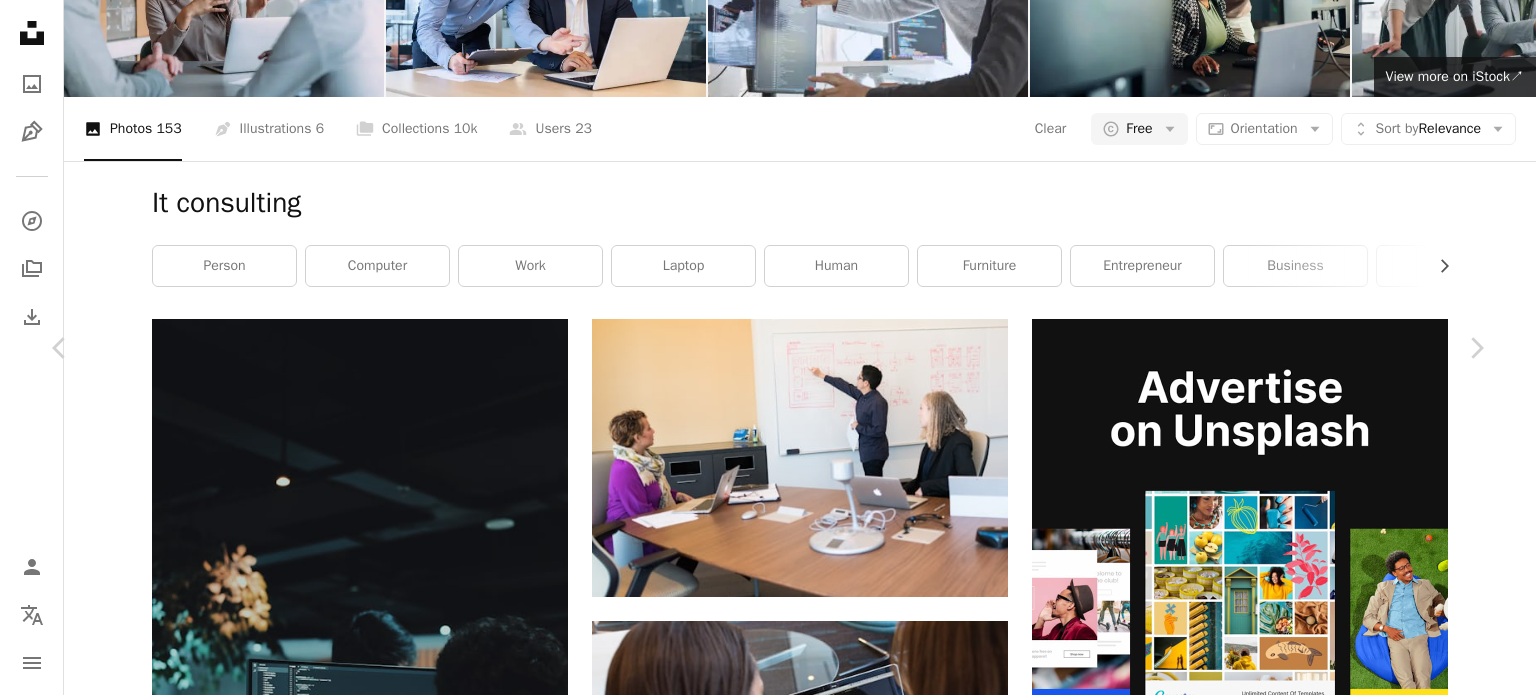 click on "Download free" at bounding box center [1291, 4516] 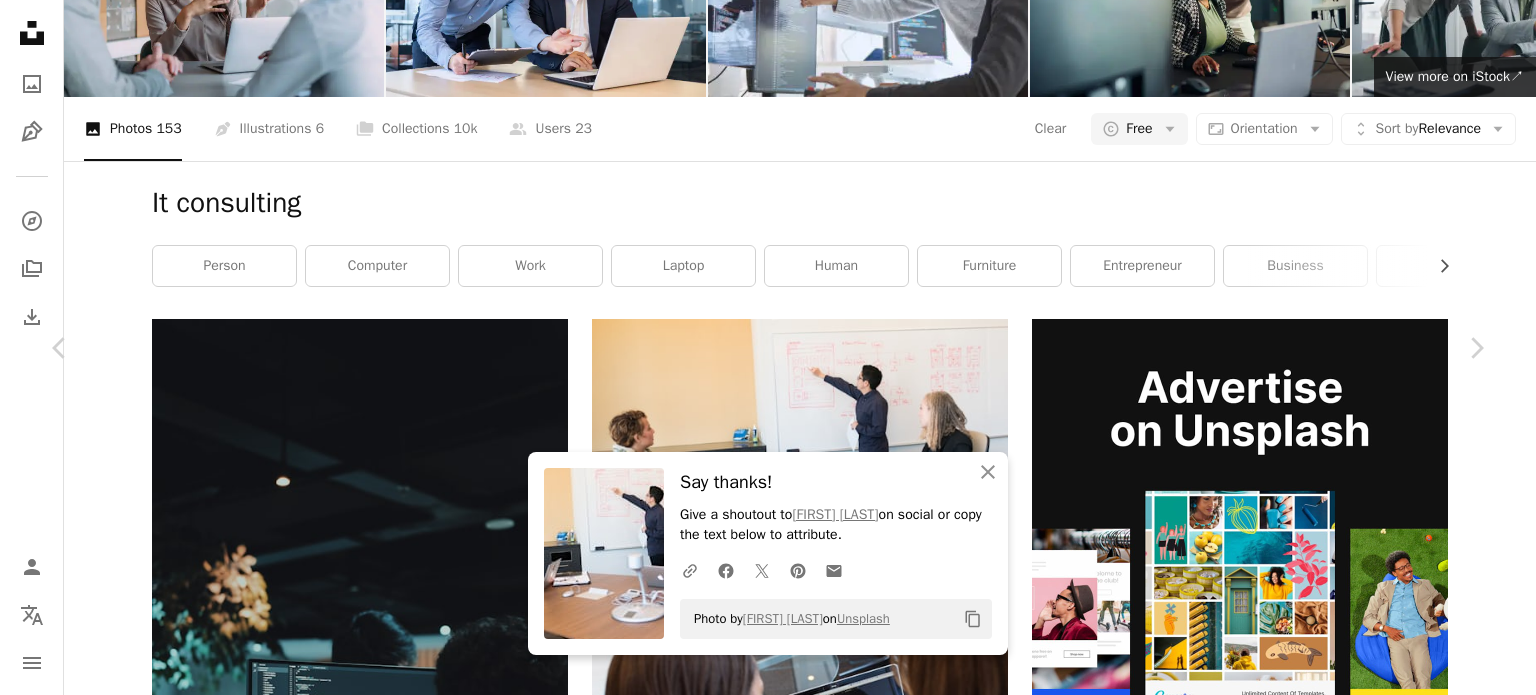 click on "An X shape Chevron left Chevron right An X shape Close Say thanks! Give a shoutout to Christina @ wocintechchat.com on social or copy the text below to attribute. A URL sharing icon (chains) Facebook icon X (formerly Twitter) icon Pinterest icon An envelope Photo by Christina @ wocintechchat.com on  Unsplash
Copy content Christina @ wocintechchat.com wocintechchat A heart A plus sign Download free Chevron down Zoom in Views 4,340,550 Downloads 16,677 A forward-right arrow Share Info icon Info More Actions Calendar outlined Published on  November 8, 2019 Safety Free to use under the  Unsplash License work engineer entrepreneur software engineer software developer web designer women in tech ux designer technologist tech diversity women of colour stem woman human computer laptop phone grey furniture table desk Free pictures Browse premium related images on iStock  |  Save 20% with code UNSPLASH20 View more on iStock  ↗ Related images A heart A plus sign MING Labs Arrow pointing down A heart A heart" at bounding box center [768, 4816] 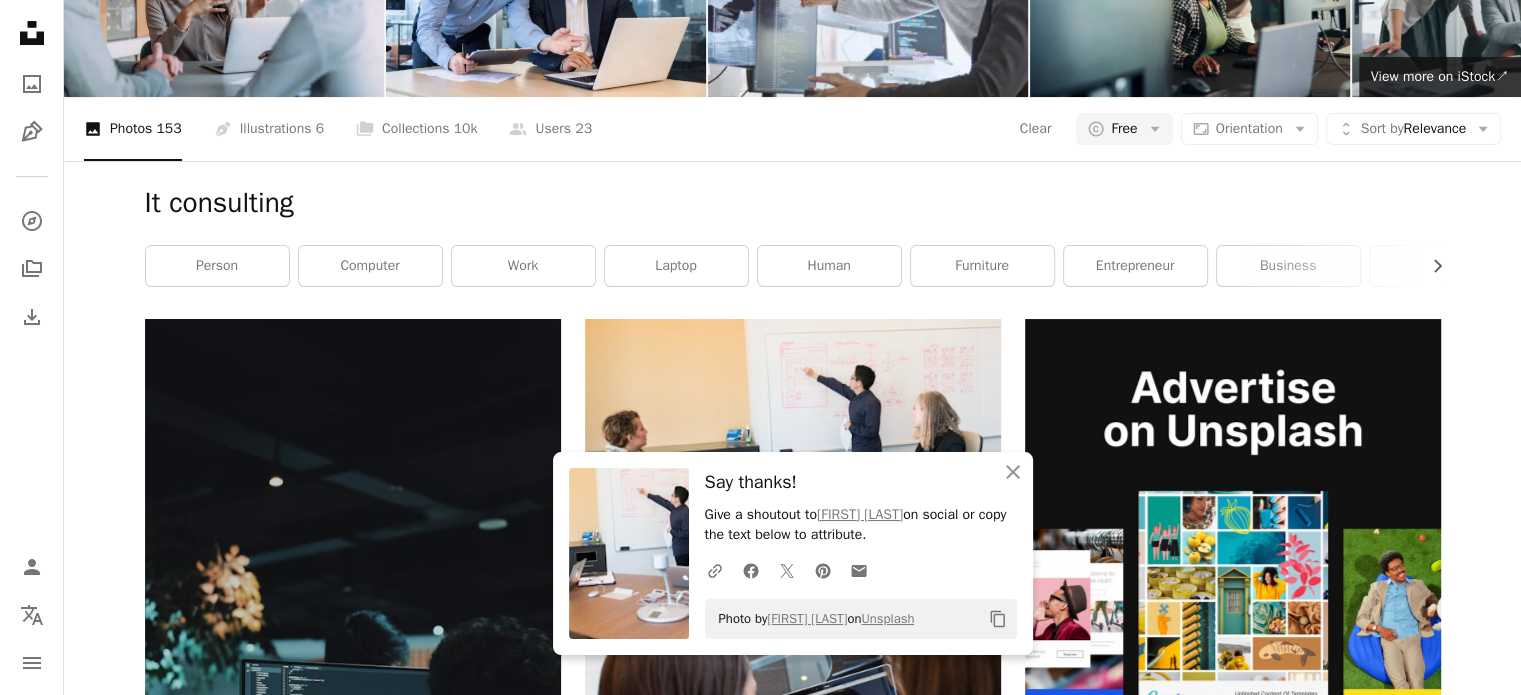 scroll, scrollTop: 0, scrollLeft: 0, axis: both 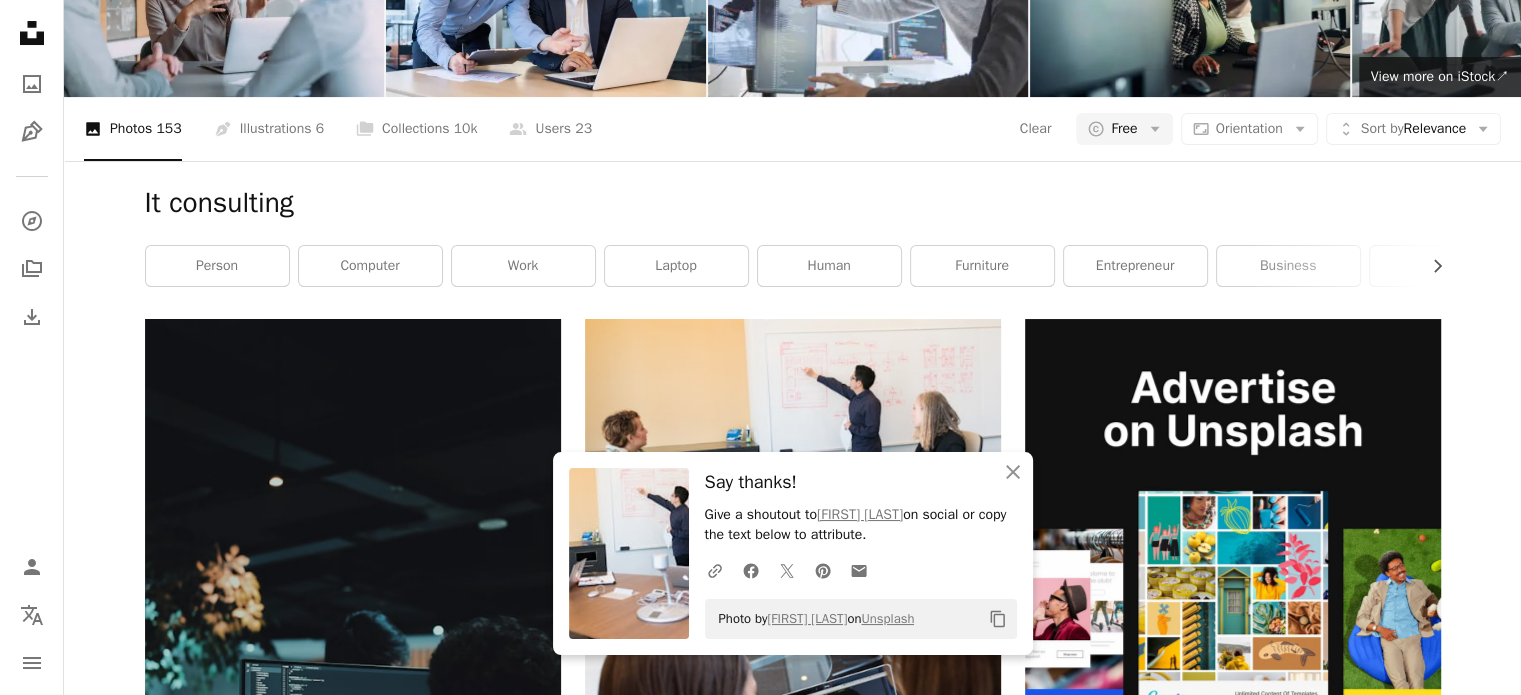 drag, startPoint x: 284, startPoint y: 39, endPoint x: 72, endPoint y: 36, distance: 212.02122 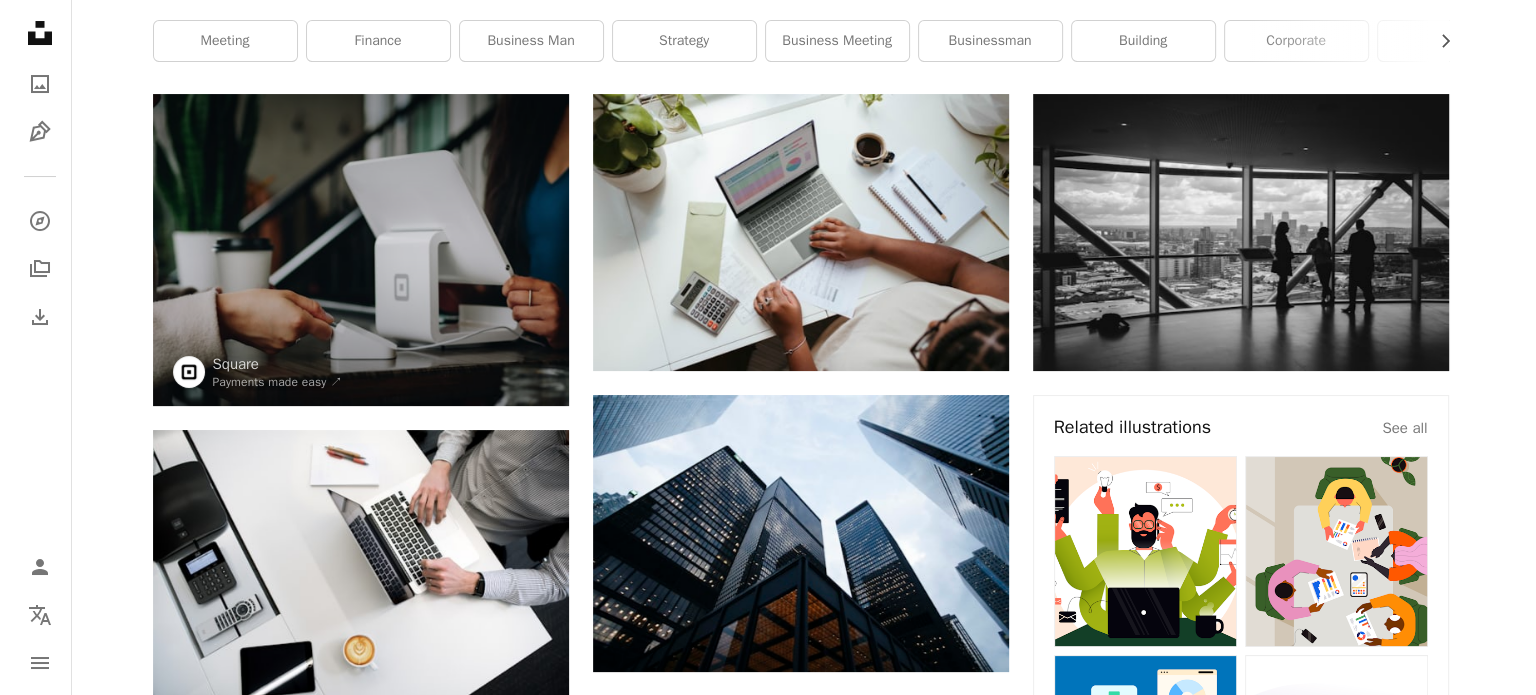scroll, scrollTop: 1691, scrollLeft: 0, axis: vertical 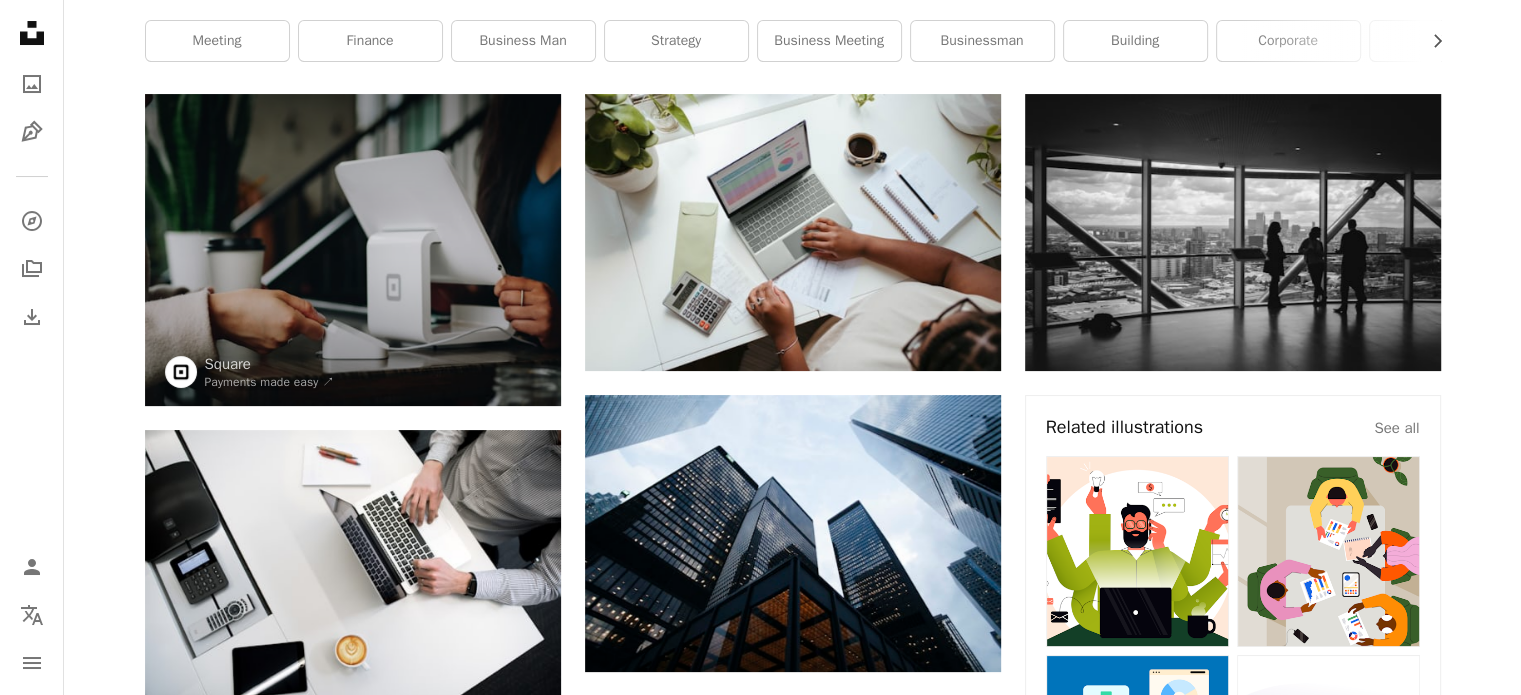 click at bounding box center [1233, 1641] 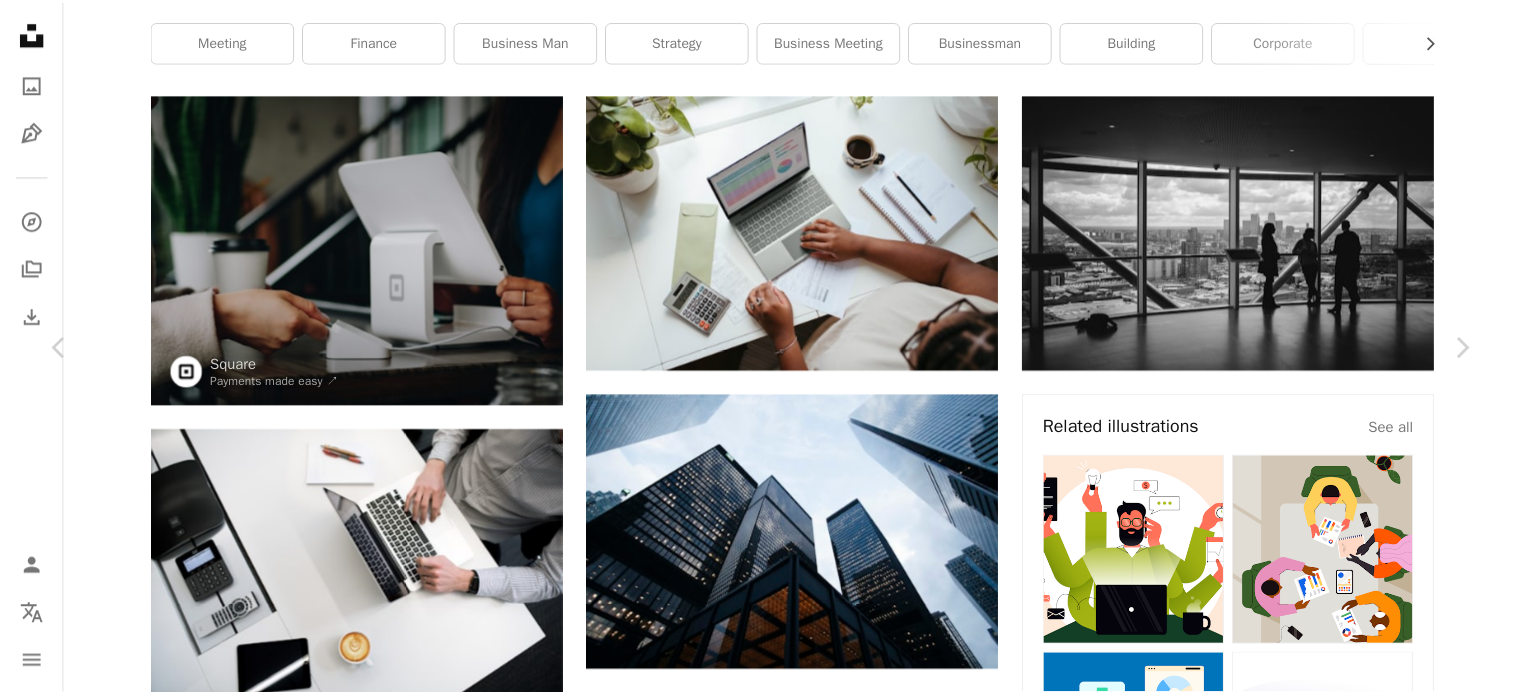 scroll, scrollTop: 1542, scrollLeft: 0, axis: vertical 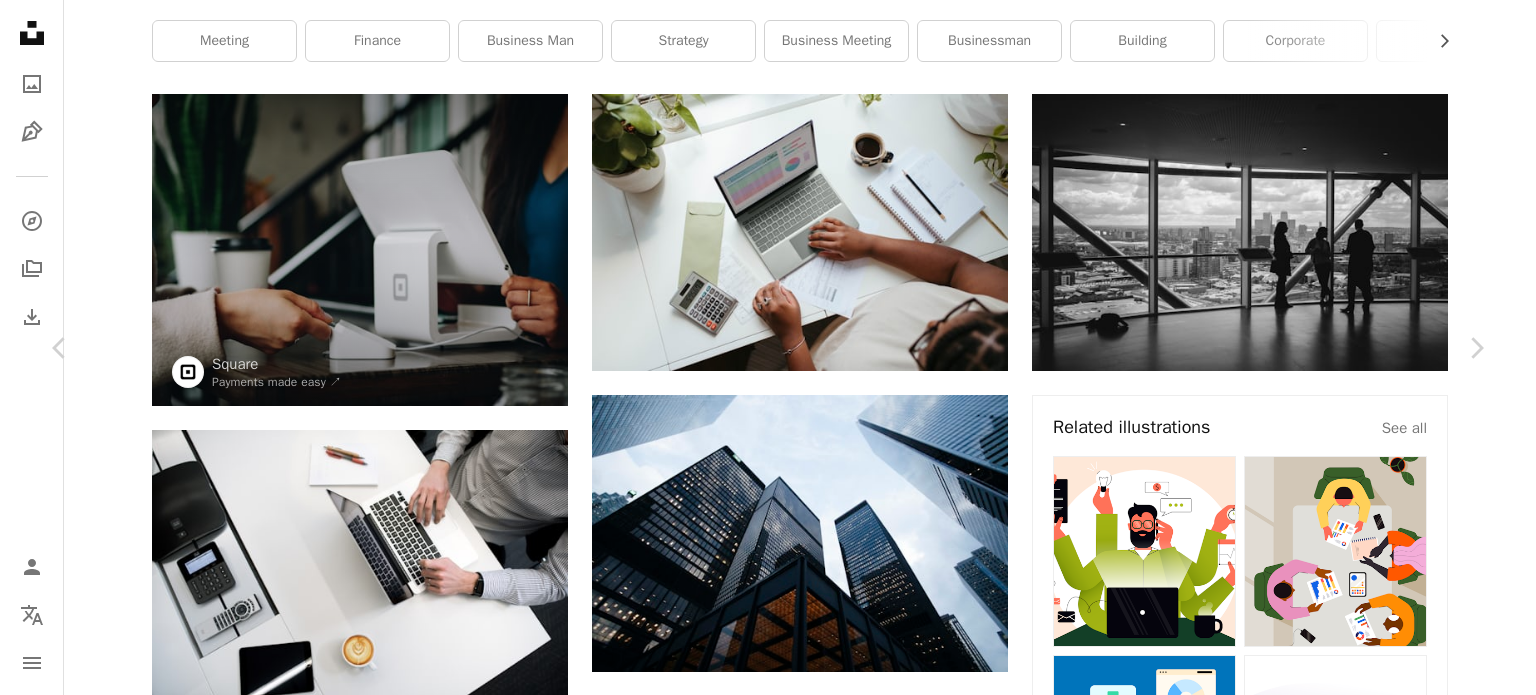 click on "An X shape Chevron left Chevron right An X shape Close Say thanks! Give a shoutout to Carlos Muza kmuza A heart A plus sign Download free Chevron down Zoom in Views 268,487,119 Downloads 3,226,708 Featured in Photos ,  Business & Work ,  Current Events A forward-right arrow Share Info icon Info More Actions Statistics on a laptop Calendar outlined Published on  April 18, 2016 Safety Free to use under the  Unsplash License business technology computer laptop data table desk corporate electronic web keyboard workspace reflection statistics Stock Photos & Images stats occupation digital computer background office Backgrounds Browse premium related images on iStock  |  Save 20% with code UNSPLASH20 View more on iStock  ↗ Related images A heart A plus sign Jakub Żerdzicki Arrow pointing down A heart A plus sign Loui Kiær Arrow pointing down Plus sign for Unsplash+ A heart A plus sign Getty Images For  Unsplash+ A lock Download Plus sign for Unsplash+ A heart A plus sign Getty Images For  Unsplash+ A lock Download A heart A plus sign Sigmund A heart A heart" at bounding box center (768, 5744) 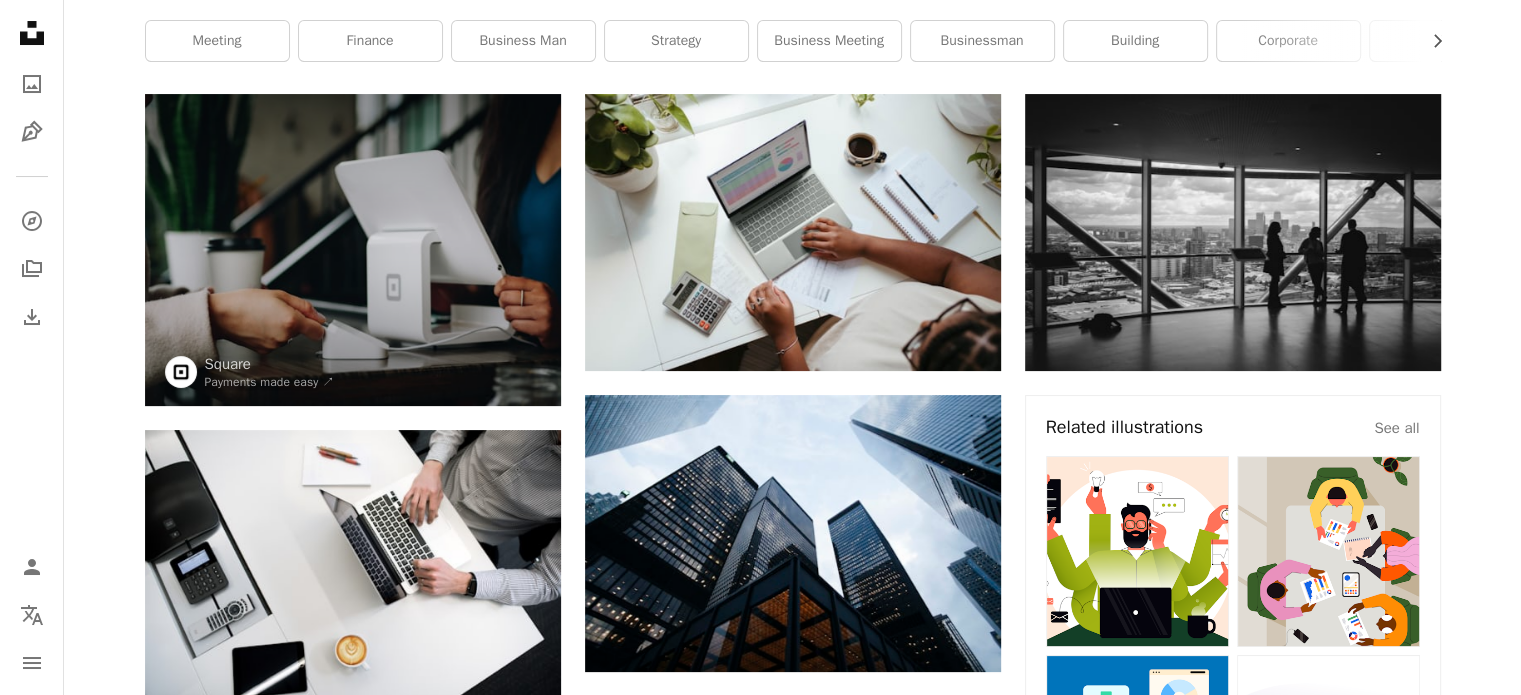 scroll, scrollTop: 0, scrollLeft: 0, axis: both 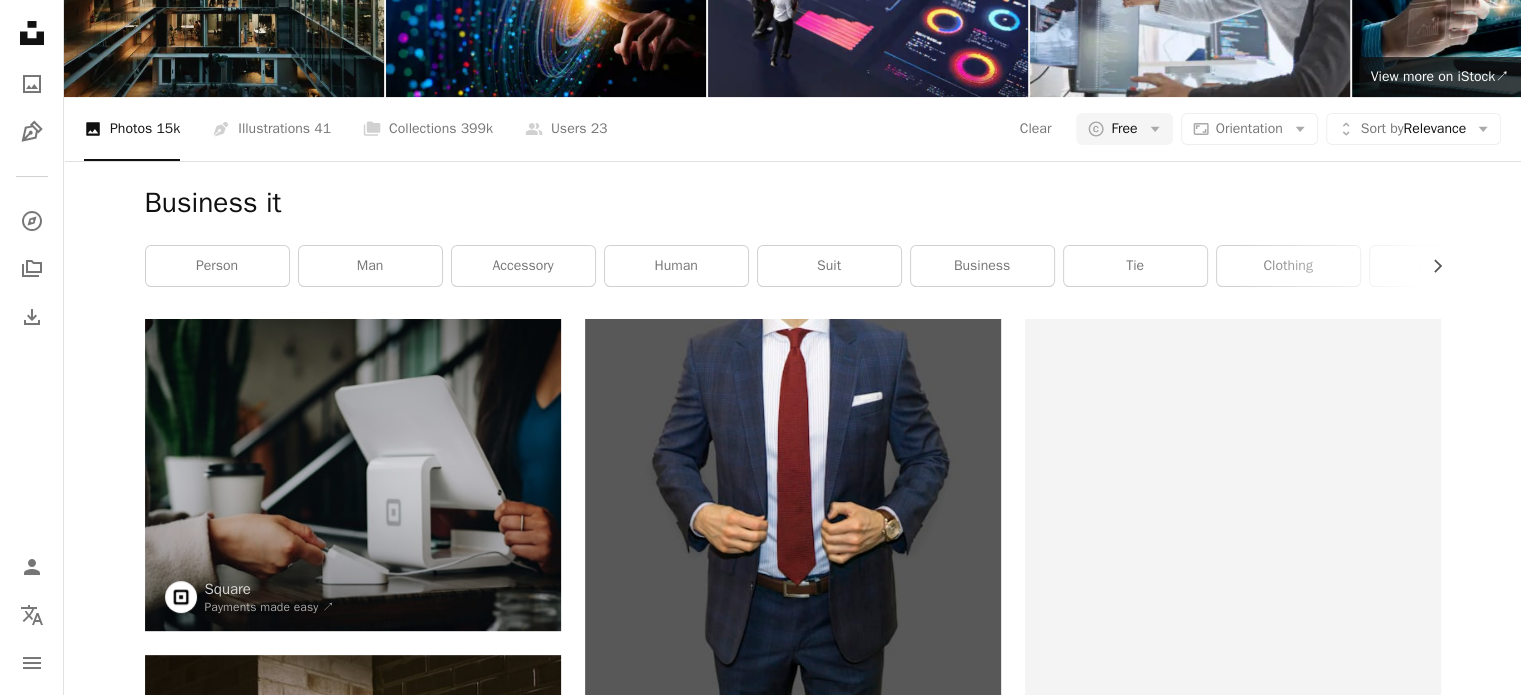 click on "**********" at bounding box center [595, -148] 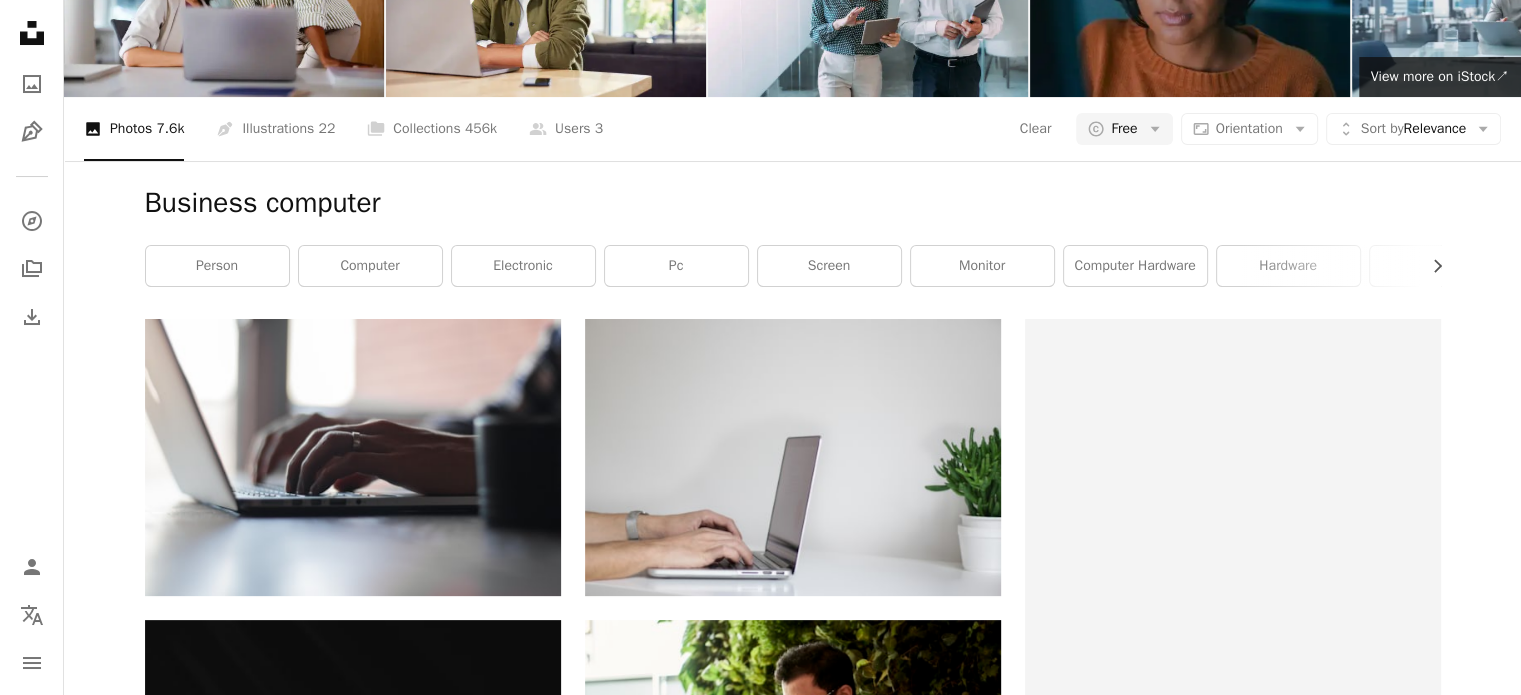 scroll, scrollTop: 3746, scrollLeft: 0, axis: vertical 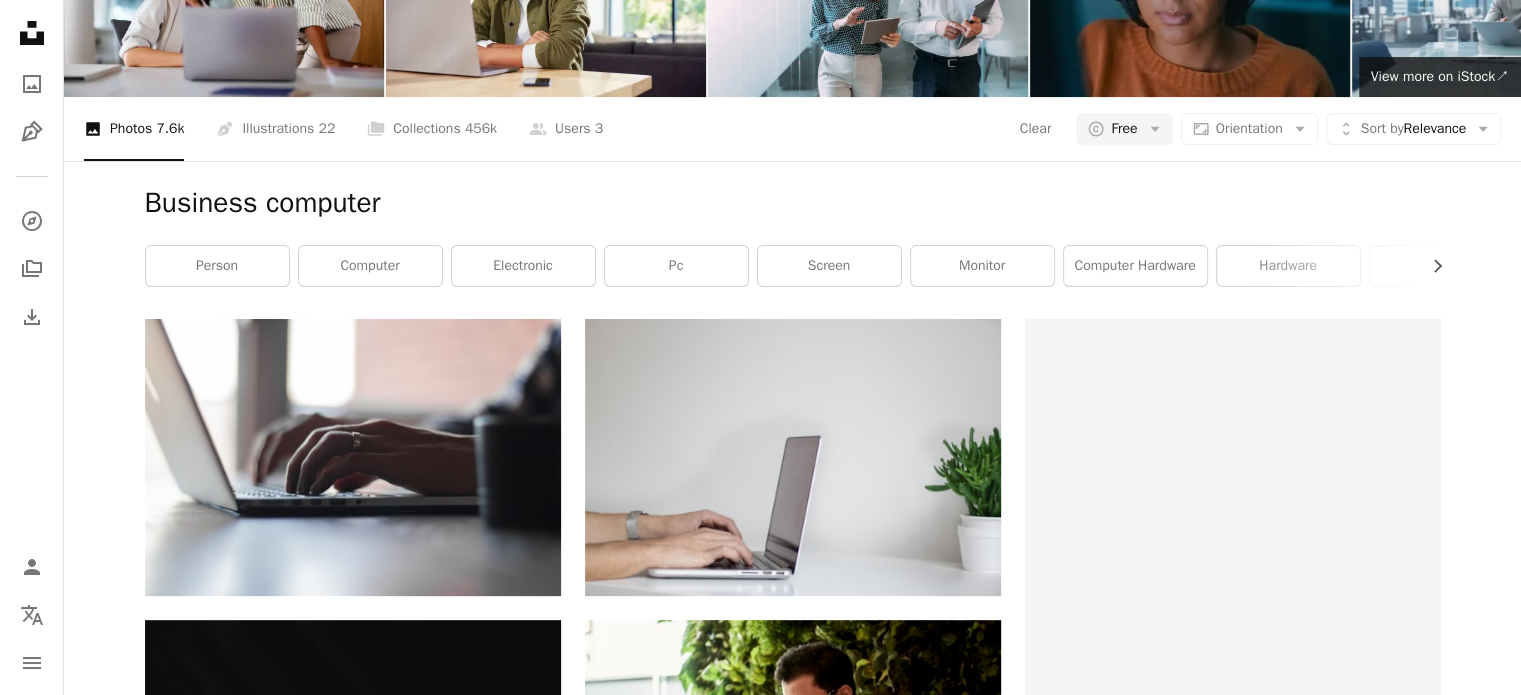 click at bounding box center [298, 3724] 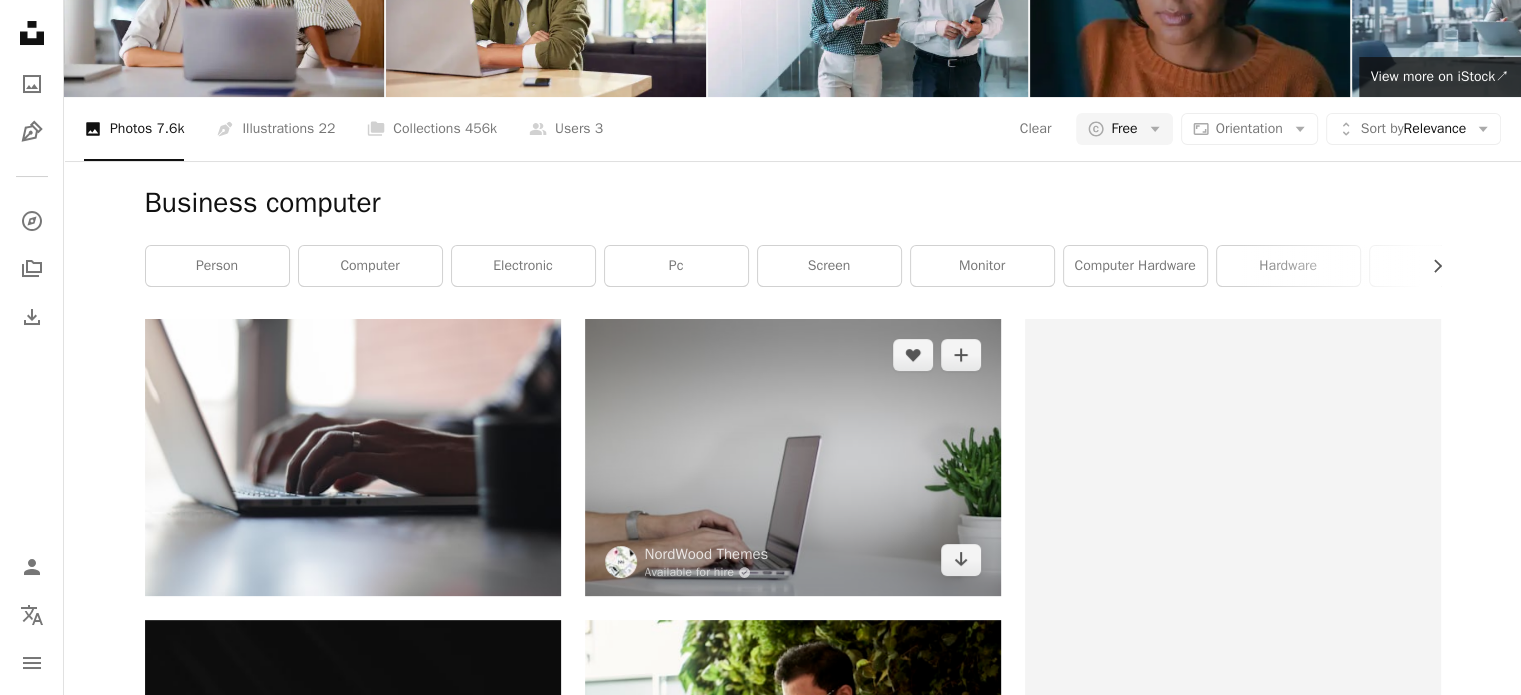 scroll, scrollTop: 0, scrollLeft: 0, axis: both 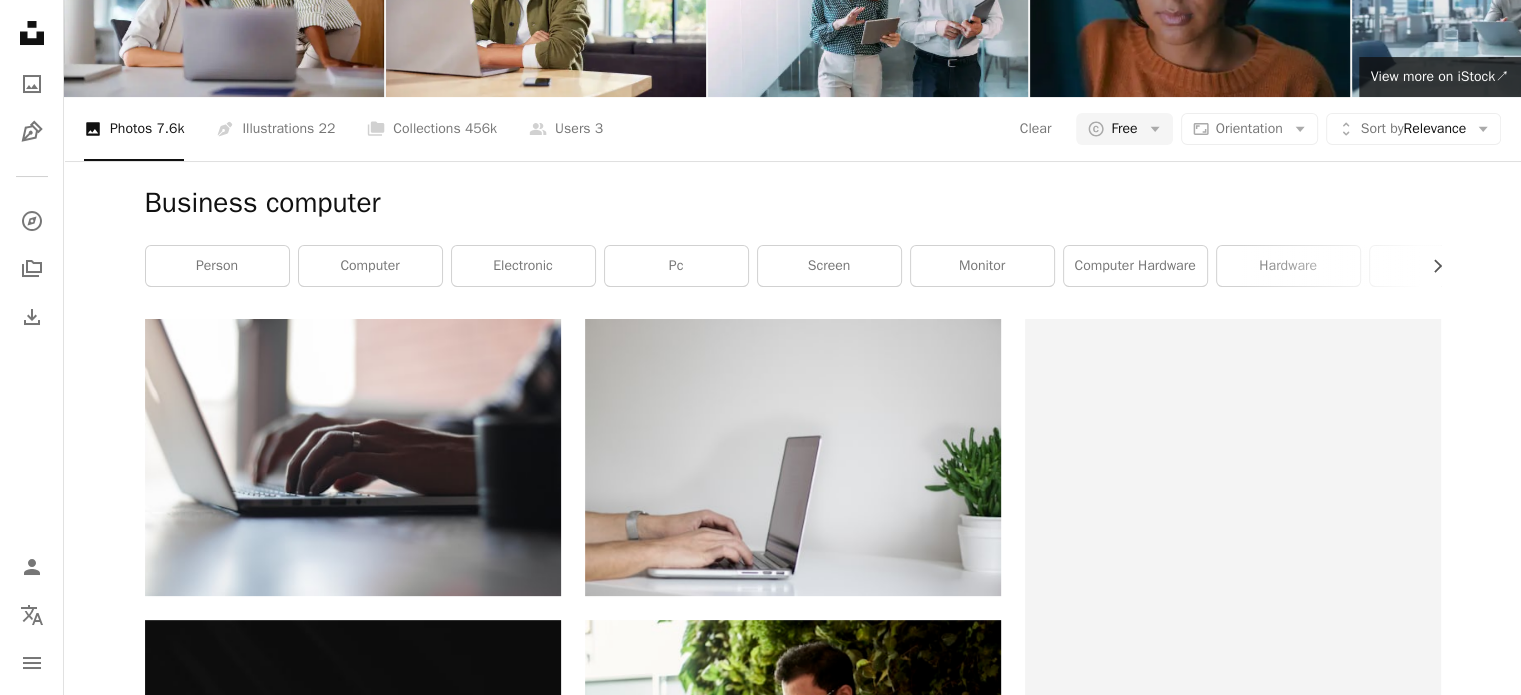 drag, startPoint x: 388, startPoint y: 22, endPoint x: 188, endPoint y: 29, distance: 200.12247 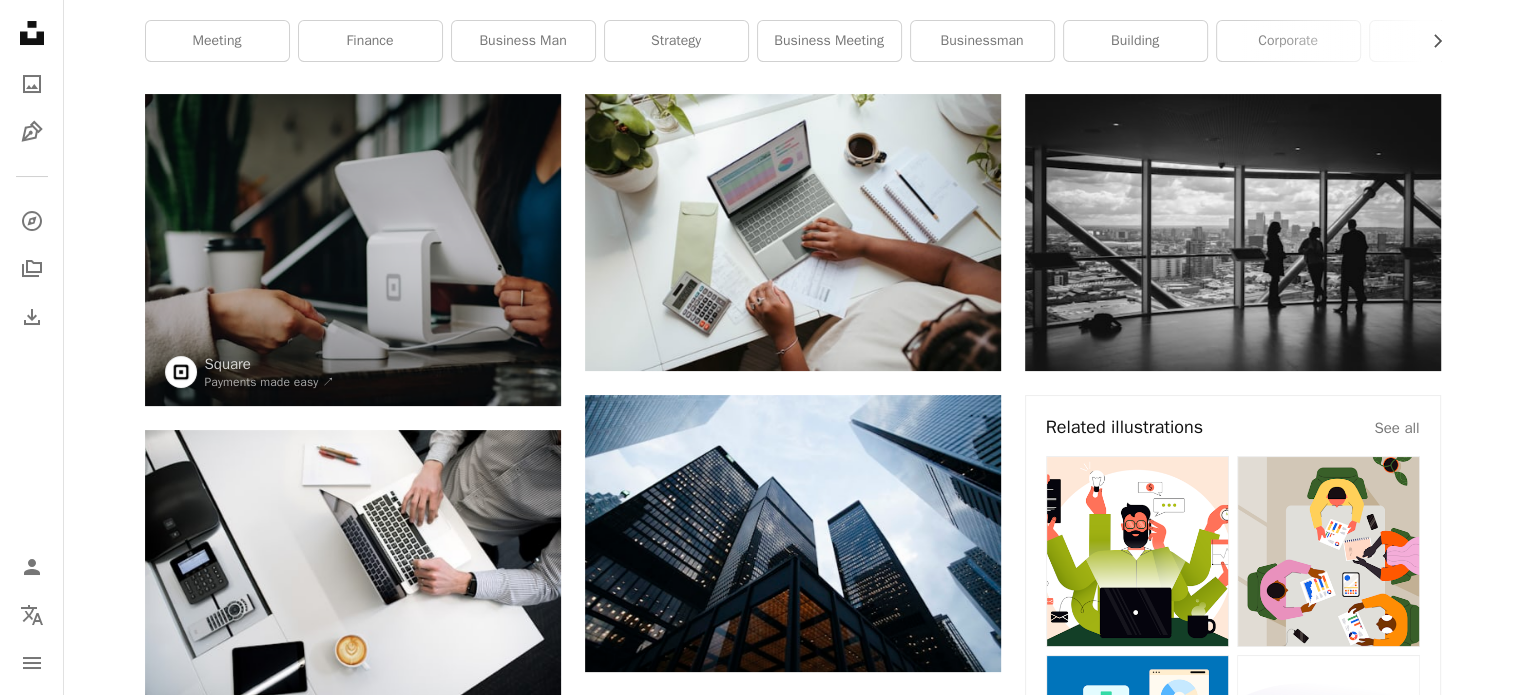 scroll, scrollTop: 0, scrollLeft: 0, axis: both 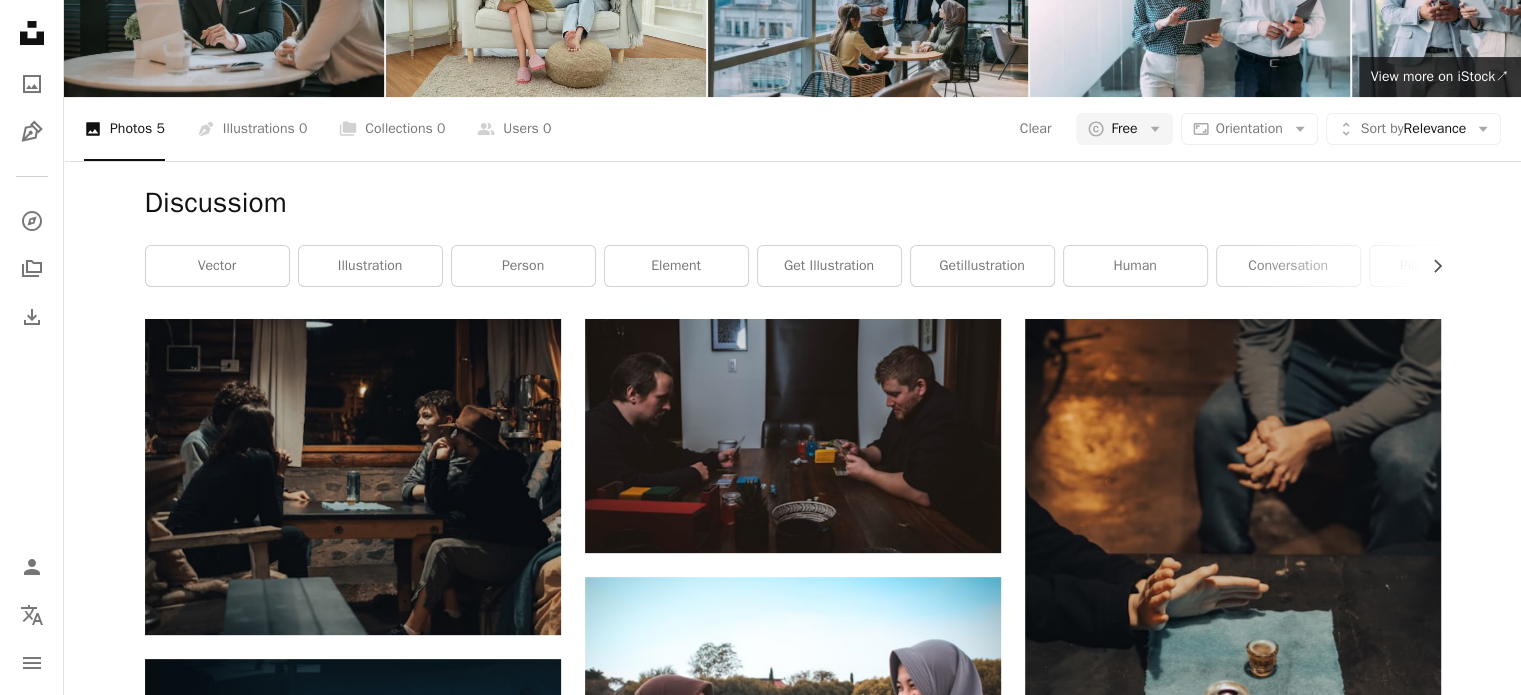 click on "**********" at bounding box center [792, -148] 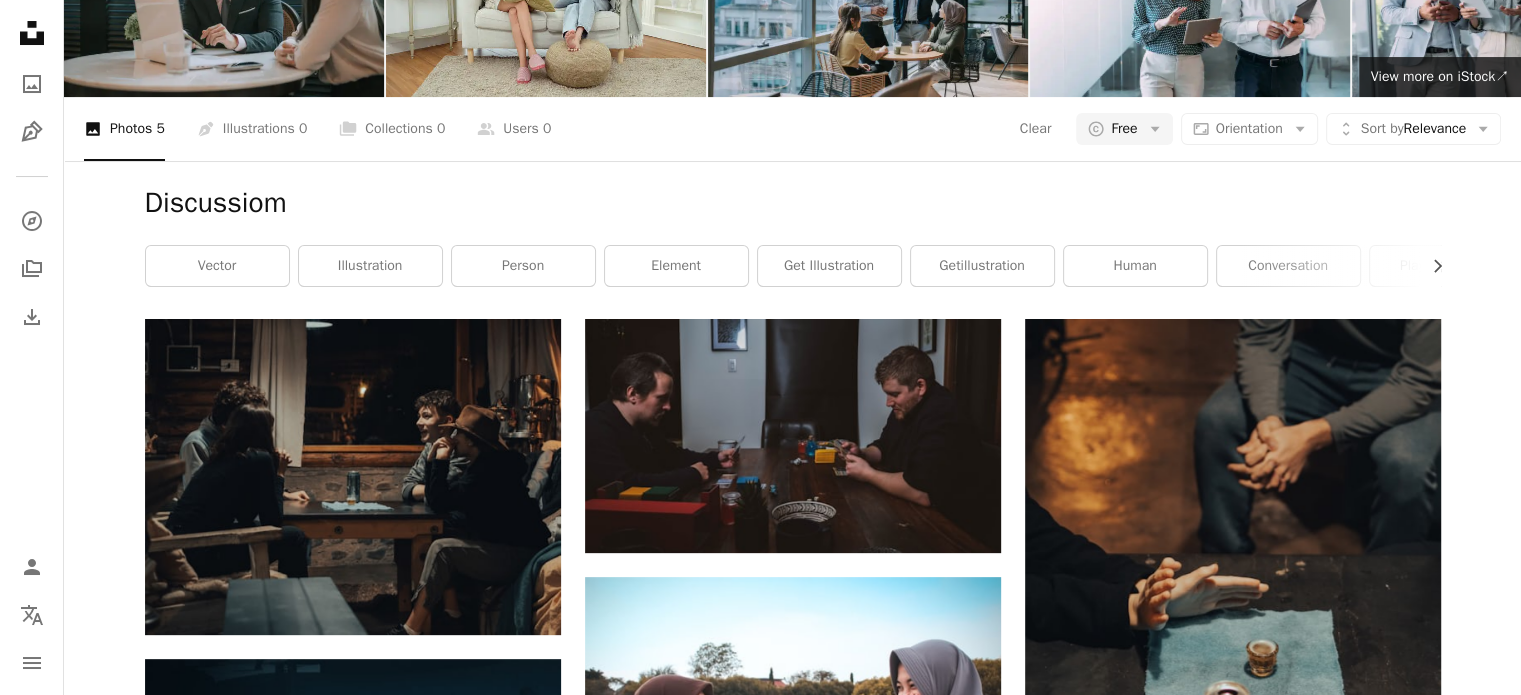 type on "**********" 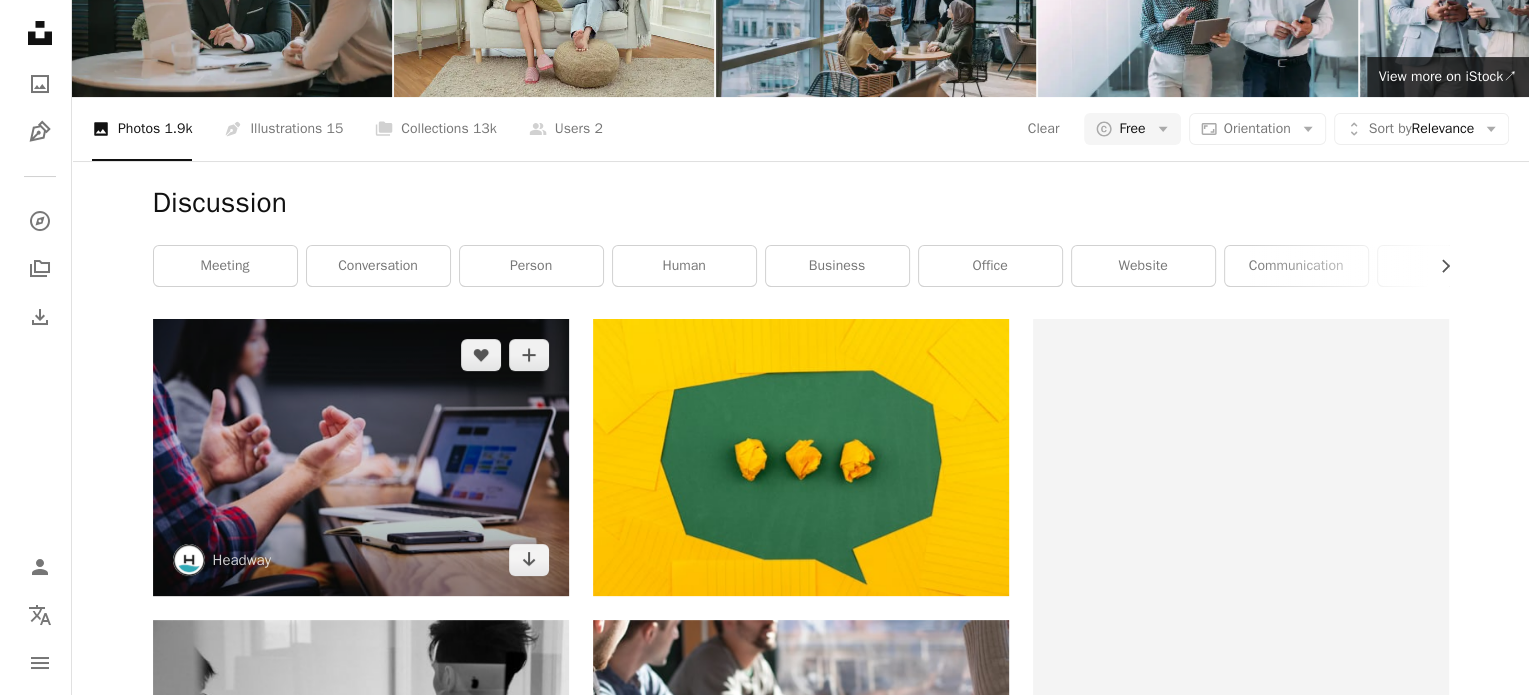 scroll, scrollTop: 527, scrollLeft: 0, axis: vertical 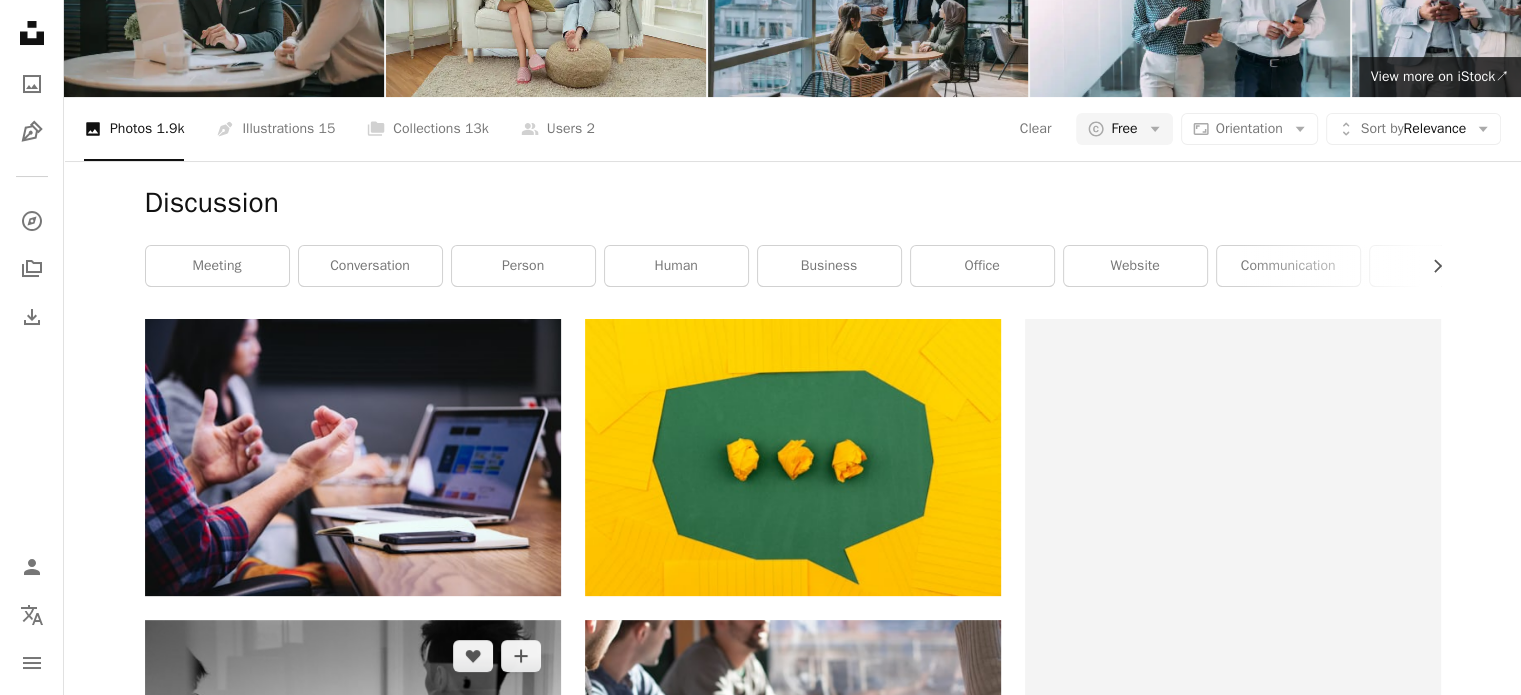 click at bounding box center (353, 758) 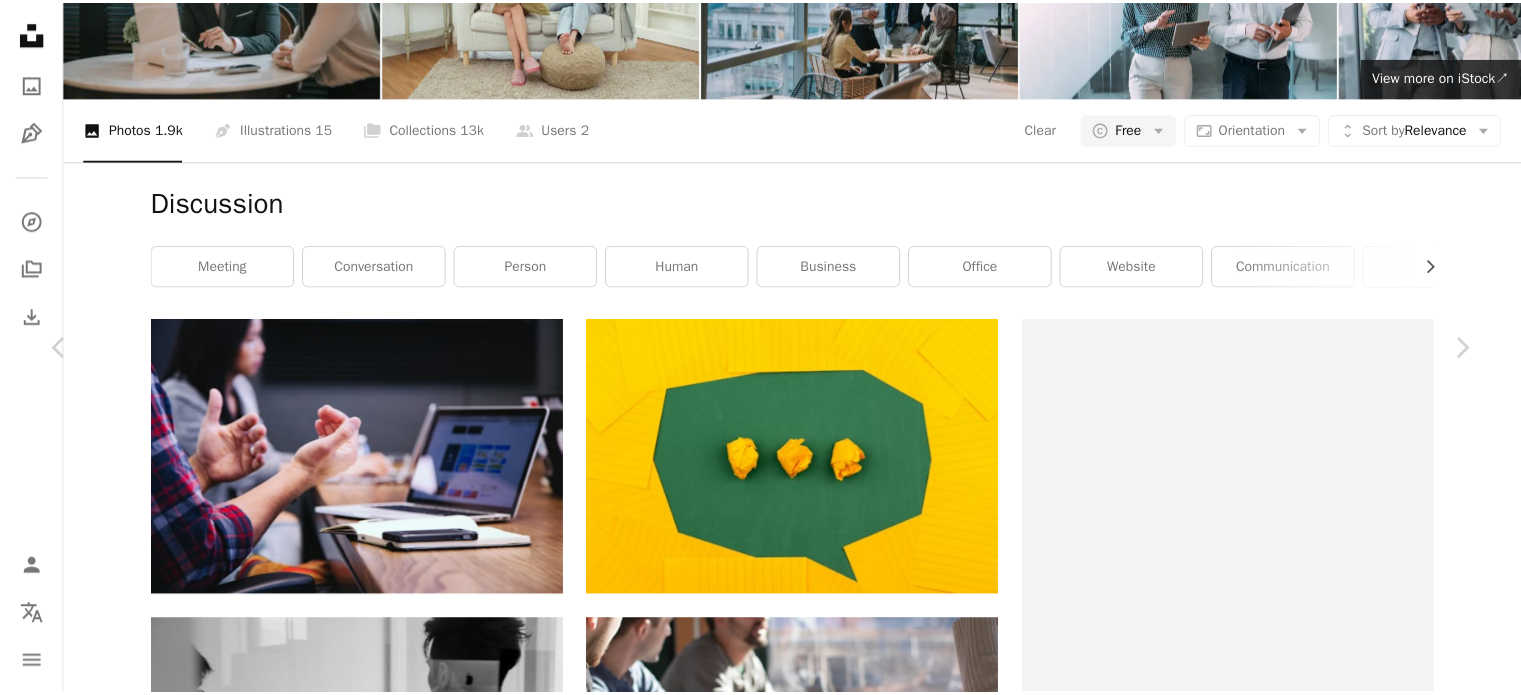 scroll, scrollTop: 1608, scrollLeft: 0, axis: vertical 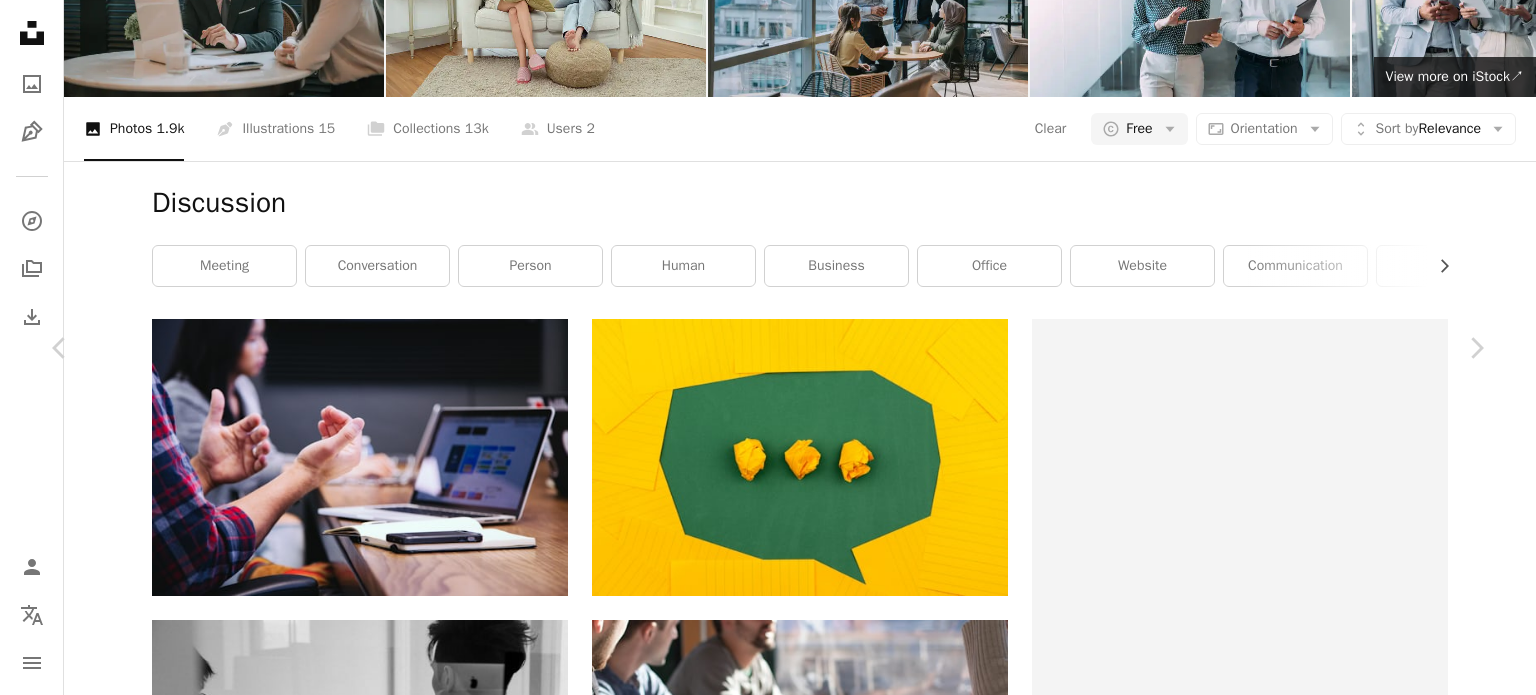 click on "An X shape Chevron left Chevron right charlesdeluvio charlesdeluvio A heart A plus sign Download free Chevron down Zoom in Views 98,259,689 Downloads 1,201,333 Featured in Photos , Entrepreneur , Business & Work A forward-right arrow Share Info icon Info More Actions Design meeting A map marker Unsplash, [CITY], [COUNTRY] Calendar outlined Published on [DATE] Camera Canon, EOS 6D Safety Free to use under the Unsplash License office meeting design apple working macbook feedback discussion review consultation course figma investor negotiation dialogue learning and development appointment seek advice business human Free images Browse premium related images on iStock | Save 20% with code UNSPLASH20 View more on iStock ↗ Related images A heart A plus sign Jo Raymaekers Available for hire A checkmark inside of a circle Arrow pointing down Plus sign for Unsplash+ A heart A plus sign Getty Images For Unsplash+ A lock Download A heart A plus sign Ben Spray Available for hire Arrow pointing down For" at bounding box center (768, 4237) 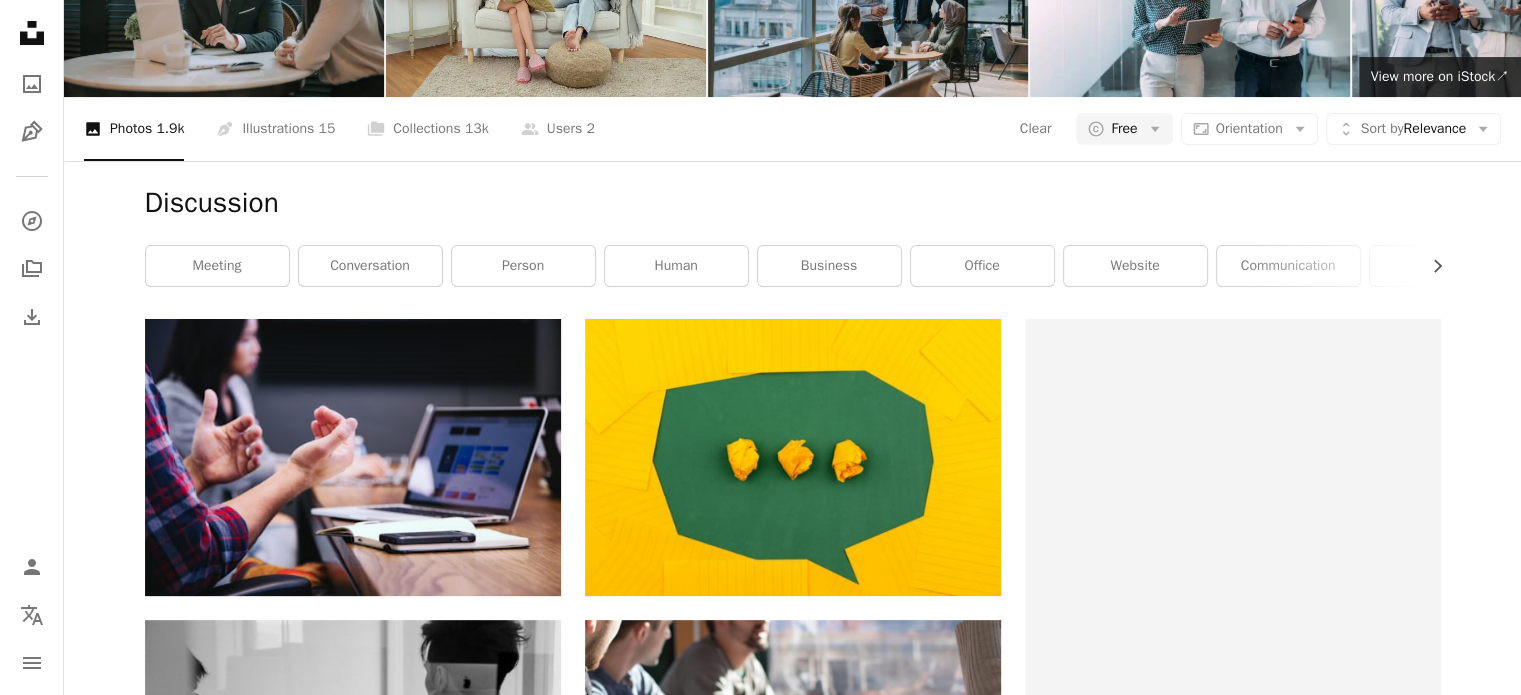 scroll, scrollTop: 0, scrollLeft: 0, axis: both 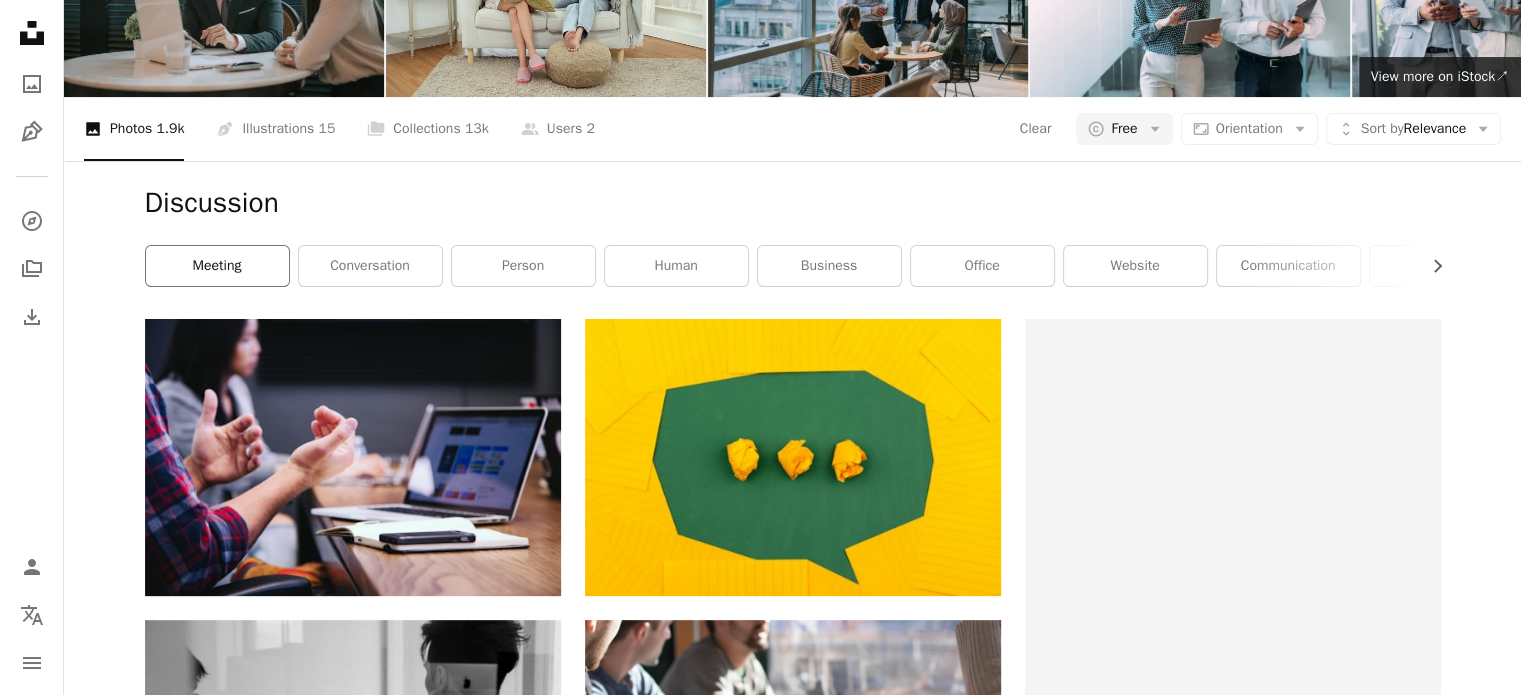 click on "meeting" at bounding box center [217, 266] 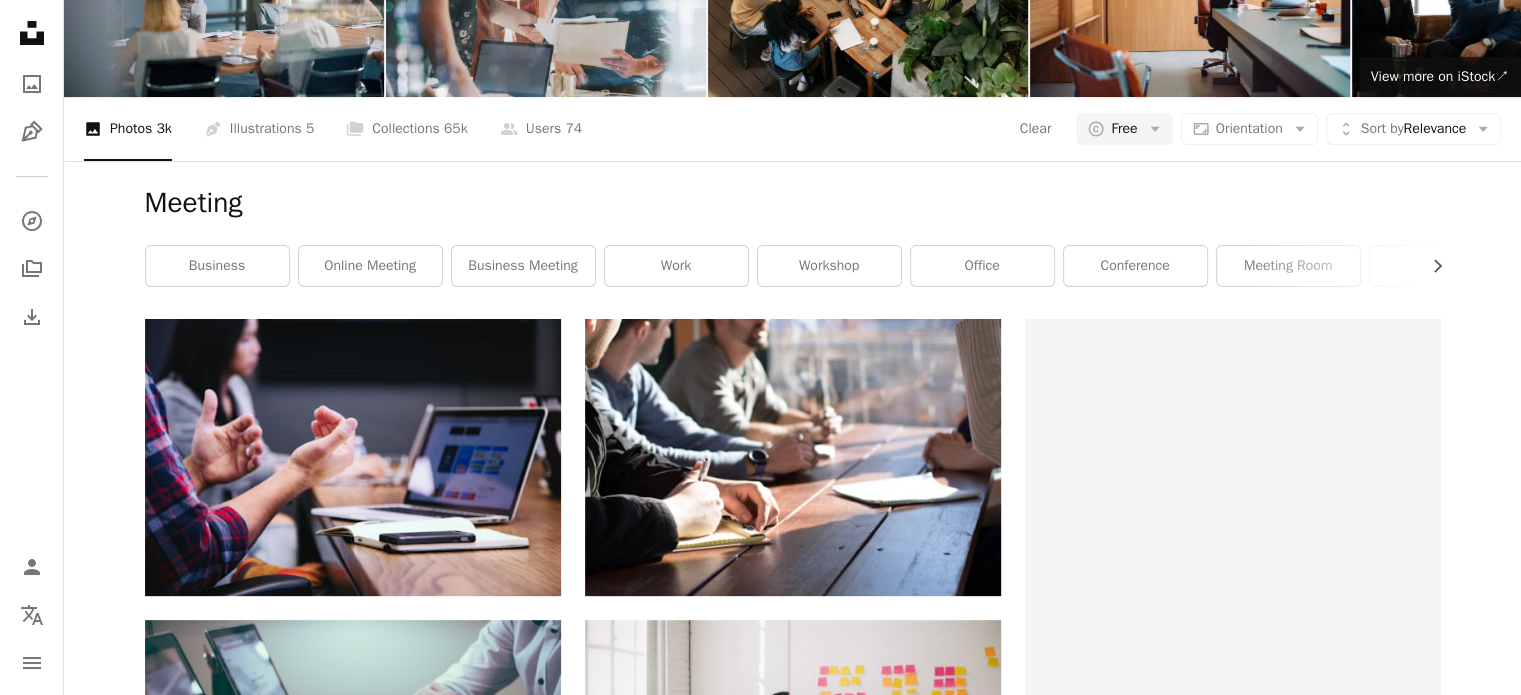 scroll, scrollTop: 2564, scrollLeft: 0, axis: vertical 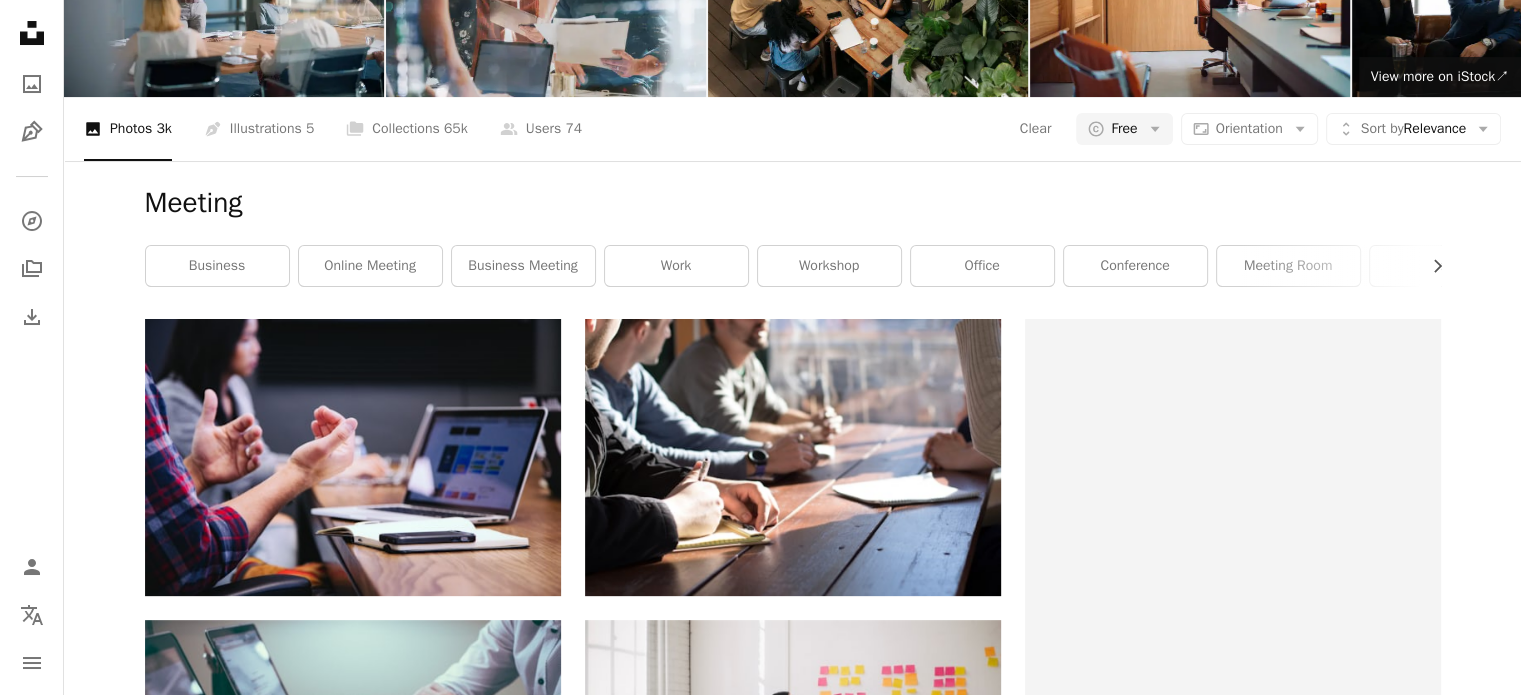 click at bounding box center (353, 3517) 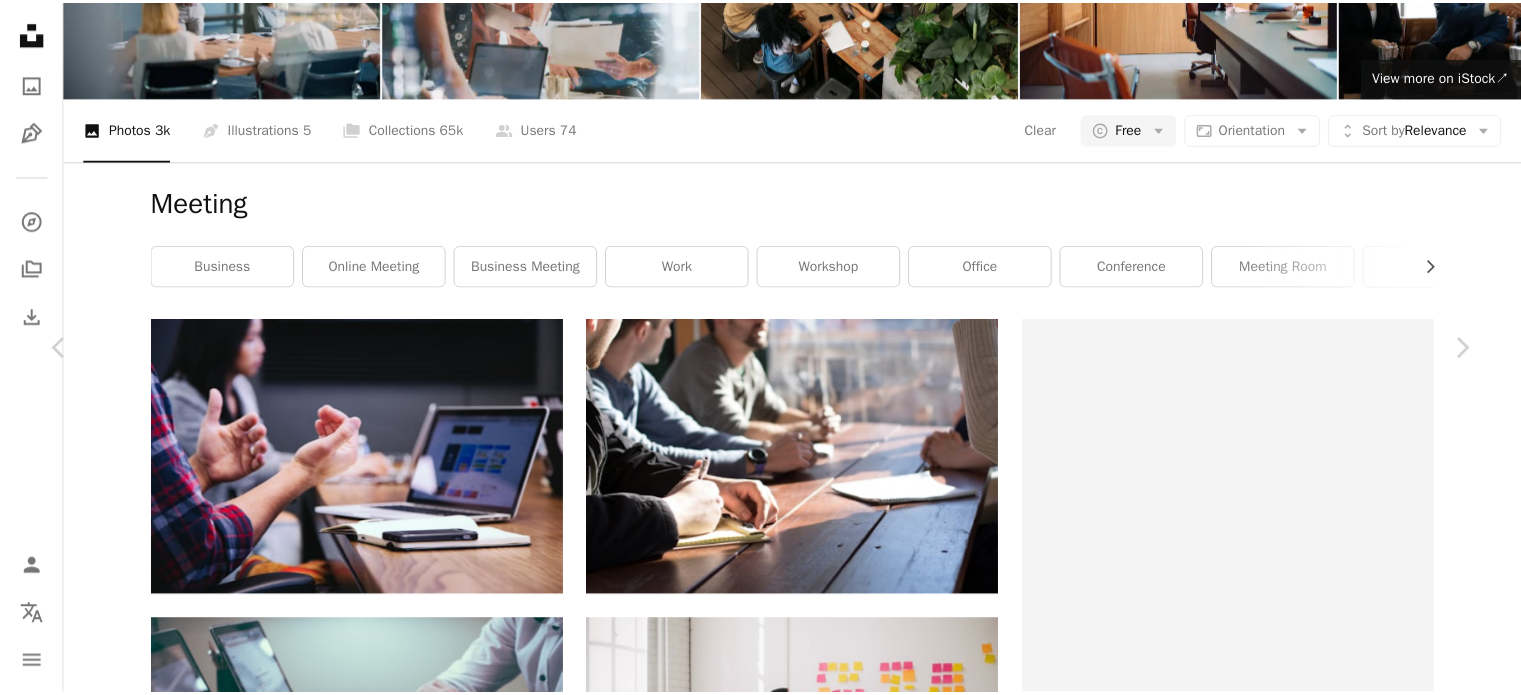 scroll, scrollTop: 1179, scrollLeft: 0, axis: vertical 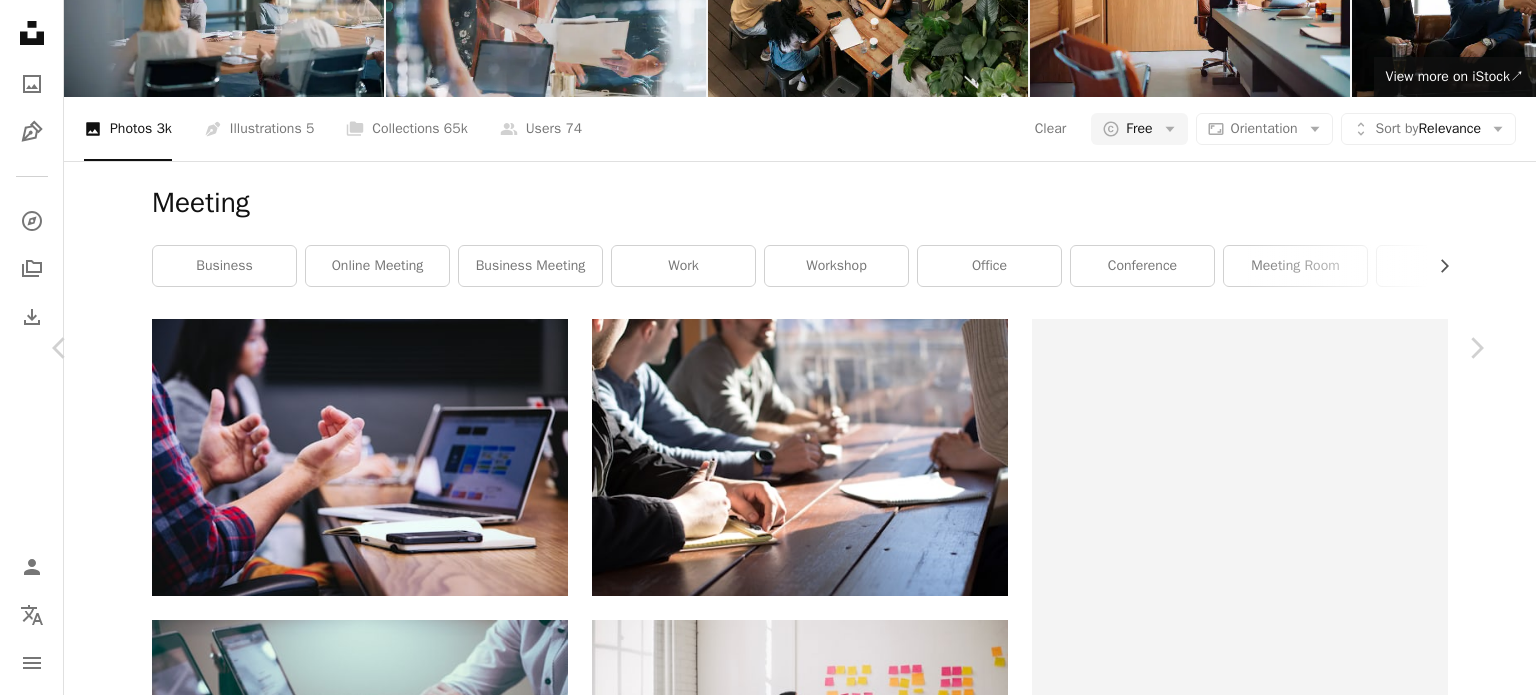 click on "An X shape Chevron left Chevron right krakenimages krakenimages A heart A plus sign Download free Chevron down Zoom in Views 148,454,591 Downloads 3,247,185 A forward-right arrow Share Info icon Info More Actions Two middle age business workers smiling happy and confident. Working together with smile on face hand giving high five at the office Calendar outlined Published on  [DATE] Safety Free to use under the  Unsplash License background office business man people face table hand collaboration beautiful businessman boss achievement agreement businesswoman sitting colleagues adults middle age human Free pictures Browse premium related images on iStock  |  Save 20% with code UNSPLASH20 View more on iStock  ↗ Related images A heart A plus sign Vitaly Gariev Arrow pointing down Plus sign for Unsplash+ A heart A plus sign Getty Images For  Unsplash+ A lock Download Plus sign for Unsplash+ A heart A plus sign Getty Images For  Unsplash+ A lock Download A heart A plus sign Headway Arrow pointing down" at bounding box center (768, 8651) 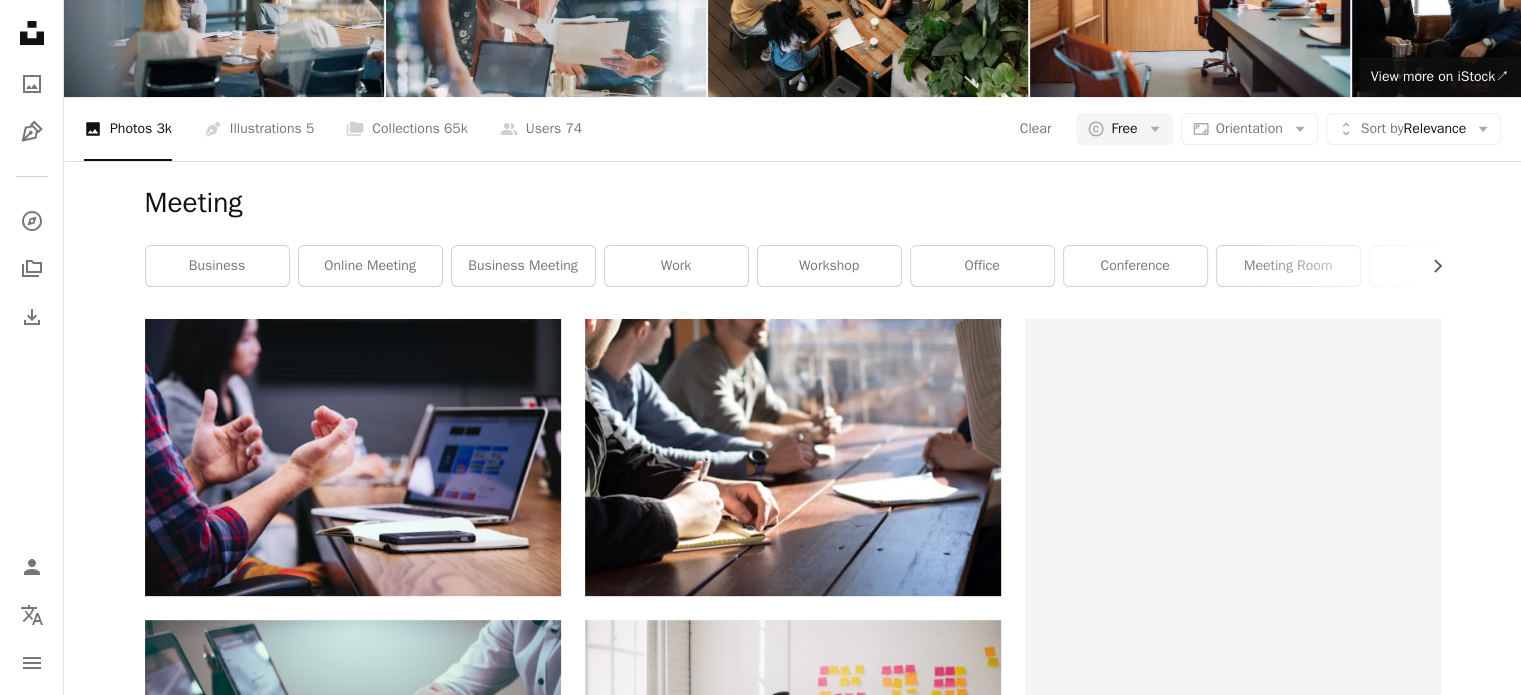 scroll, scrollTop: 0, scrollLeft: 0, axis: both 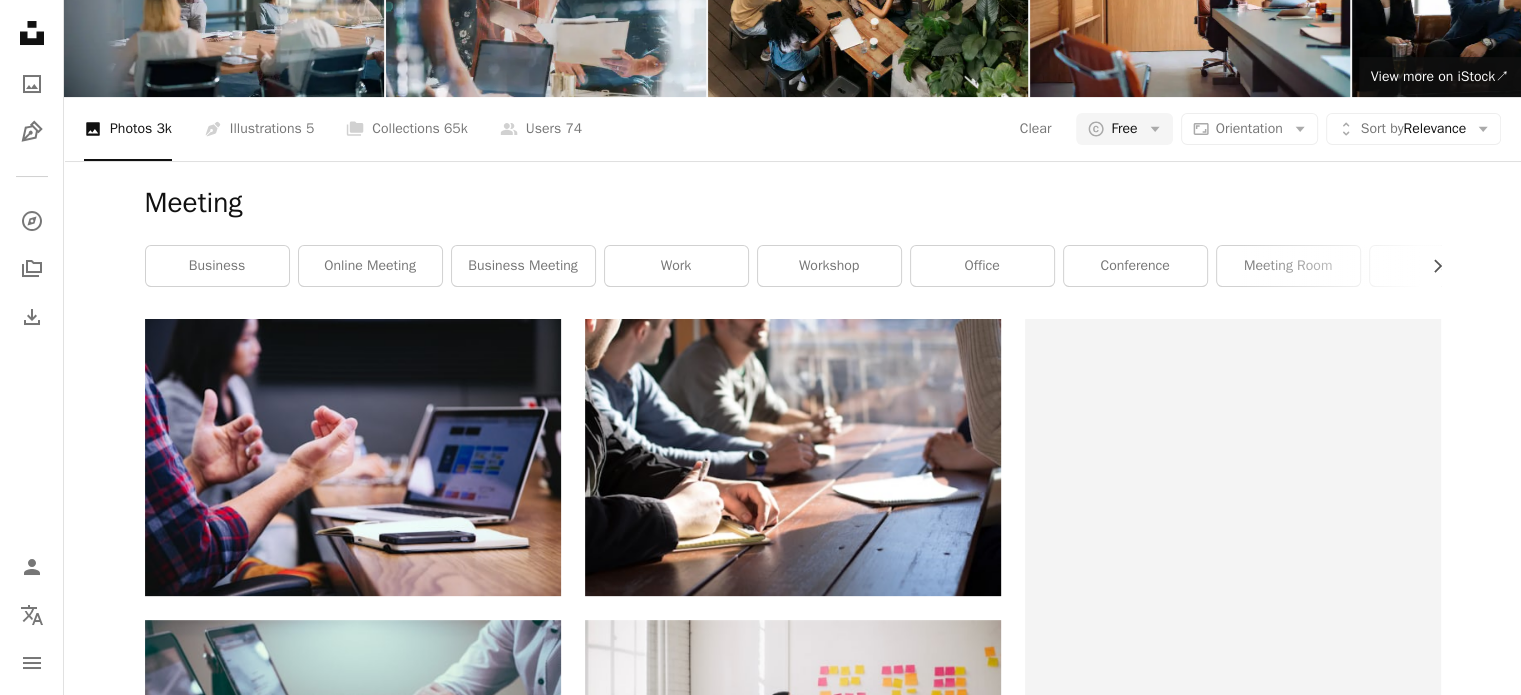 drag, startPoint x: 556, startPoint y: 49, endPoint x: 77, endPoint y: 20, distance: 479.87708 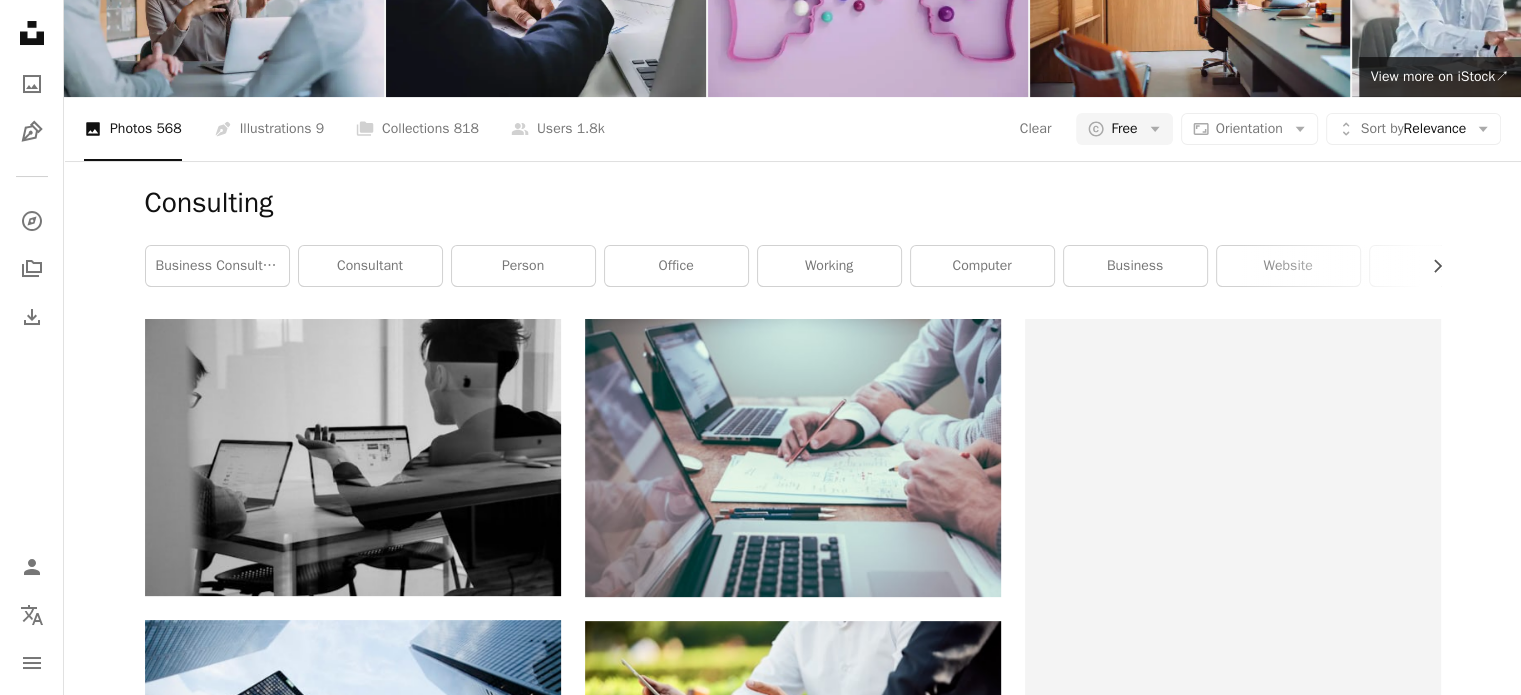scroll, scrollTop: 1632, scrollLeft: 0, axis: vertical 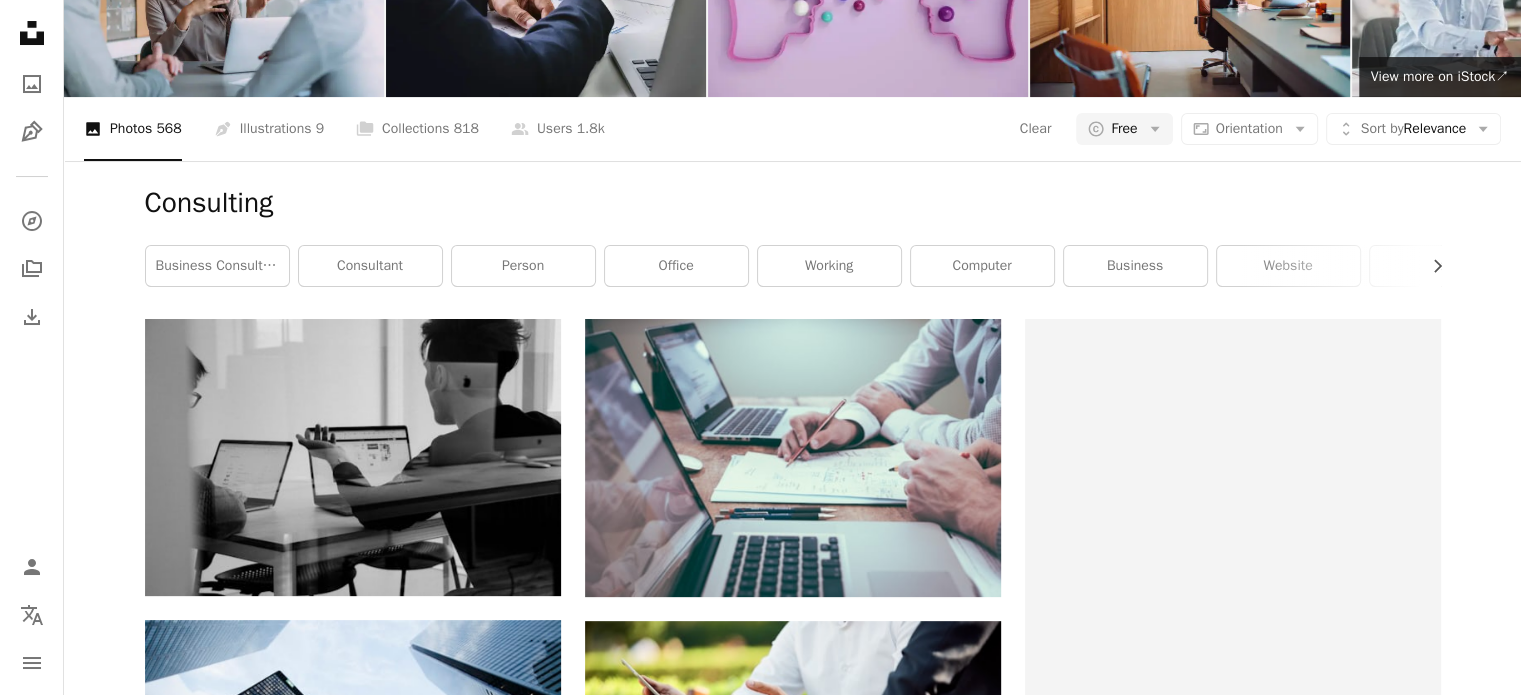 click on "Arrow pointing down" at bounding box center (1401, 1726) 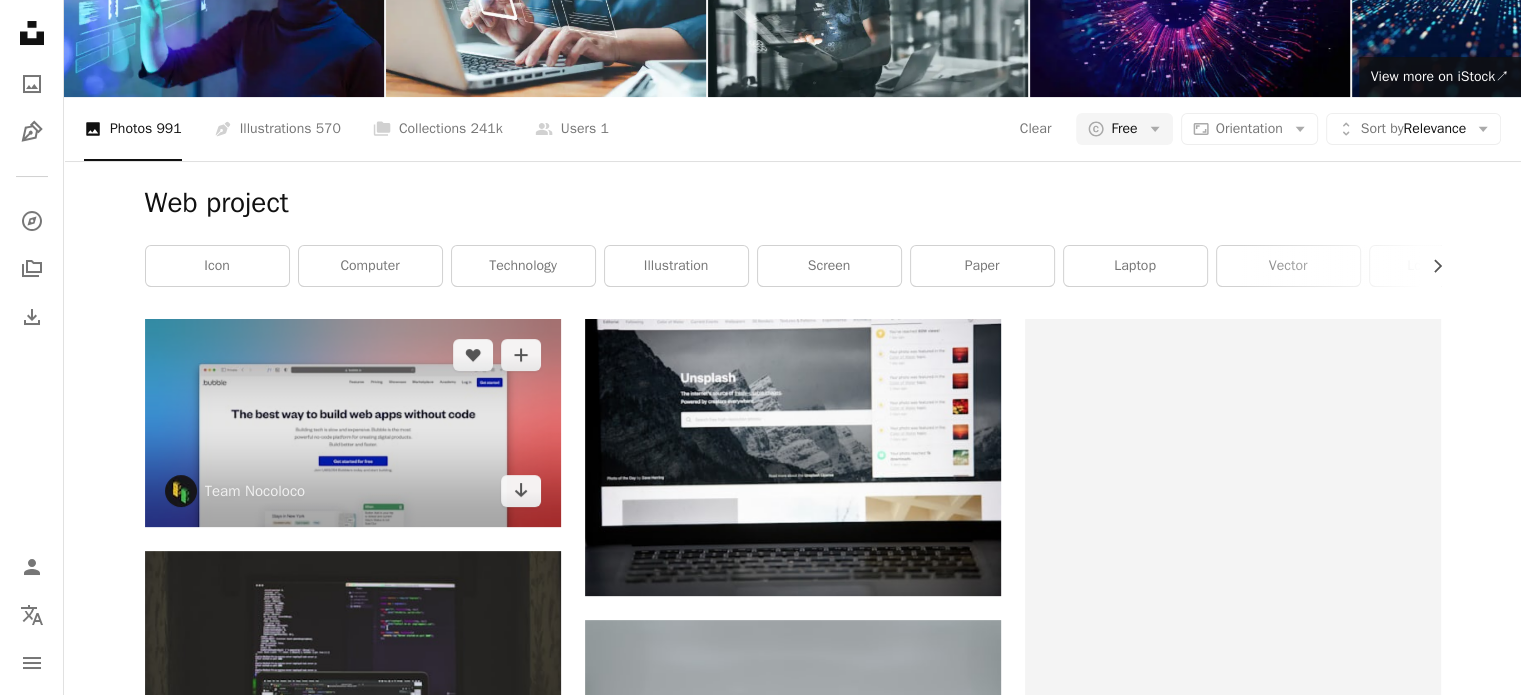 scroll, scrollTop: 0, scrollLeft: 0, axis: both 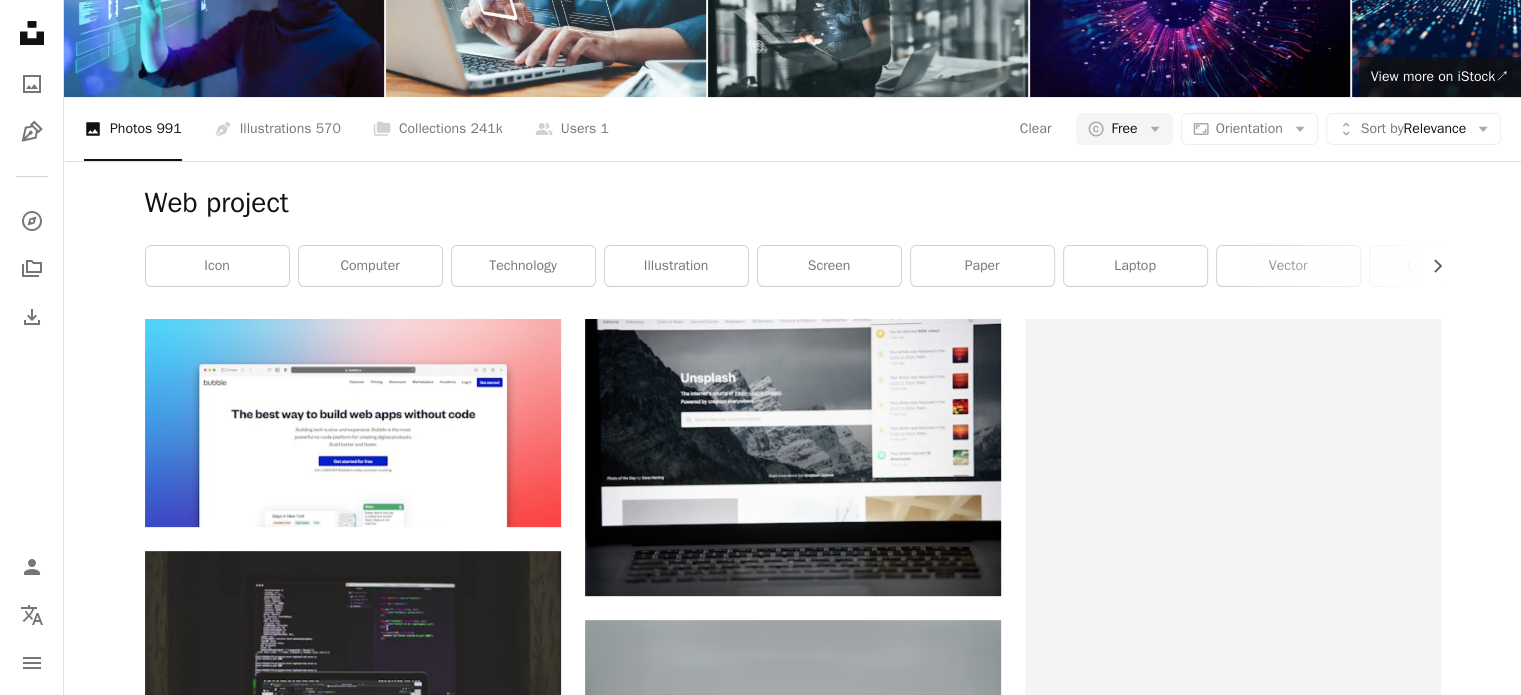 click on "**********" at bounding box center (595, -148) 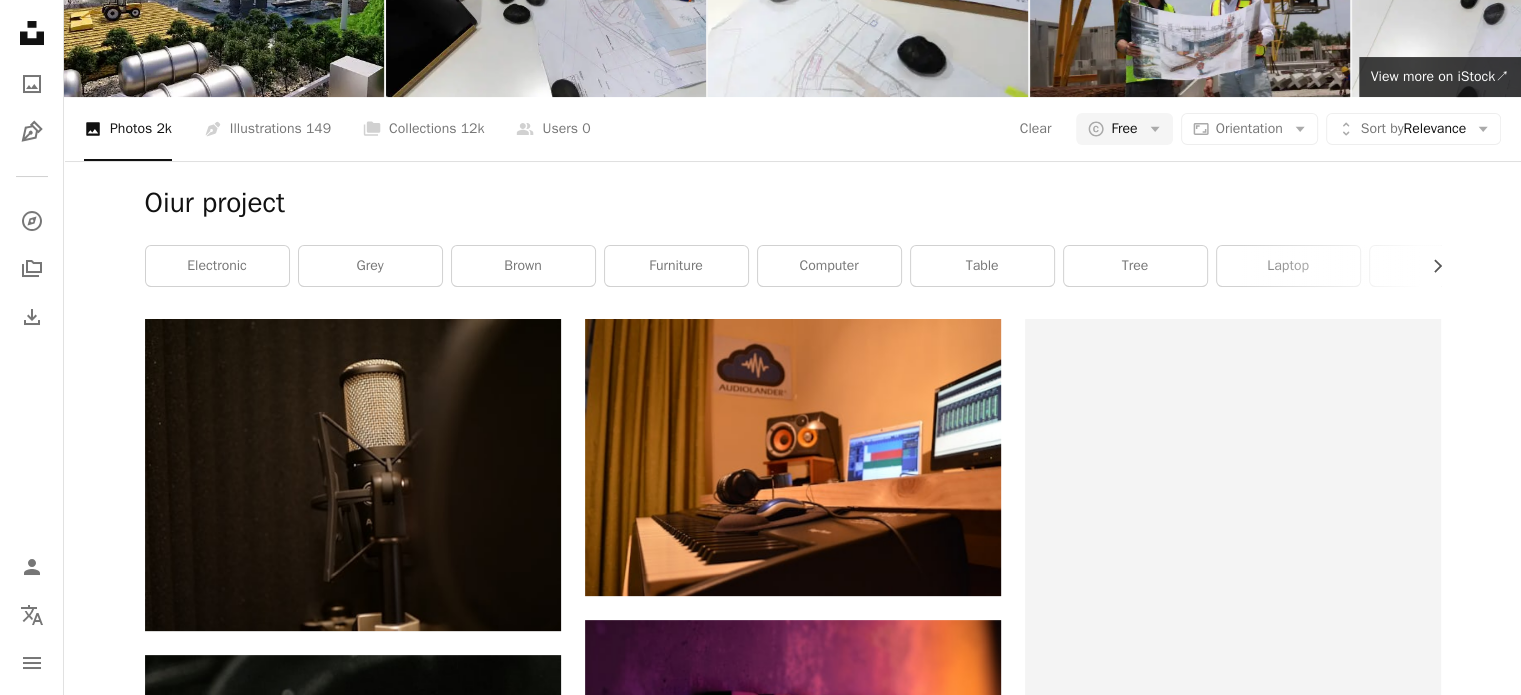 click on "**********" at bounding box center (595, -148) 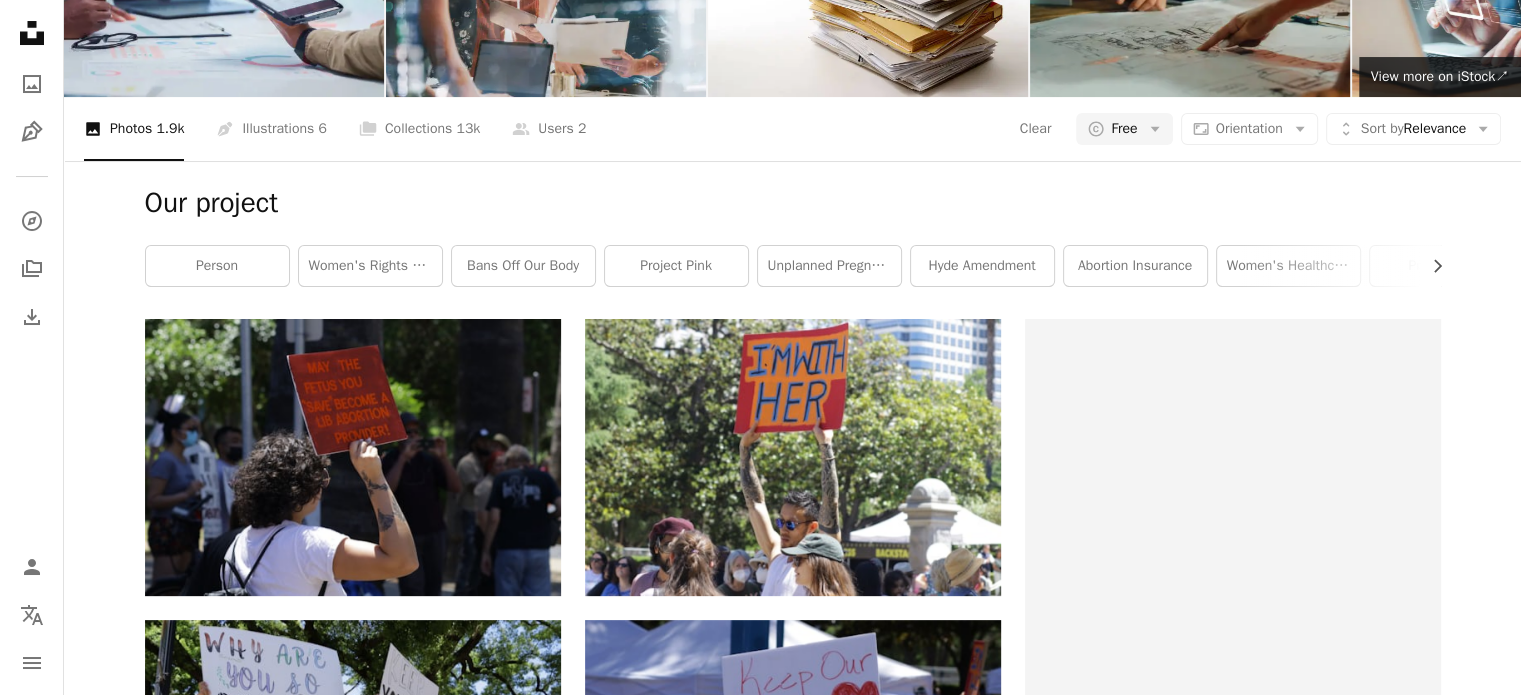 scroll, scrollTop: 0, scrollLeft: 0, axis: both 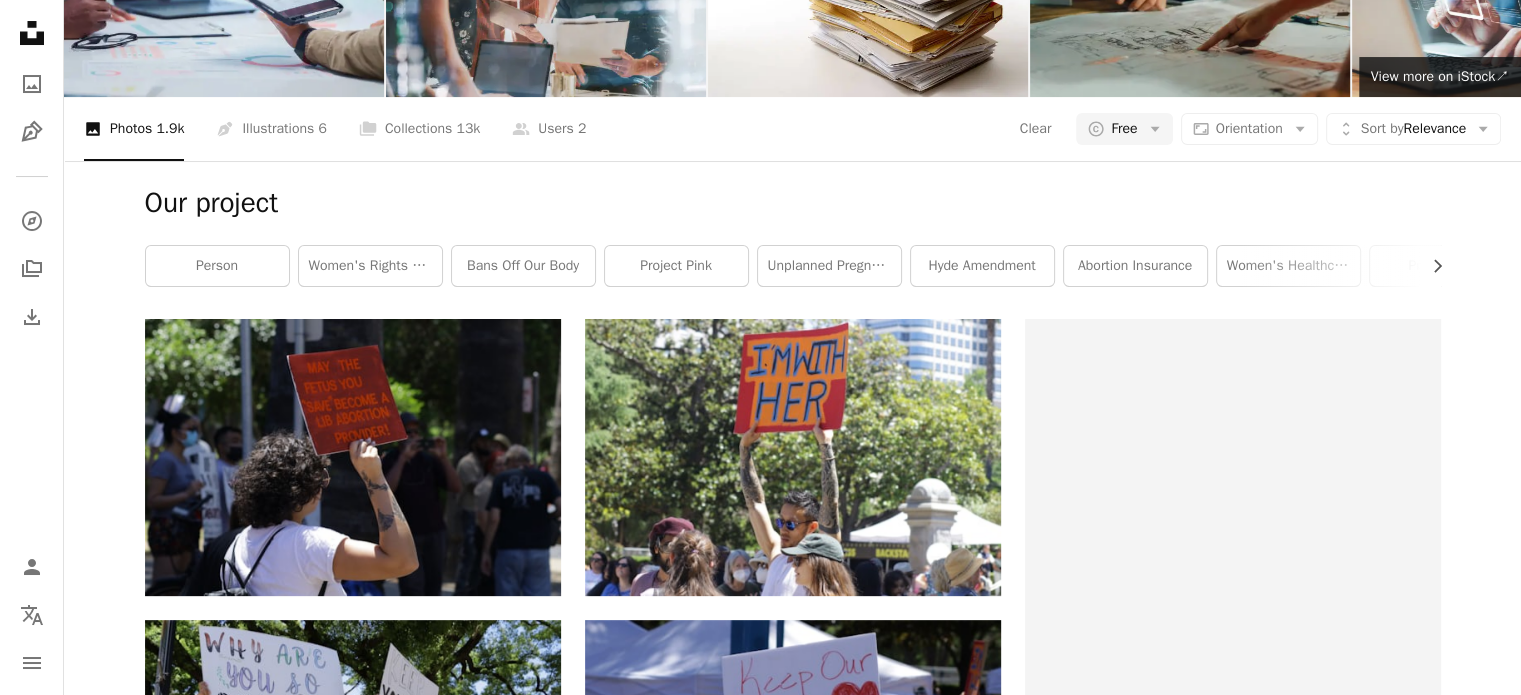 click on "**********" at bounding box center (595, -148) 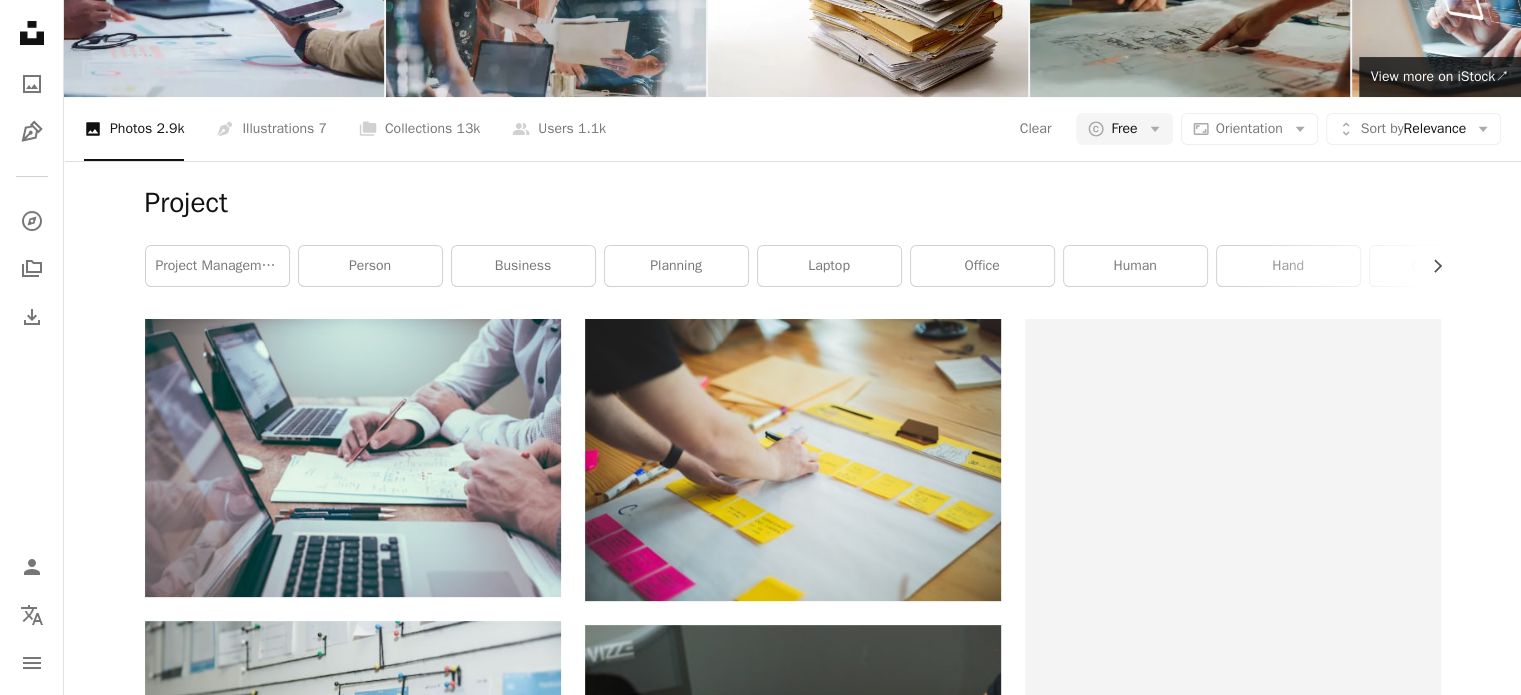 scroll, scrollTop: 0, scrollLeft: 0, axis: both 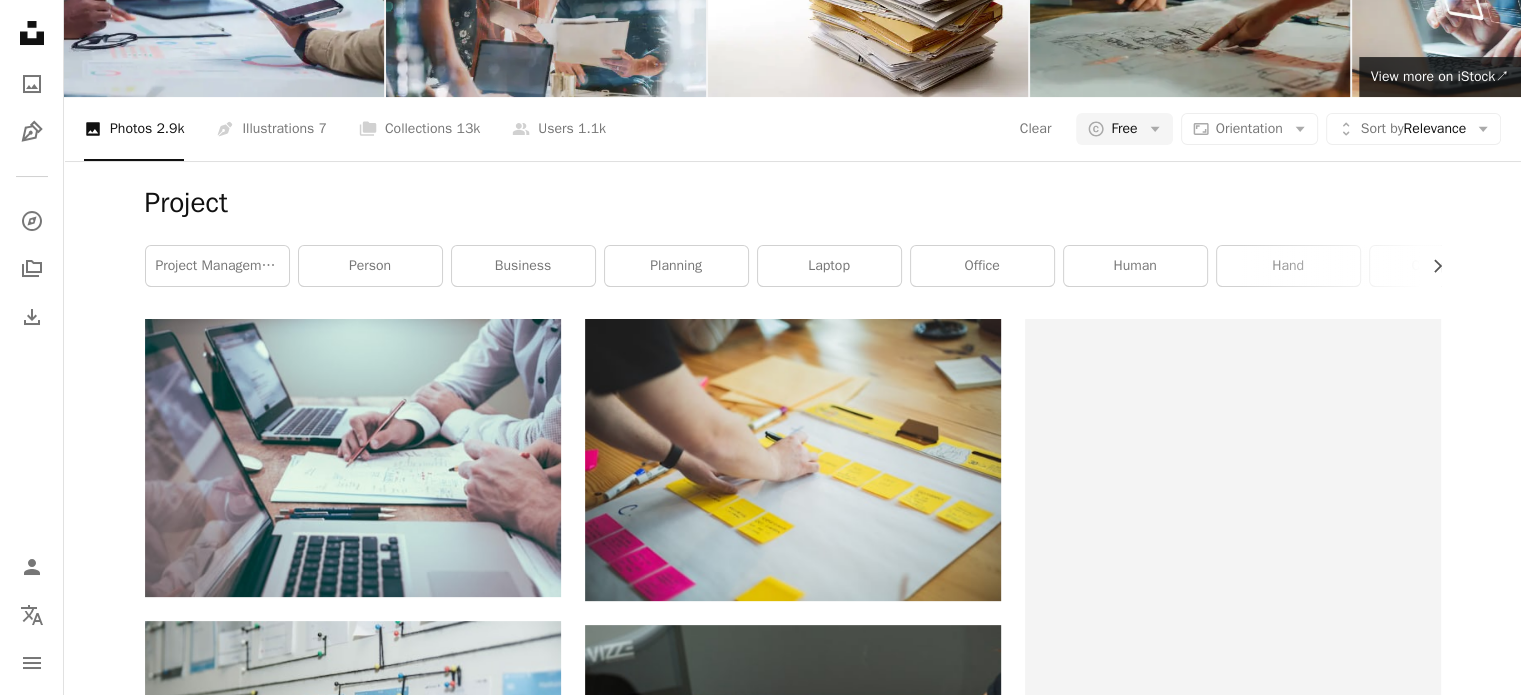 click on "*******" at bounding box center (595, -148) 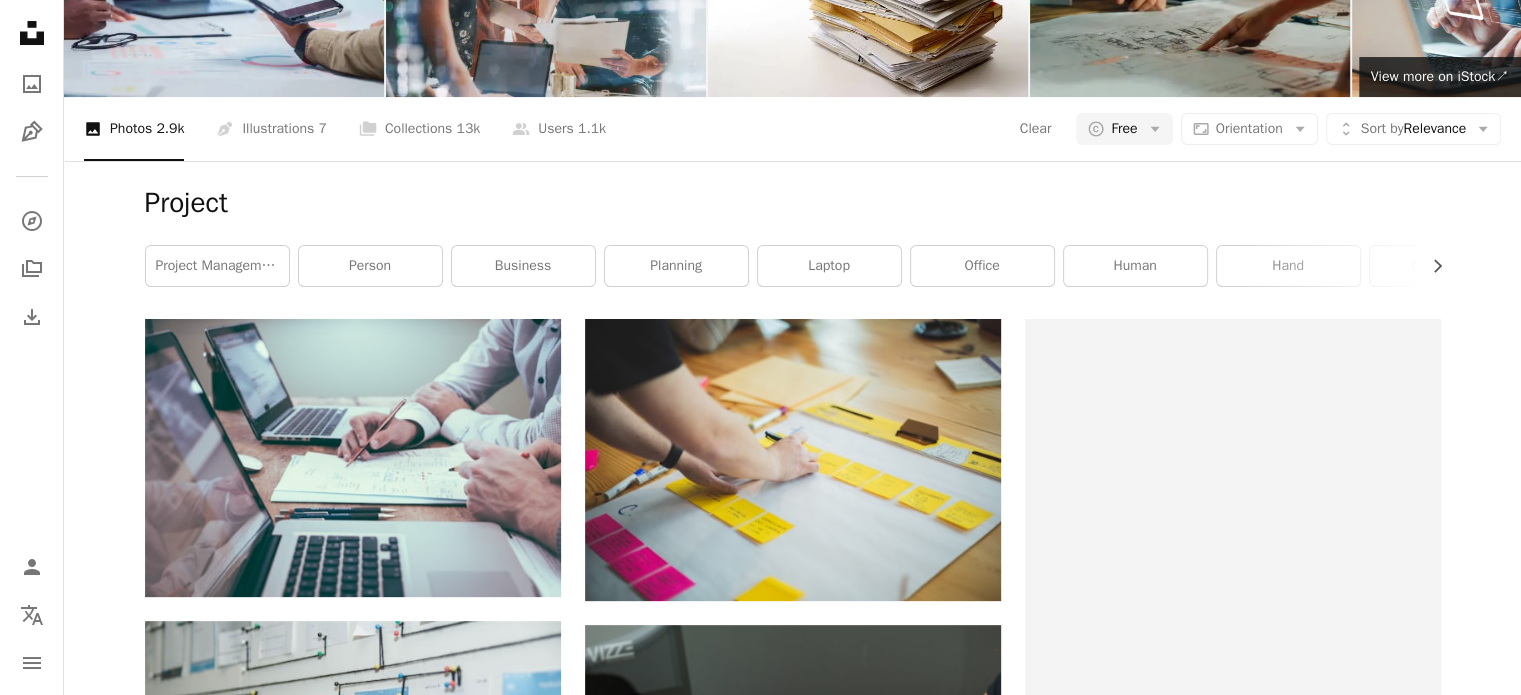 type on "**********" 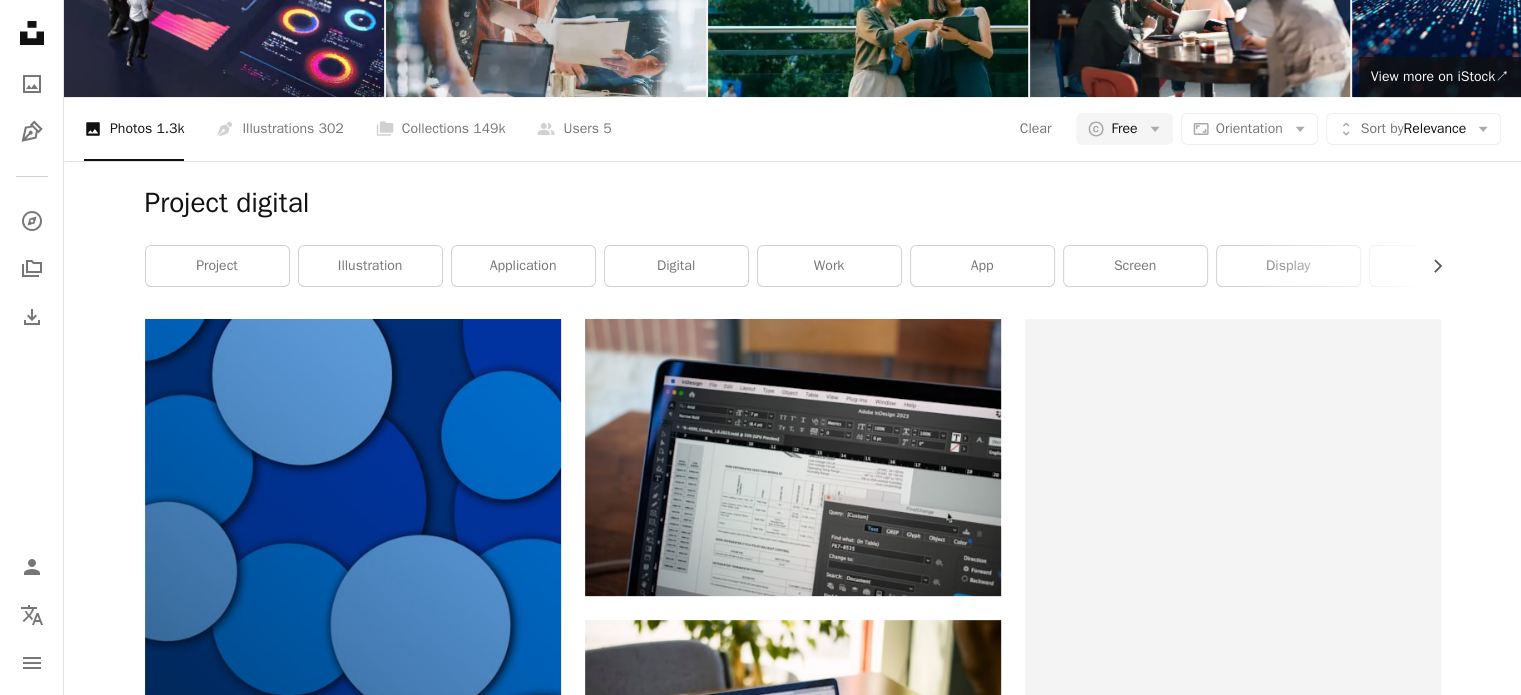 scroll, scrollTop: 0, scrollLeft: 0, axis: both 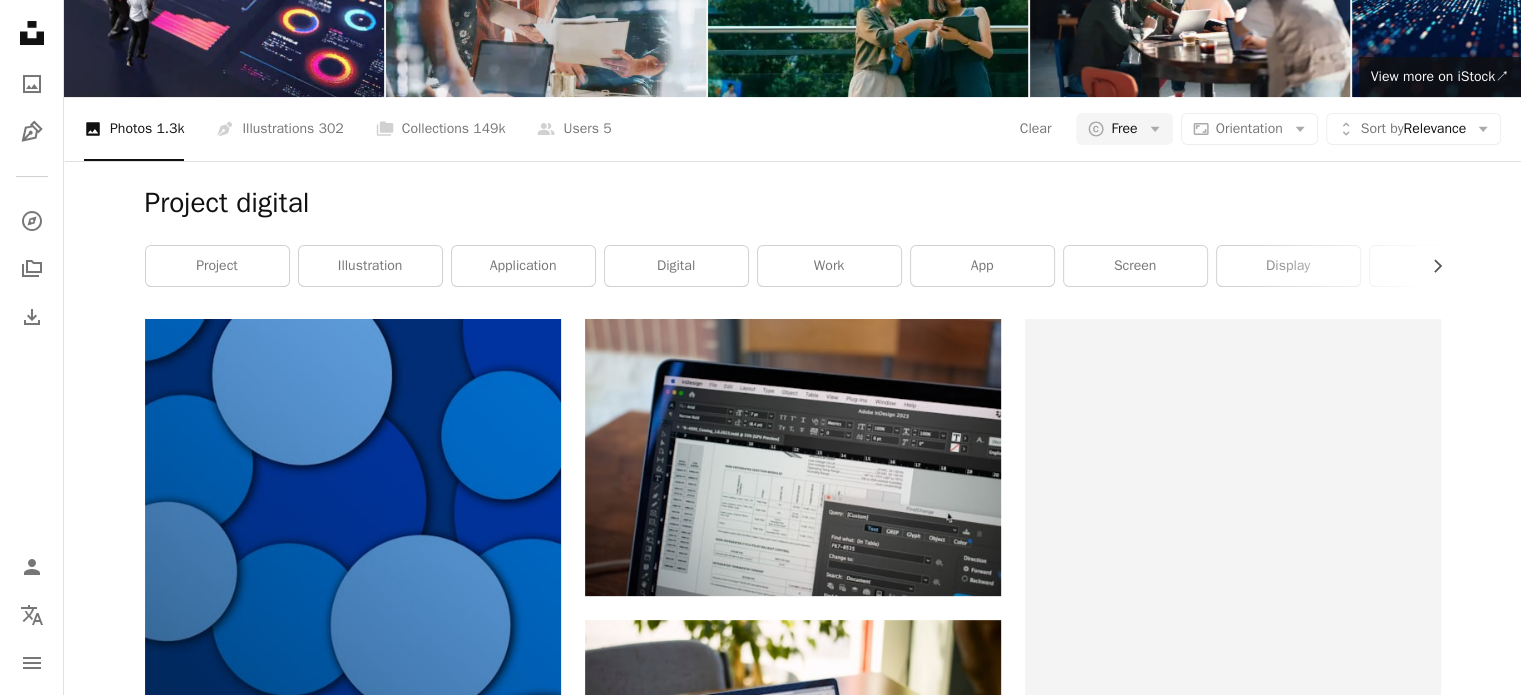 click on "**********" at bounding box center [595, -148] 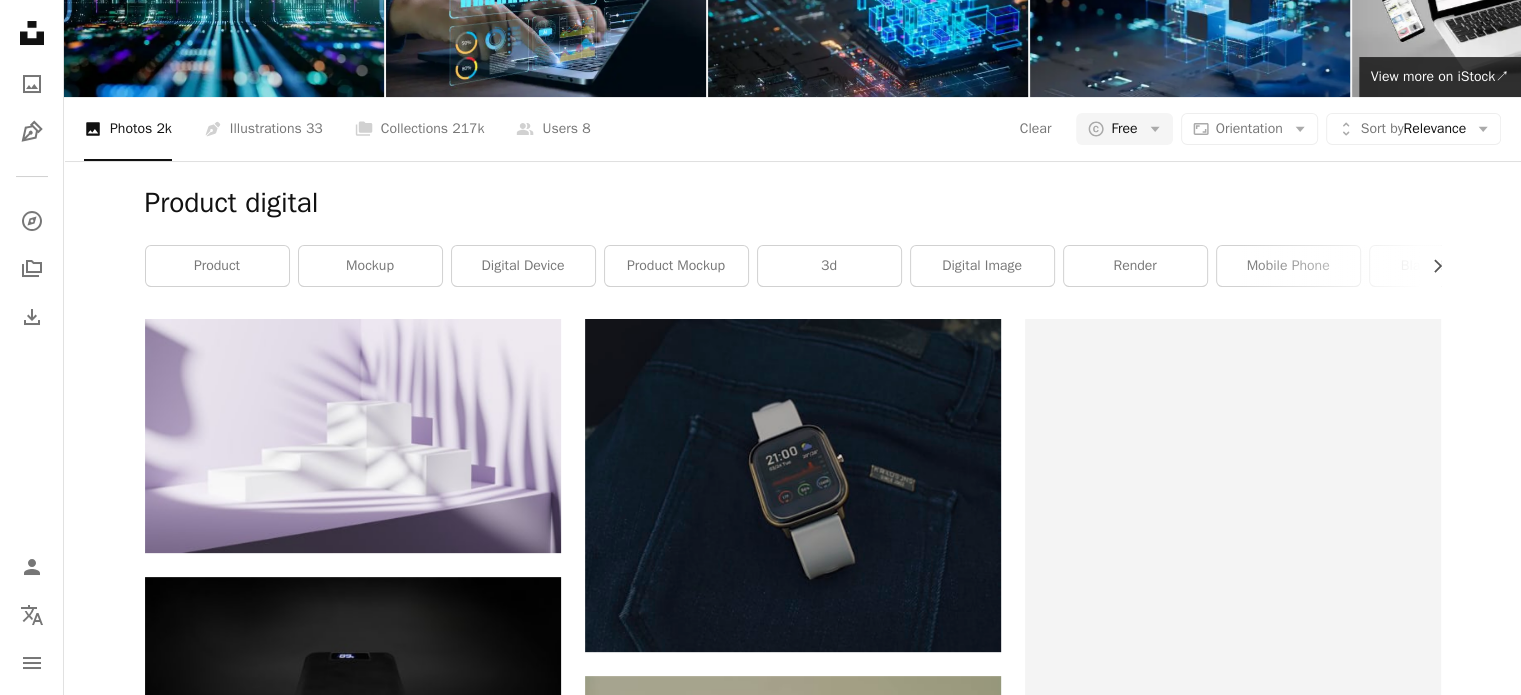 scroll, scrollTop: 0, scrollLeft: 0, axis: both 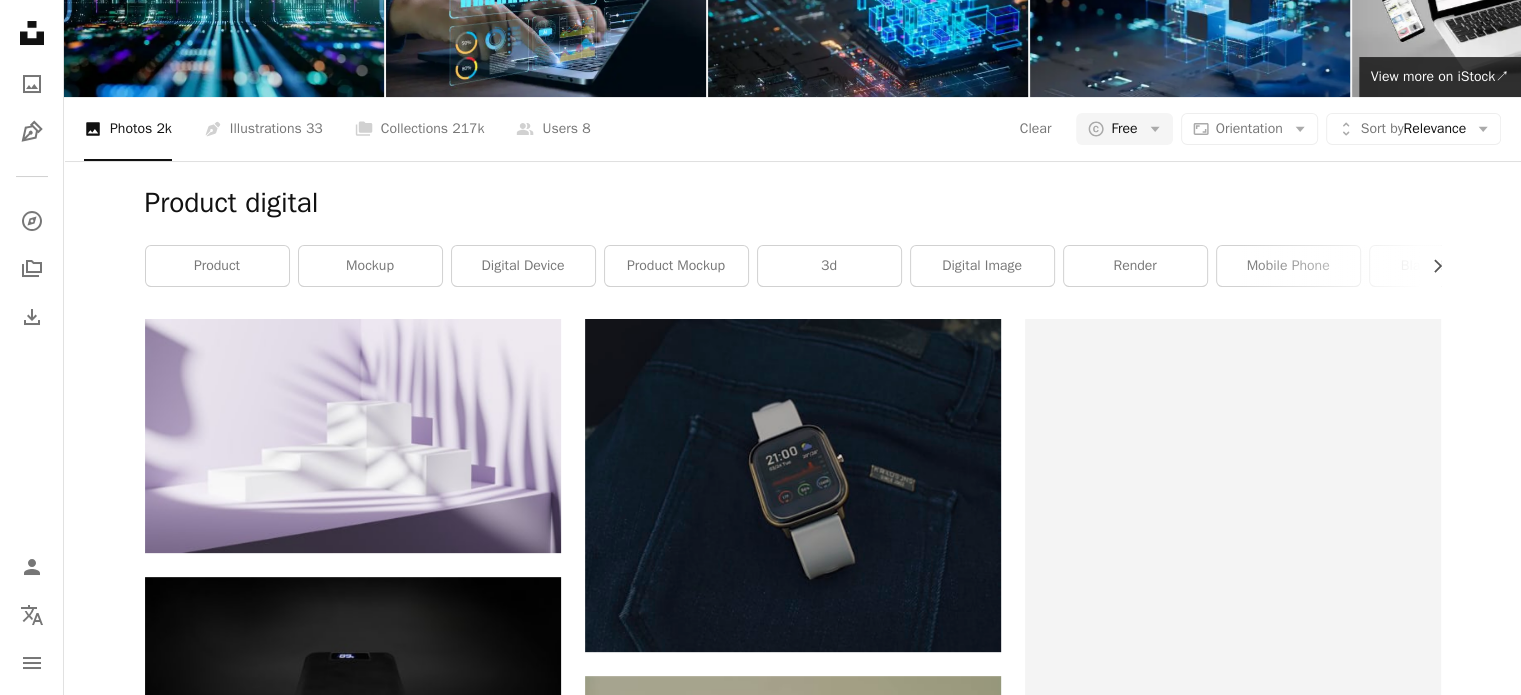 drag, startPoint x: 341, startPoint y: 33, endPoint x: 141, endPoint y: 26, distance: 200.12247 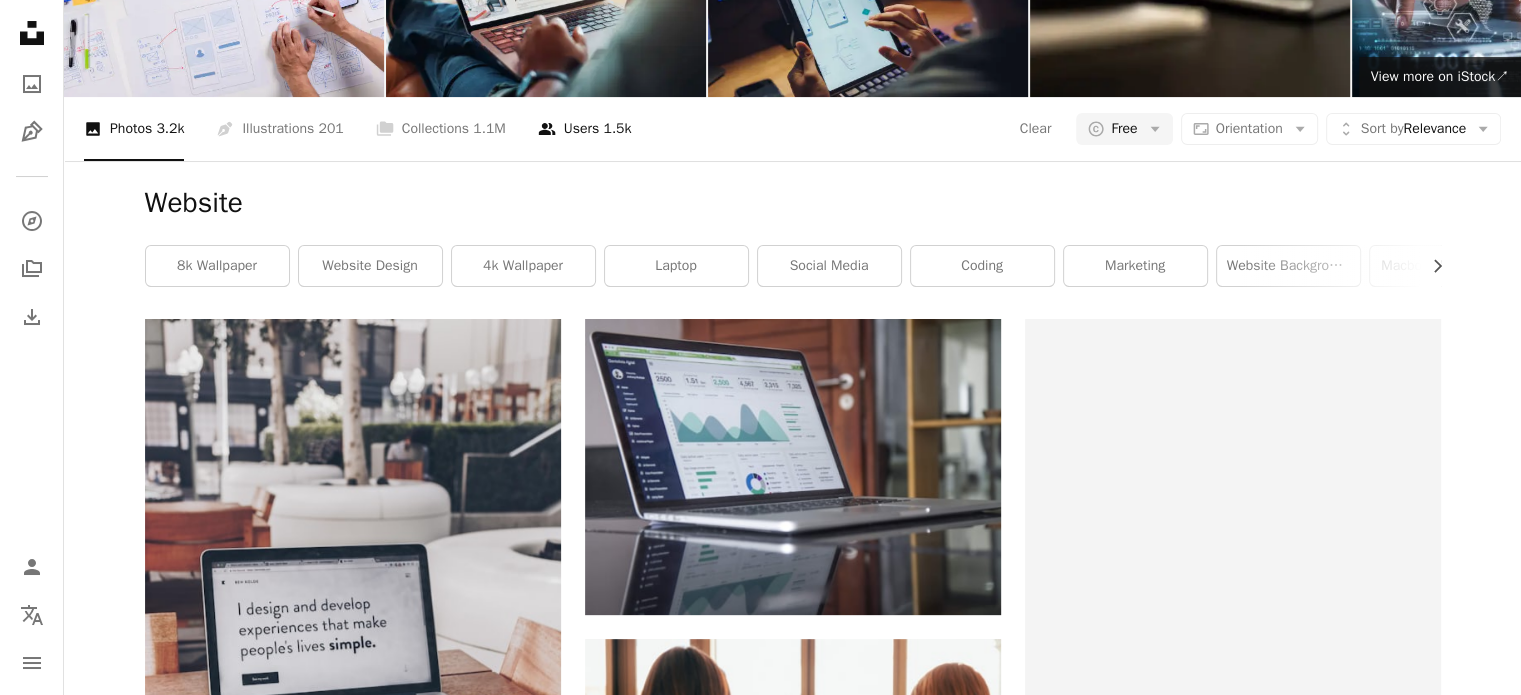 scroll, scrollTop: 0, scrollLeft: 0, axis: both 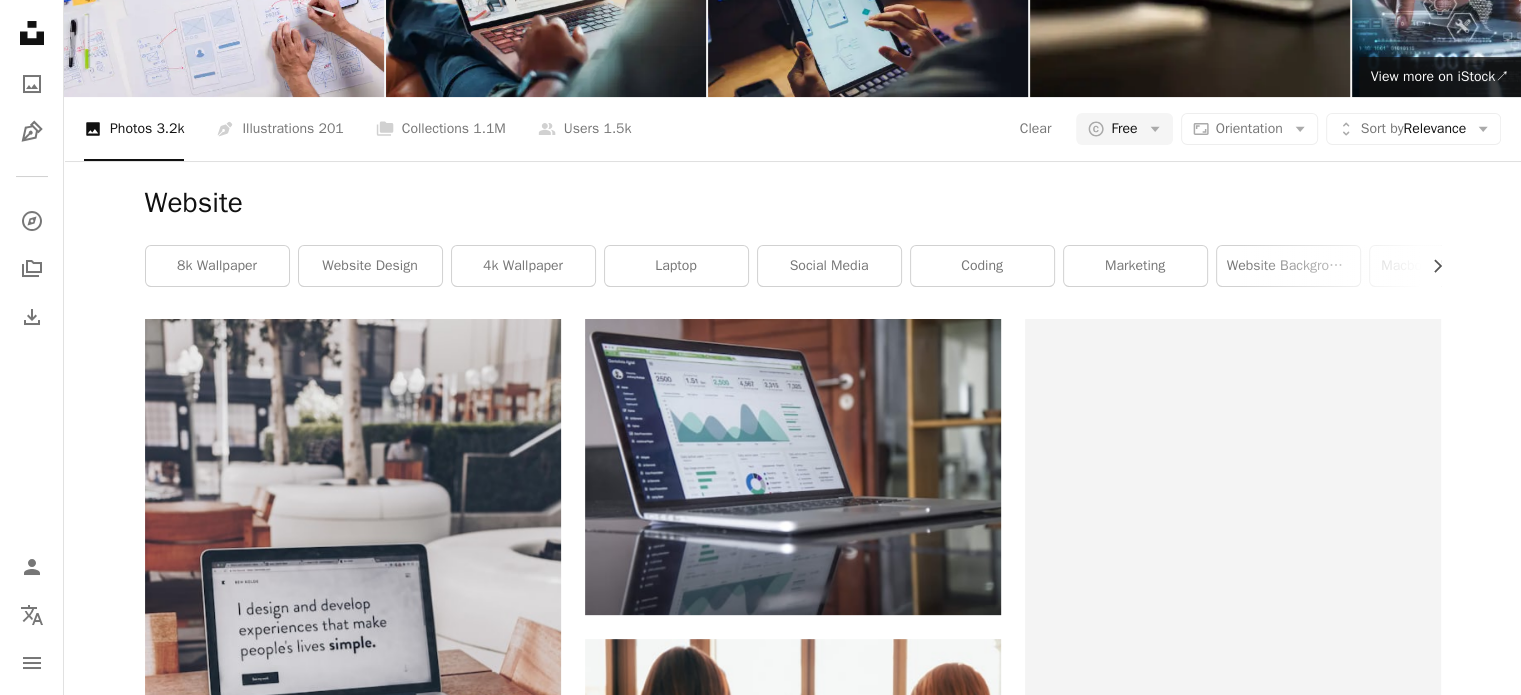 click on "*******" at bounding box center (595, -148) 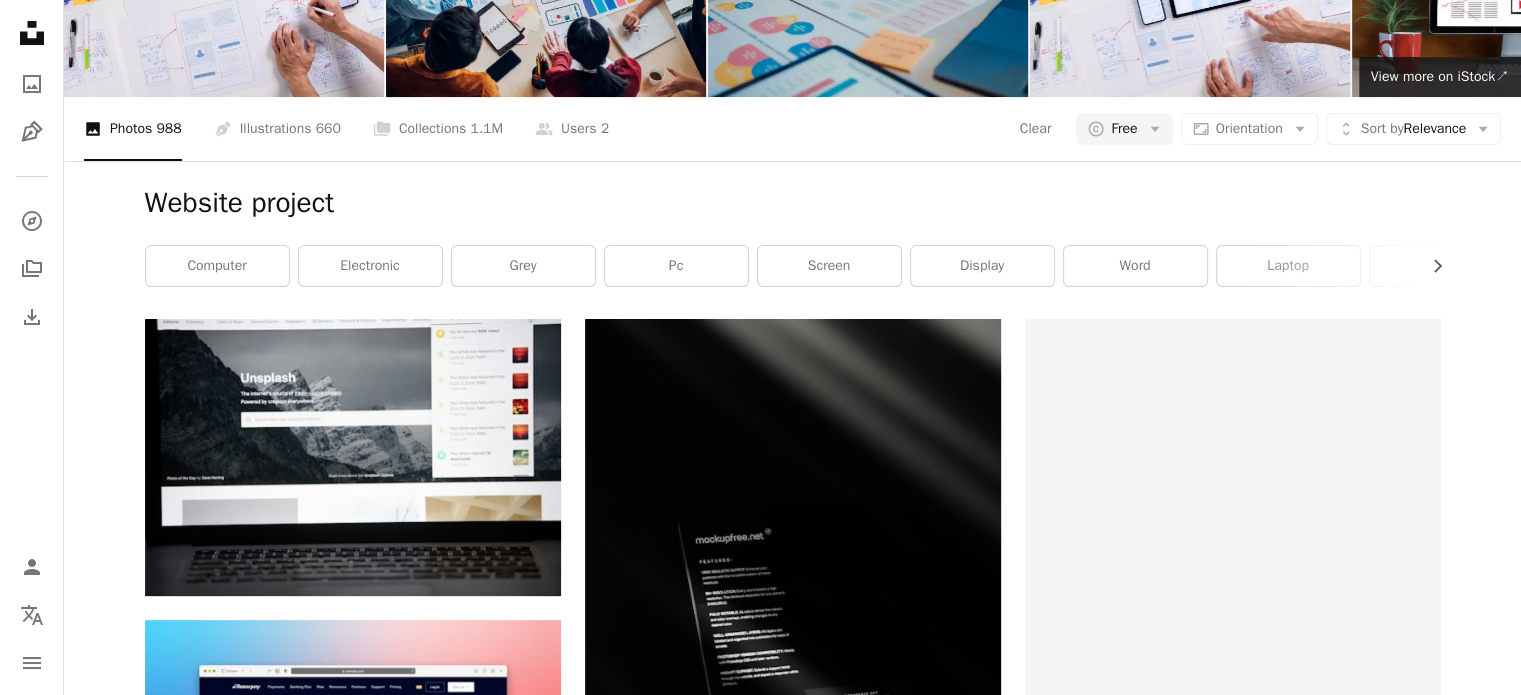 scroll, scrollTop: 0, scrollLeft: 0, axis: both 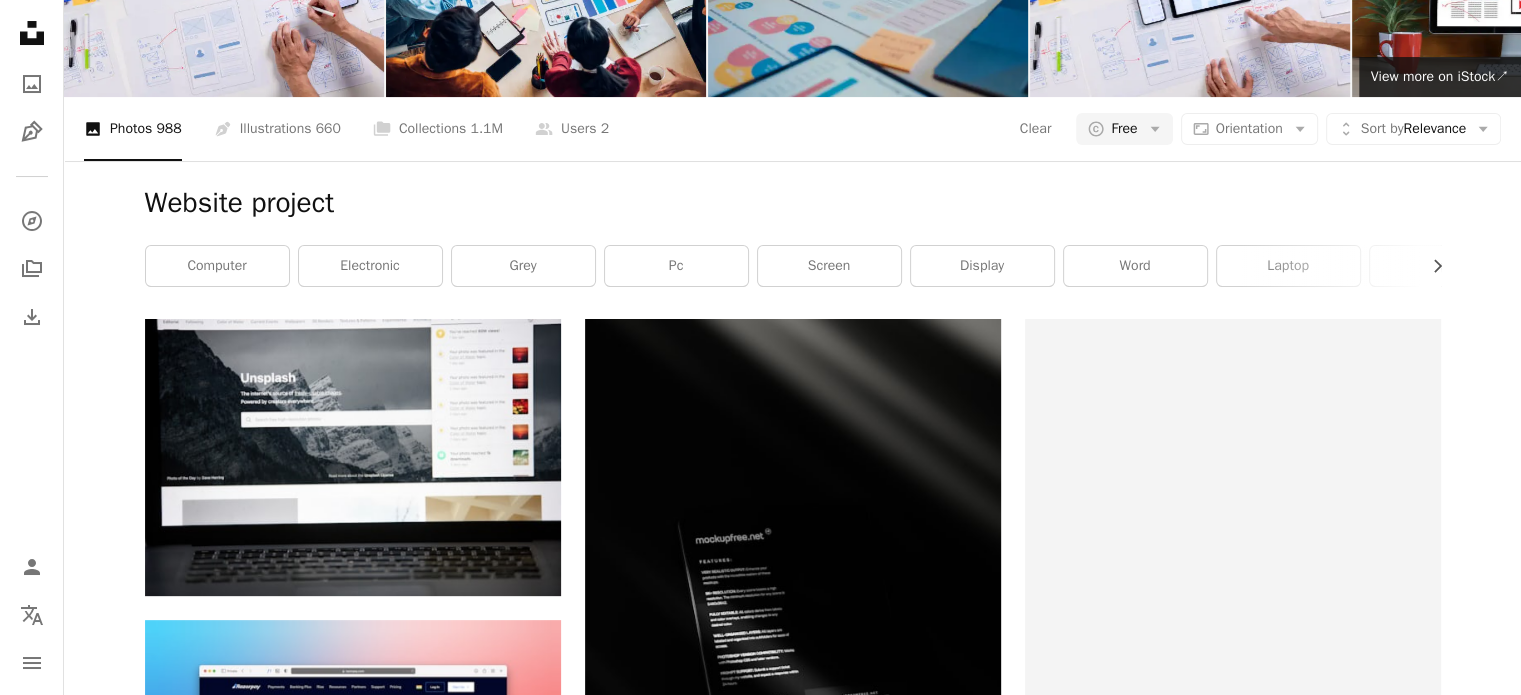 drag, startPoint x: 313, startPoint y: 32, endPoint x: 0, endPoint y: 67, distance: 314.95078 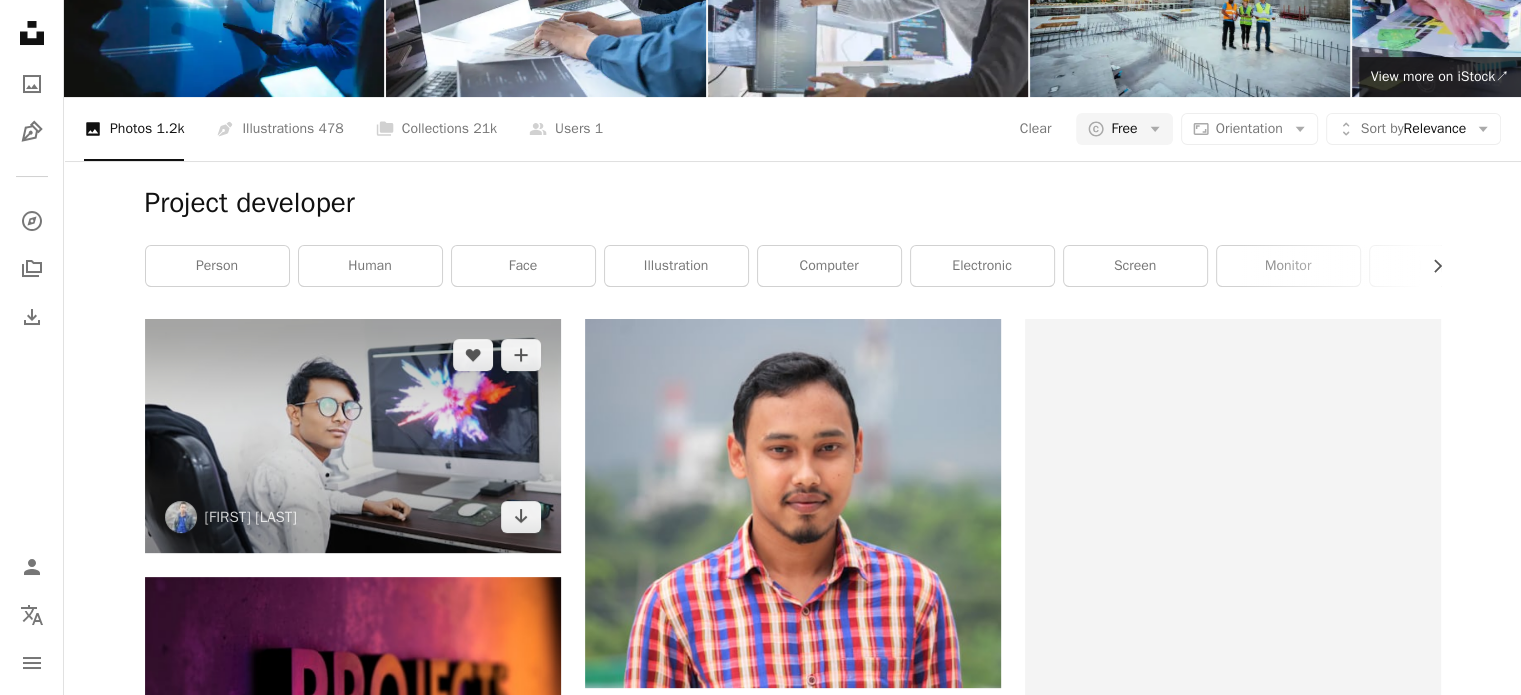 scroll, scrollTop: 0, scrollLeft: 0, axis: both 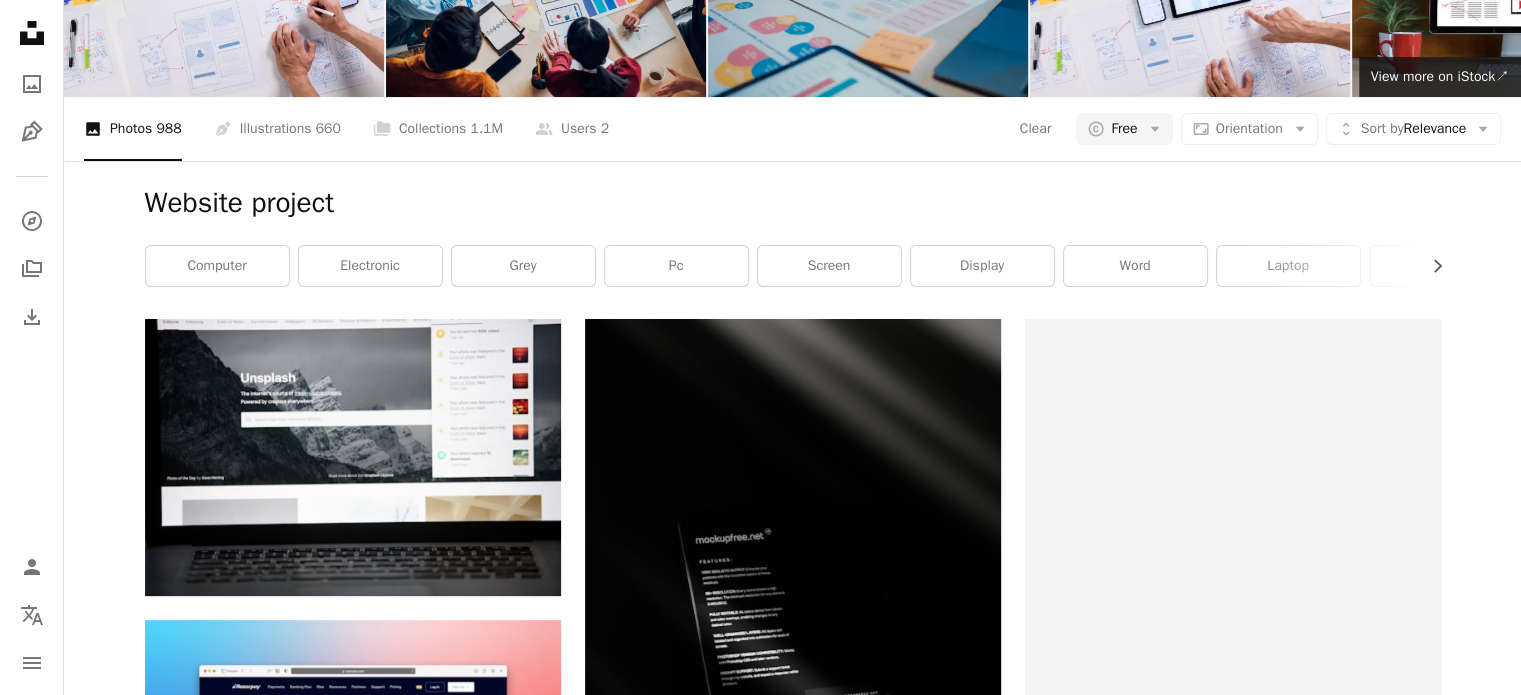 click at bounding box center [546, -10] 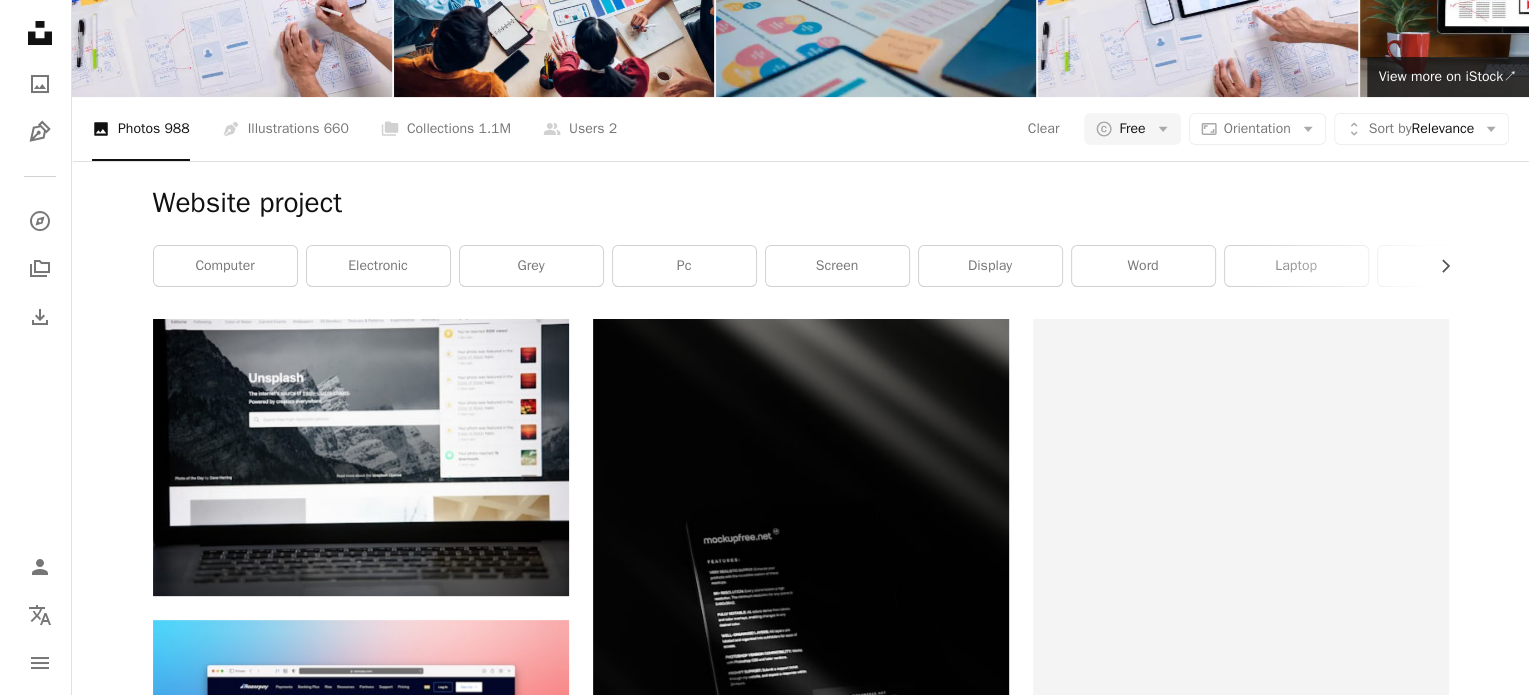scroll, scrollTop: 1815, scrollLeft: 0, axis: vertical 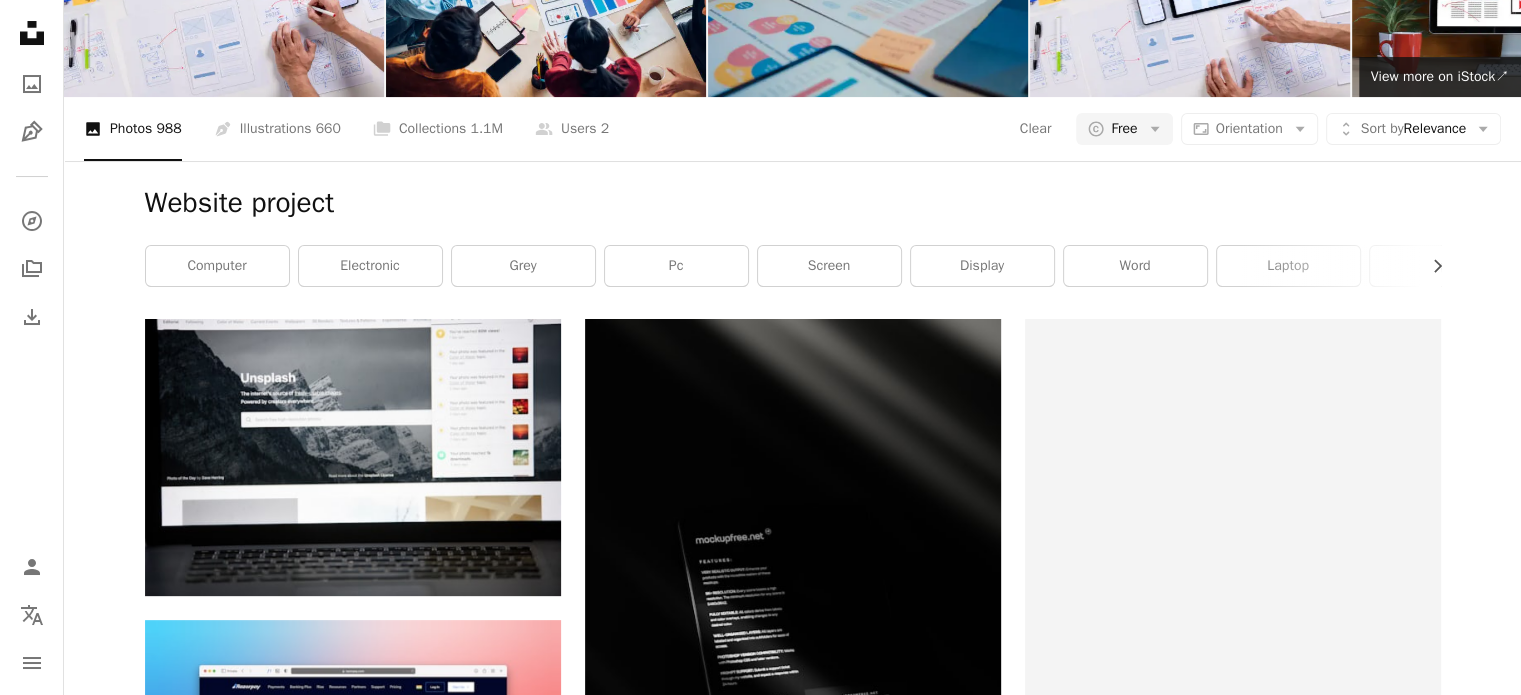 click at bounding box center (793, 2110) 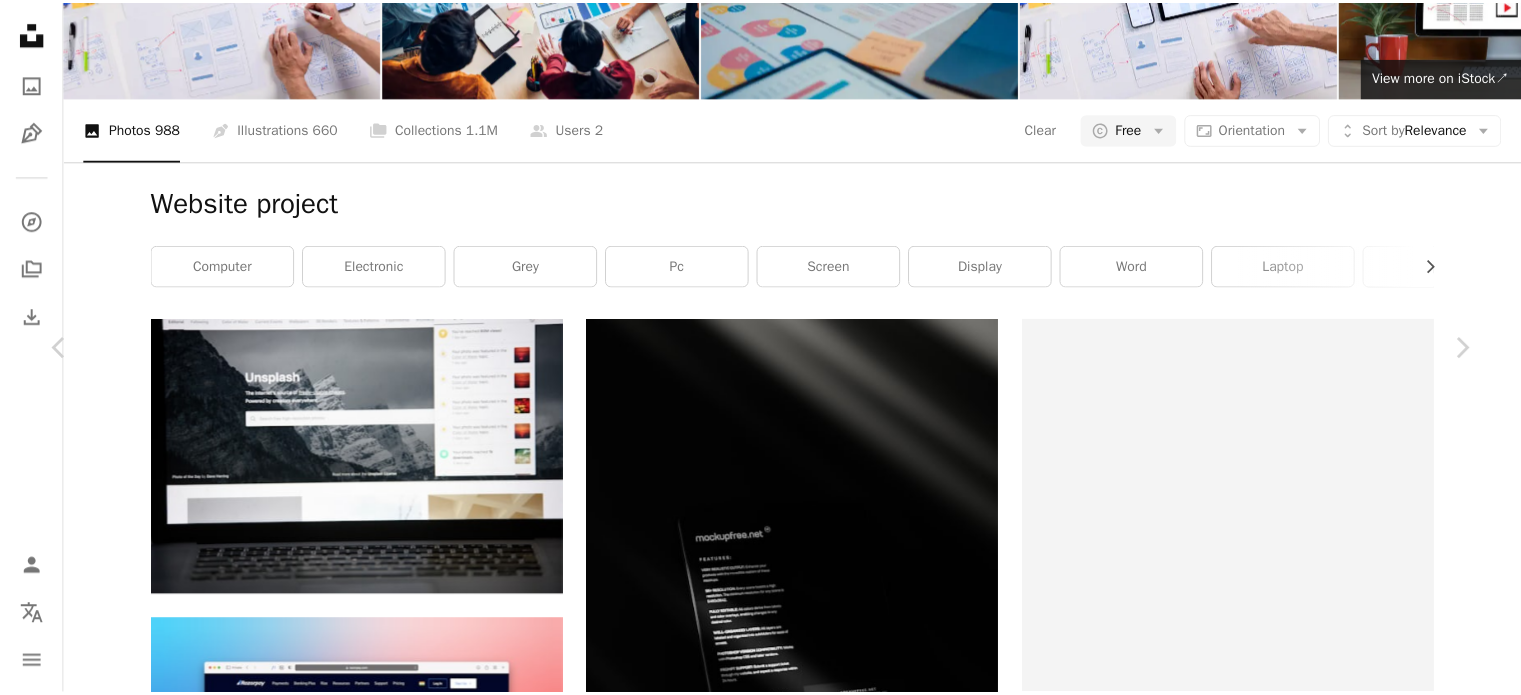 scroll, scrollTop: 0, scrollLeft: 0, axis: both 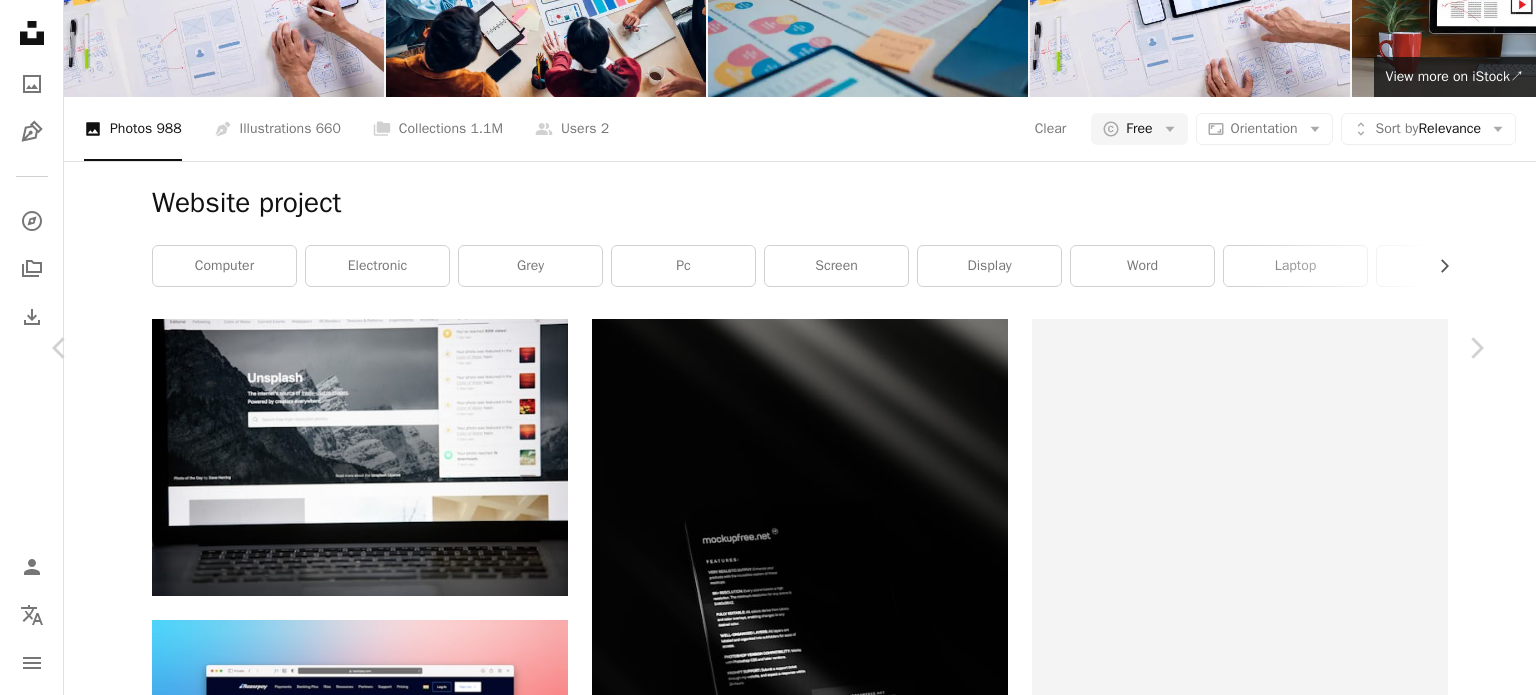 click on "An X shape Chevron left Chevron right Claudio Schwarz Available for hire A checkmark inside of a circle A heart A plus sign Download free Chevron down Zoom in Views 291,835 Downloads 969 A forward-right arrow Share Info icon Info More Actions Calendar outlined Published on  [DATE] Camera SONY, ILCE-7RM3 Safety Free to use under the  Unsplash License vote voting democracy paper text brown business card Free images Browse premium related images on iStock  |  Save 20% with code UNSPLASH20 View more on iStock  ↗ Related images A heart A plus sign Claudio Schwarz Available for hire A checkmark inside of a circle Arrow pointing down A heart A plus sign Dawit Arrow pointing down Plus sign for Unsplash+ A heart A plus sign Ayush Kumar For  Unsplash+ A lock Download A heart A plus sign Prokhor Minin Arrow pointing down A heart A plus sign iMattSmart Available for hire A checkmark inside of a circle Arrow pointing down A heart A plus sign Claudio Schwarz Available for hire A checkmark inside of a circle Nik" at bounding box center (768, 4771) 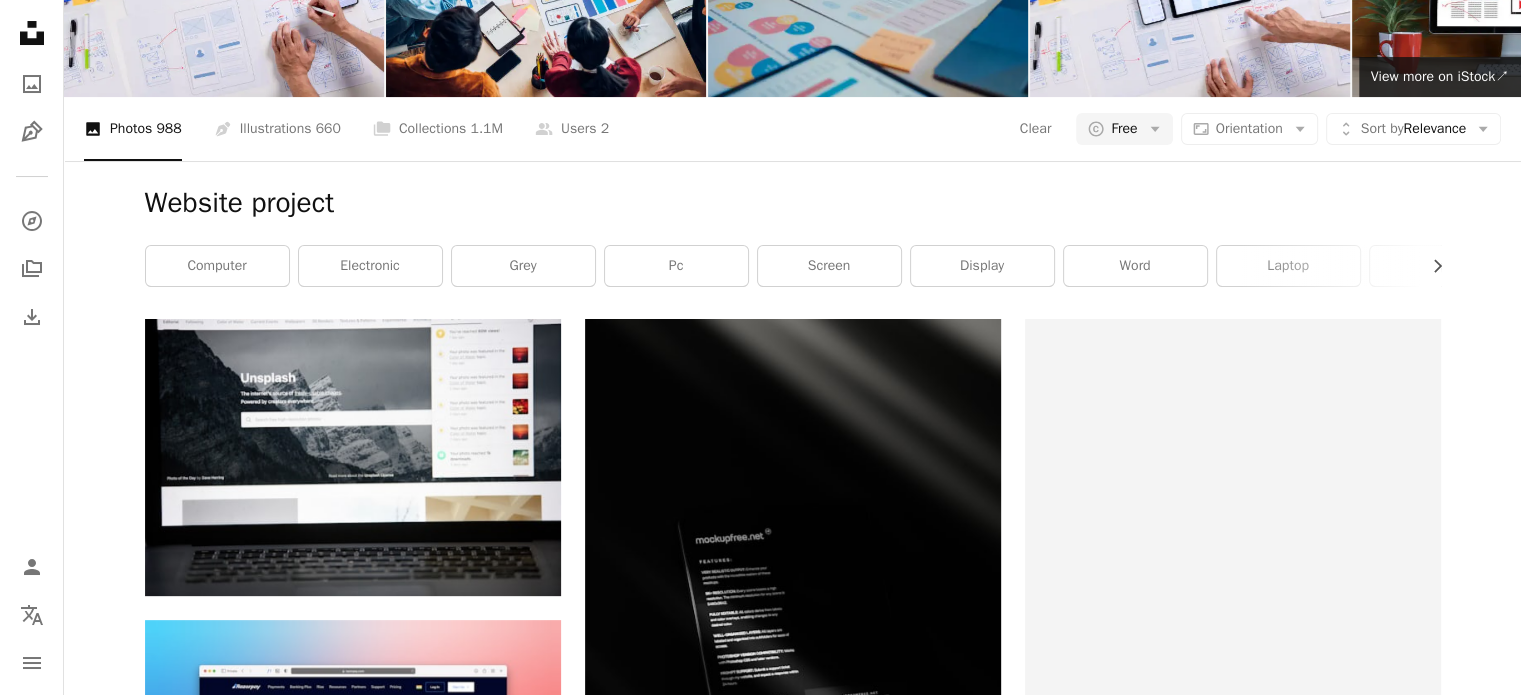 scroll, scrollTop: 112, scrollLeft: 0, axis: vertical 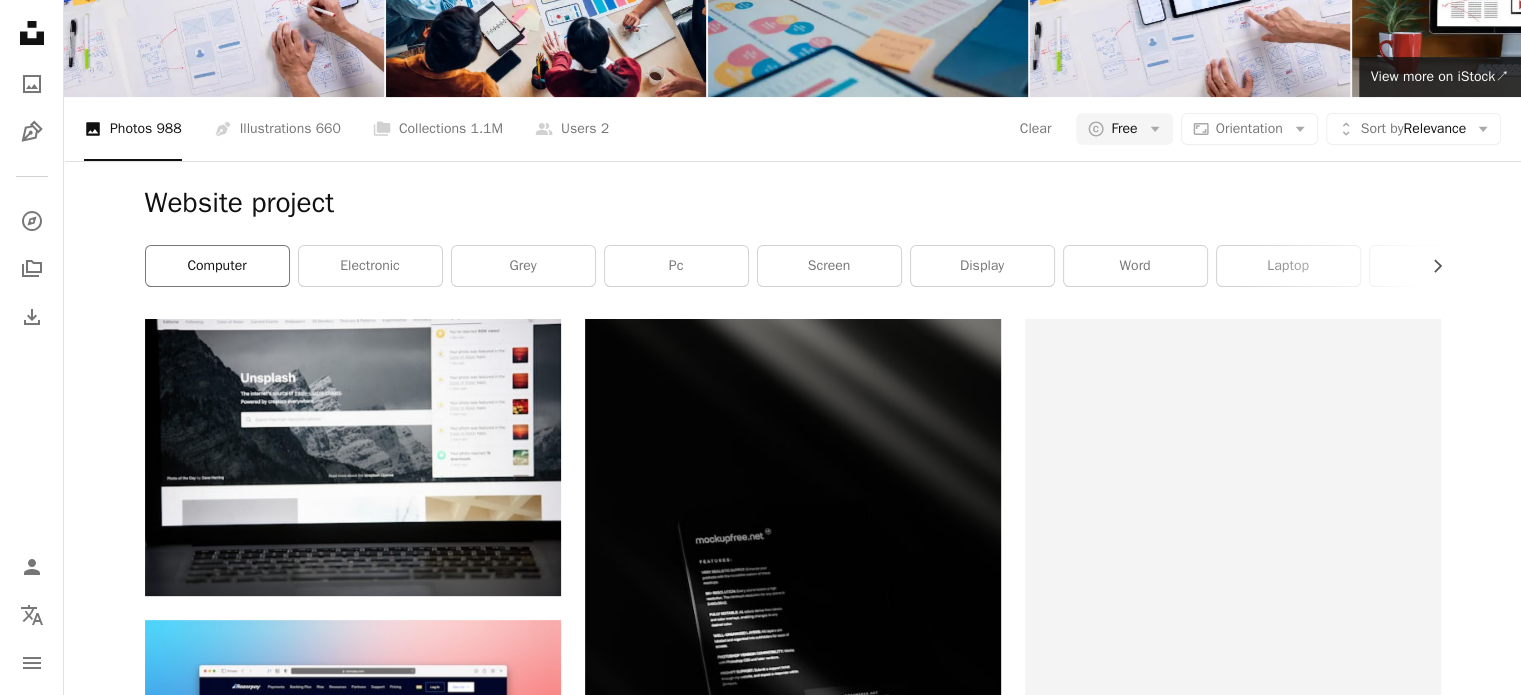 click on "computer" at bounding box center [217, 266] 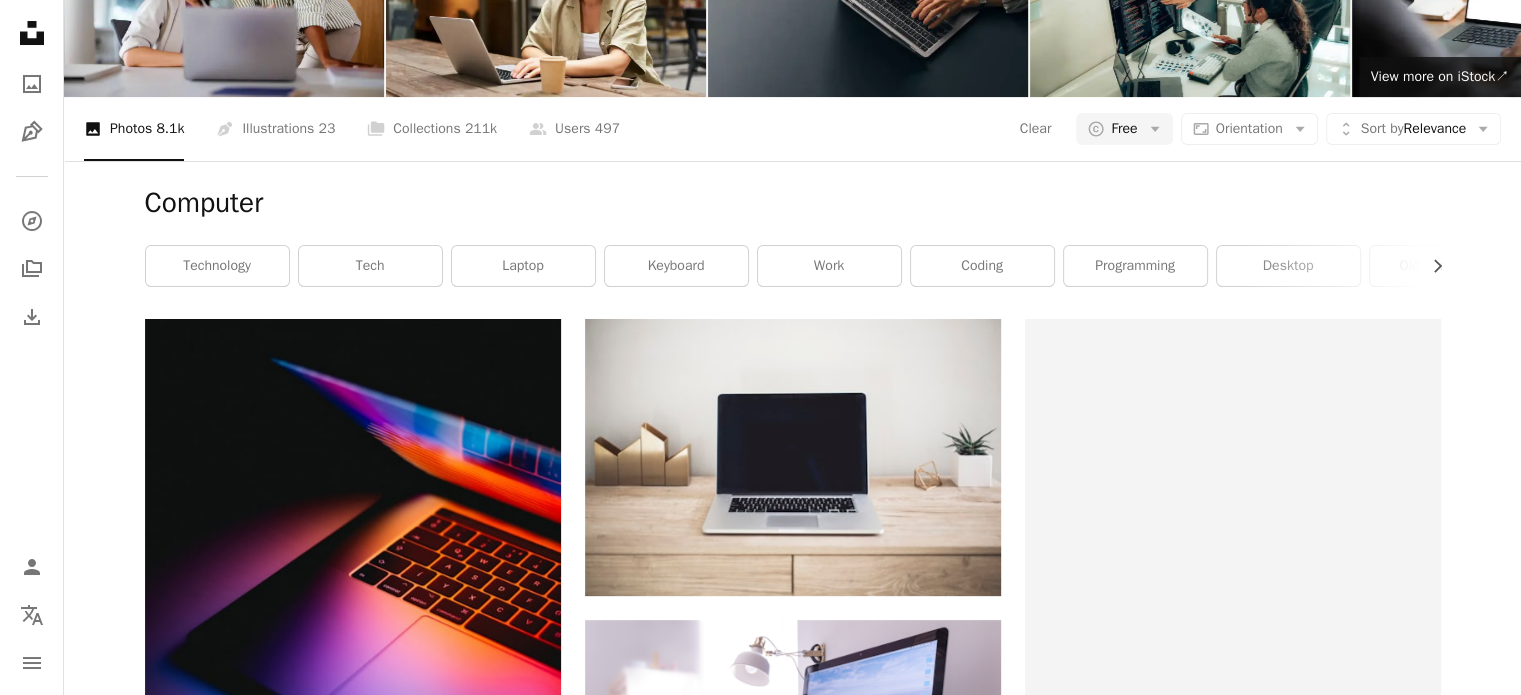 scroll, scrollTop: 3403, scrollLeft: 0, axis: vertical 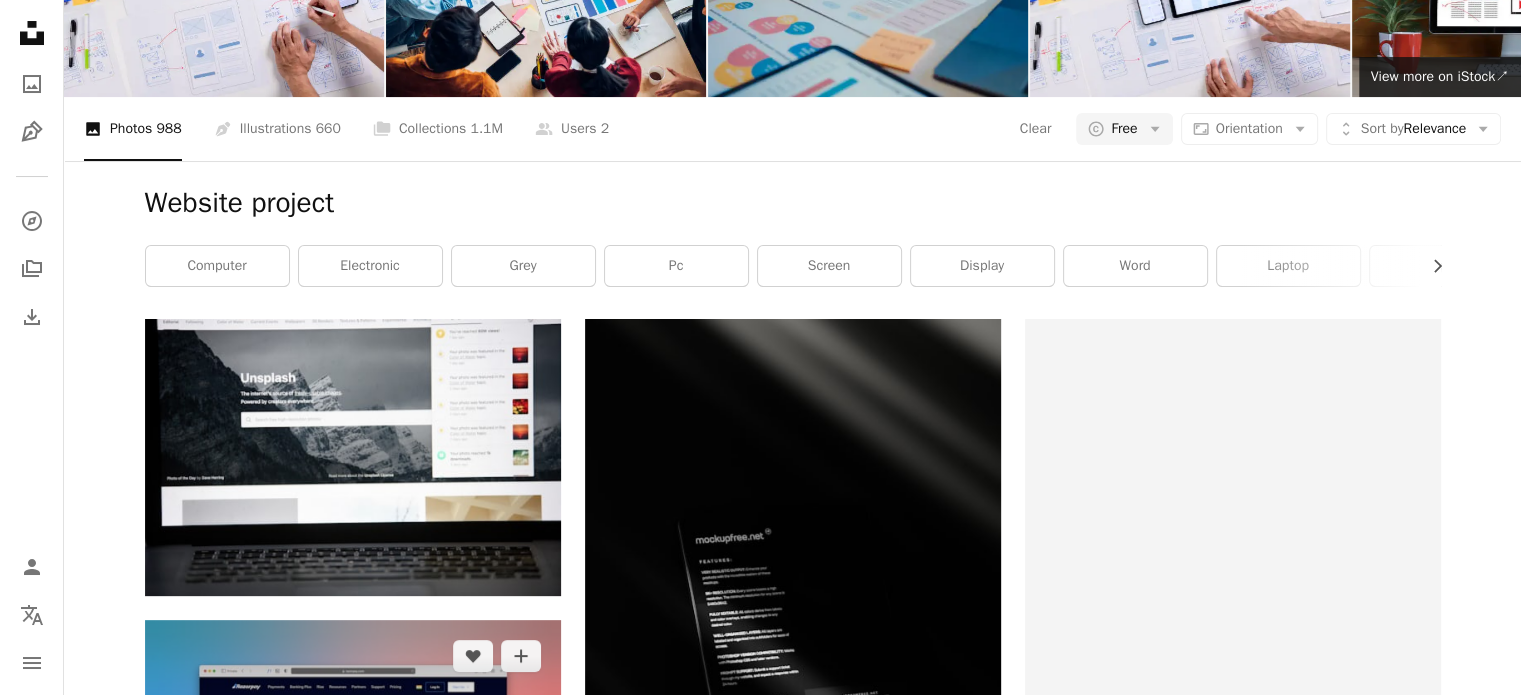 click at bounding box center [353, 724] 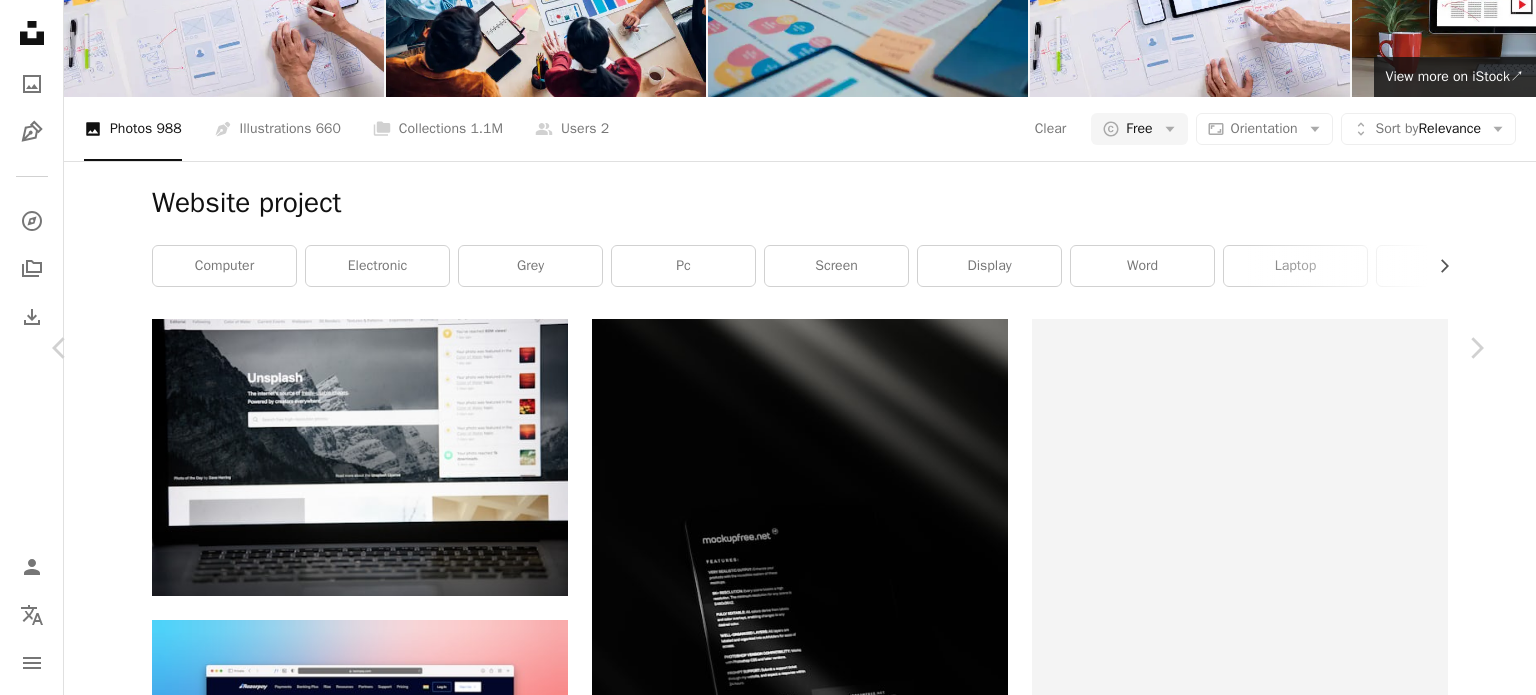 scroll, scrollTop: 2758, scrollLeft: 0, axis: vertical 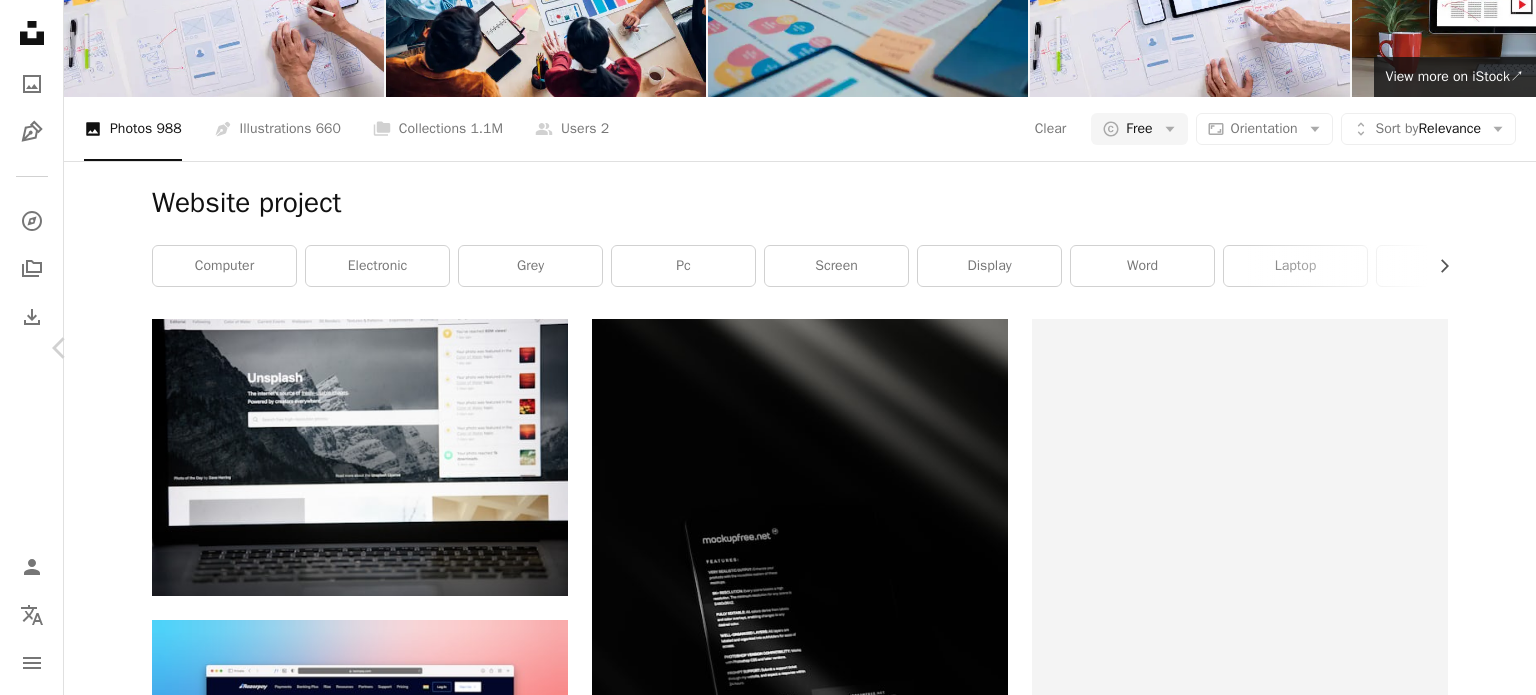 click on "Chevron right" at bounding box center [1476, 348] 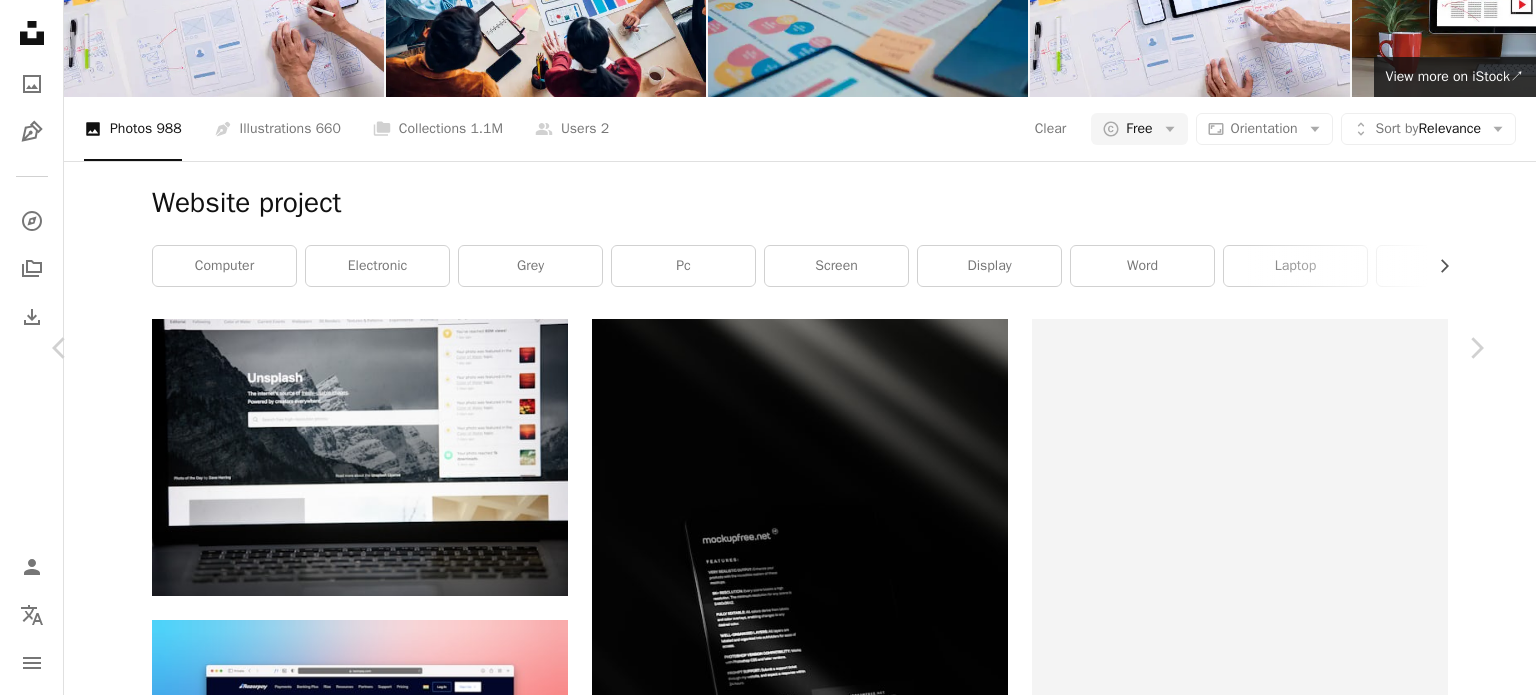 scroll, scrollTop: 884, scrollLeft: 0, axis: vertical 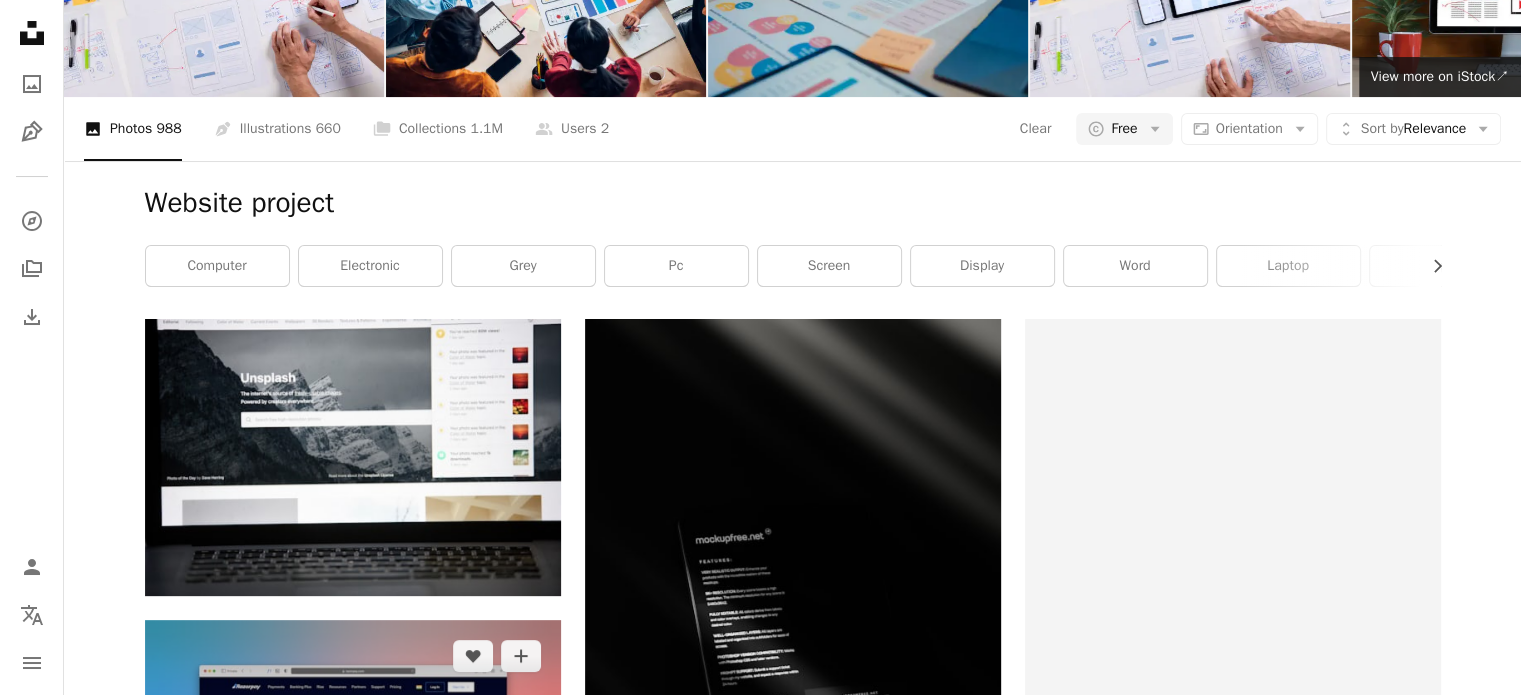 click at bounding box center (353, 724) 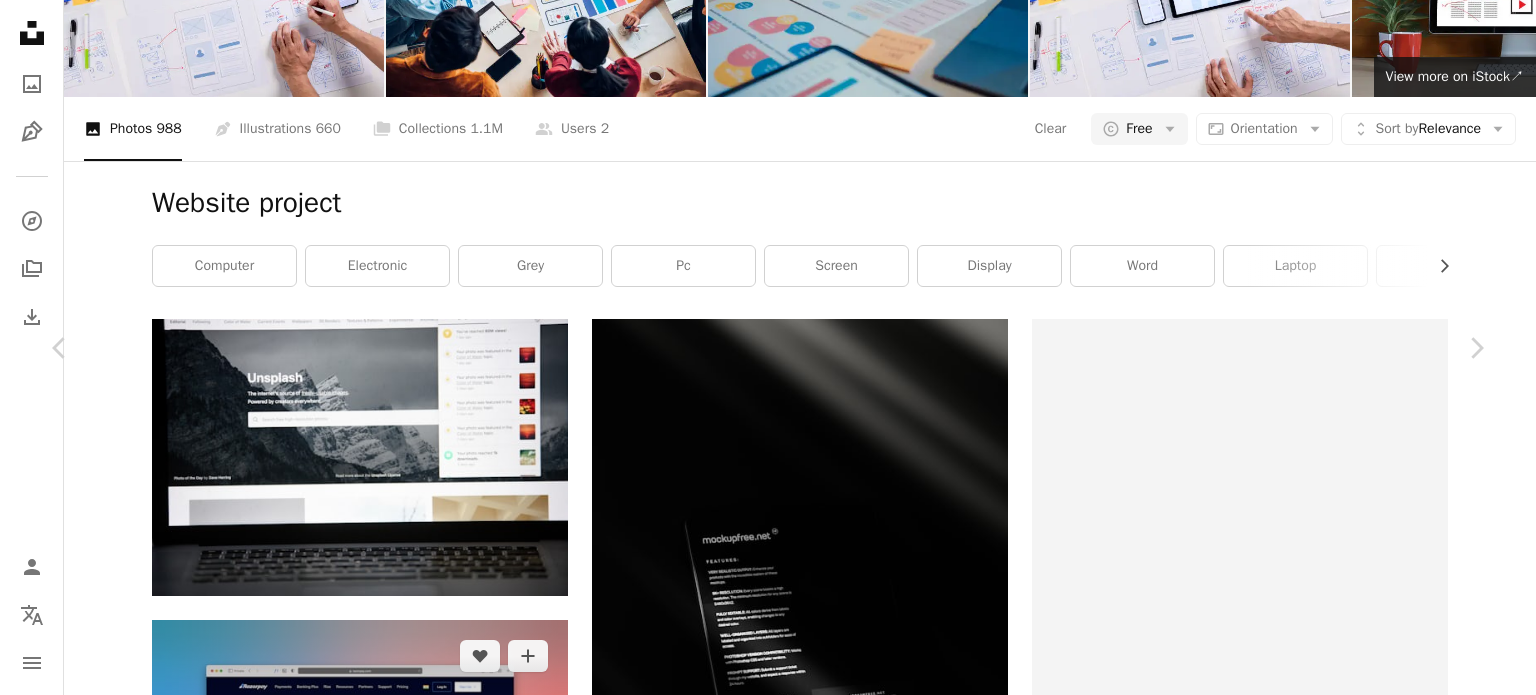 scroll, scrollTop: 2160, scrollLeft: 0, axis: vertical 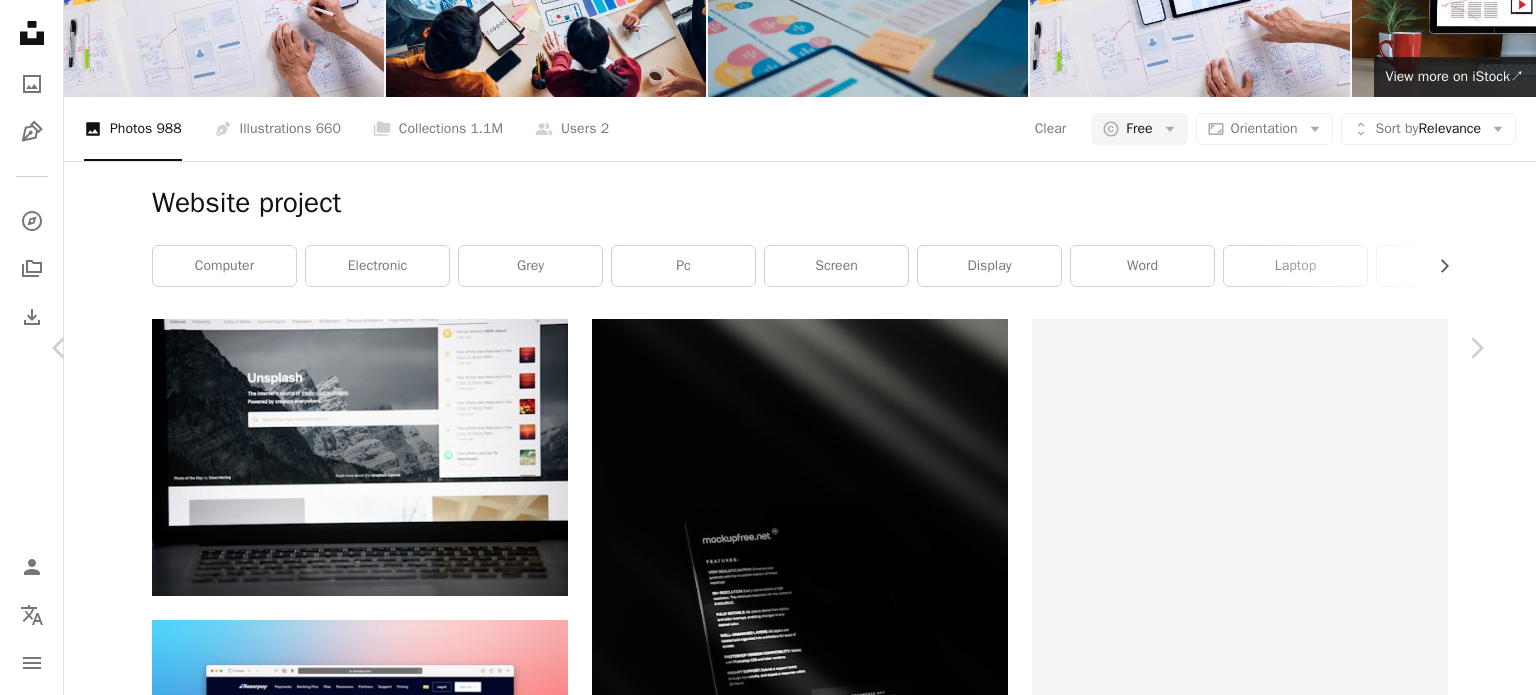 click at bounding box center [761, 4612] 